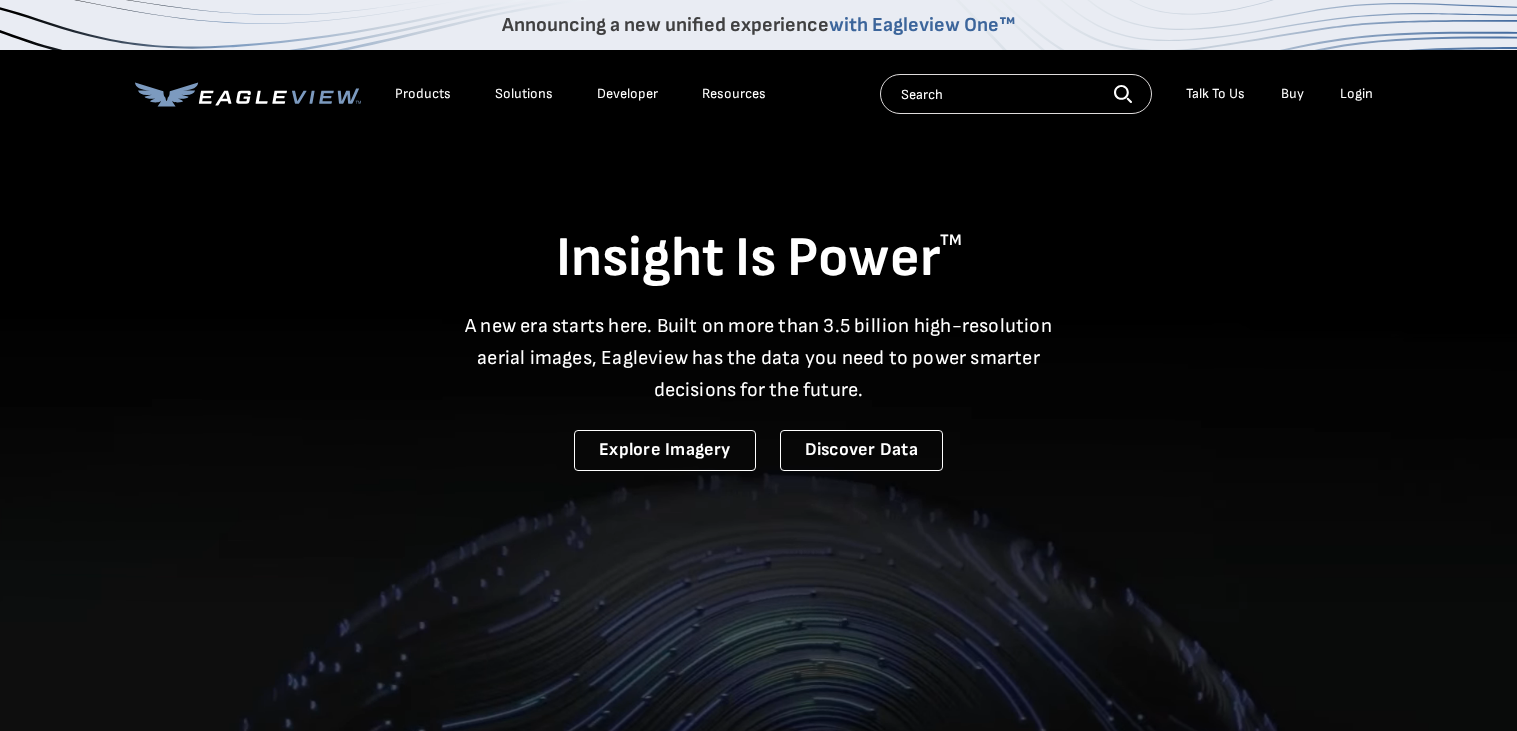 scroll, scrollTop: 0, scrollLeft: 0, axis: both 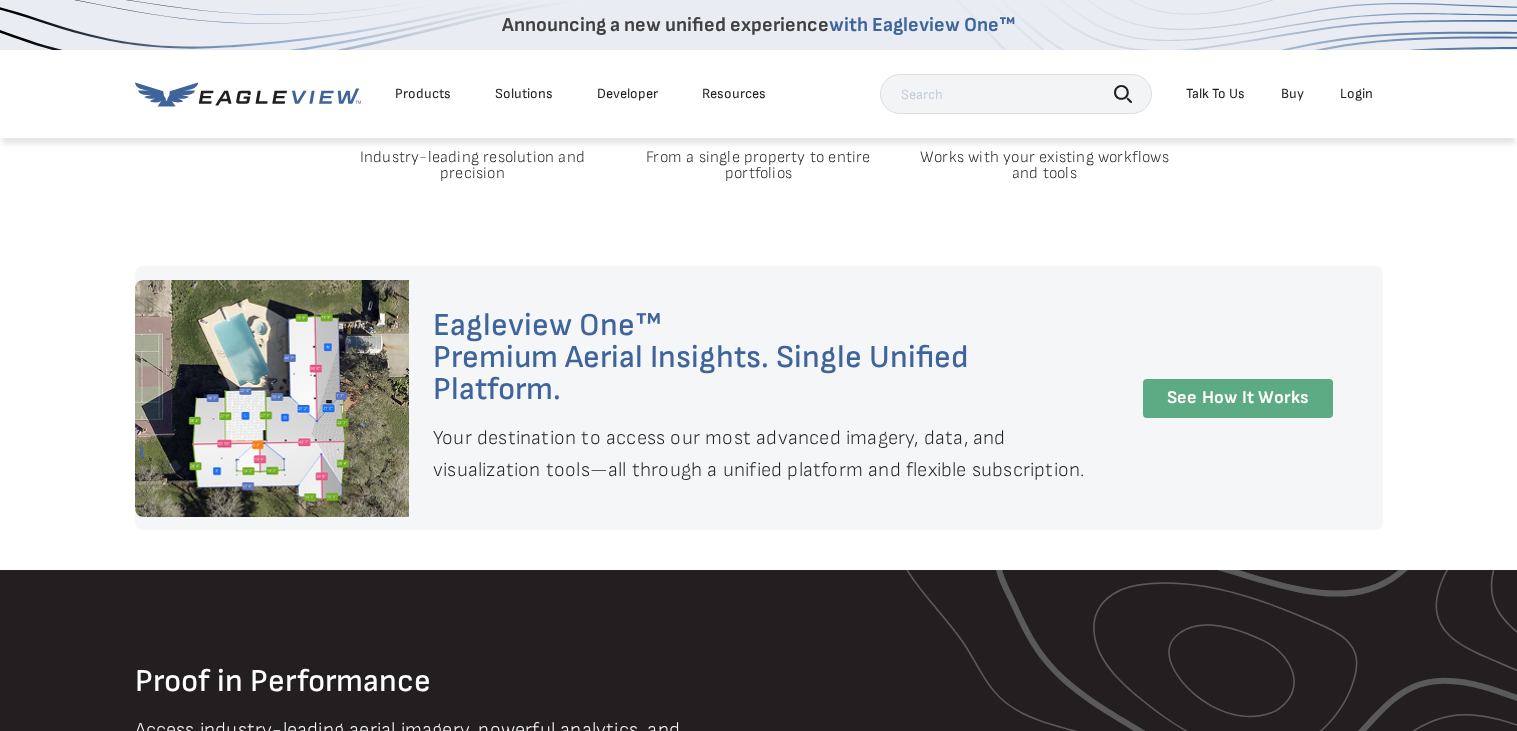 click on "See How It Works" at bounding box center [1238, 398] 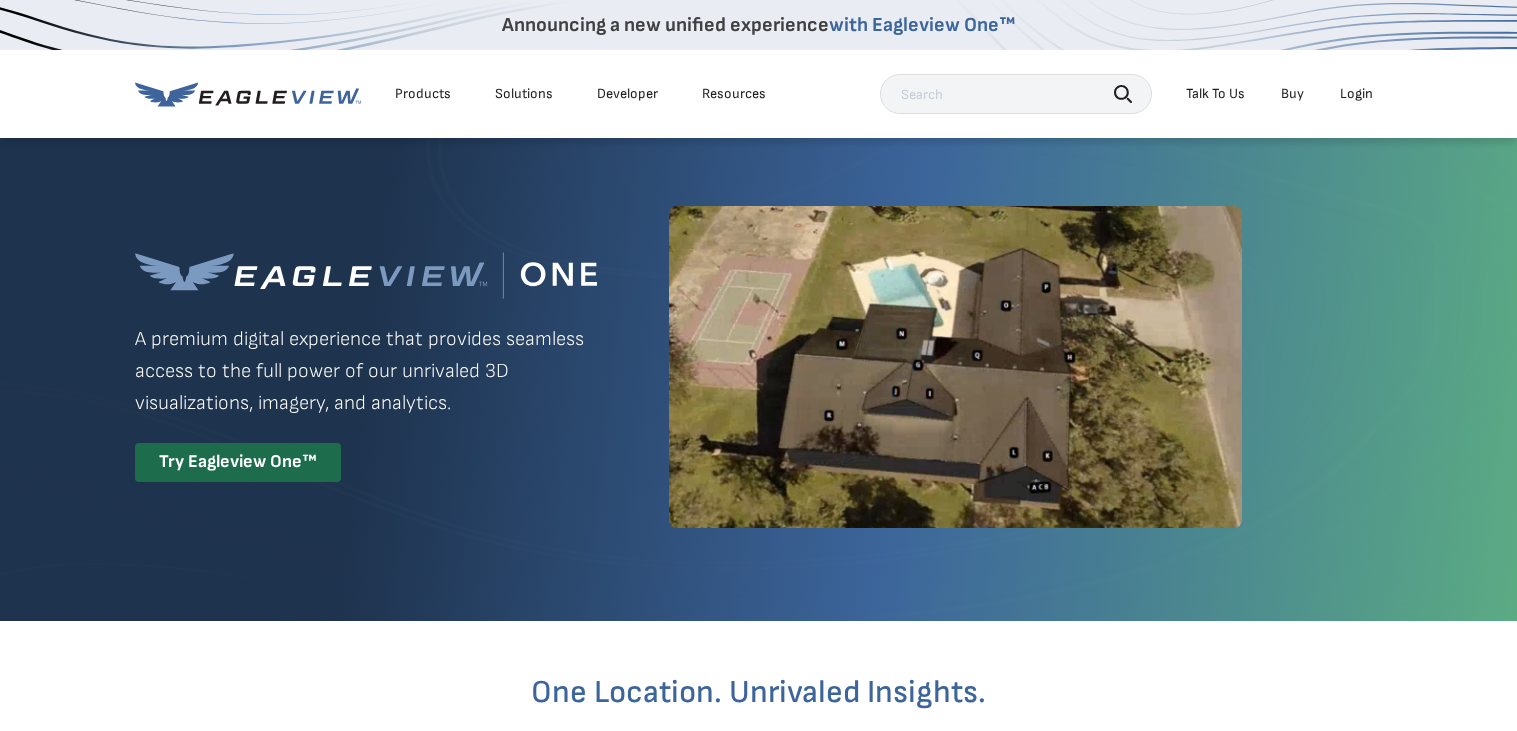 scroll, scrollTop: 0, scrollLeft: 0, axis: both 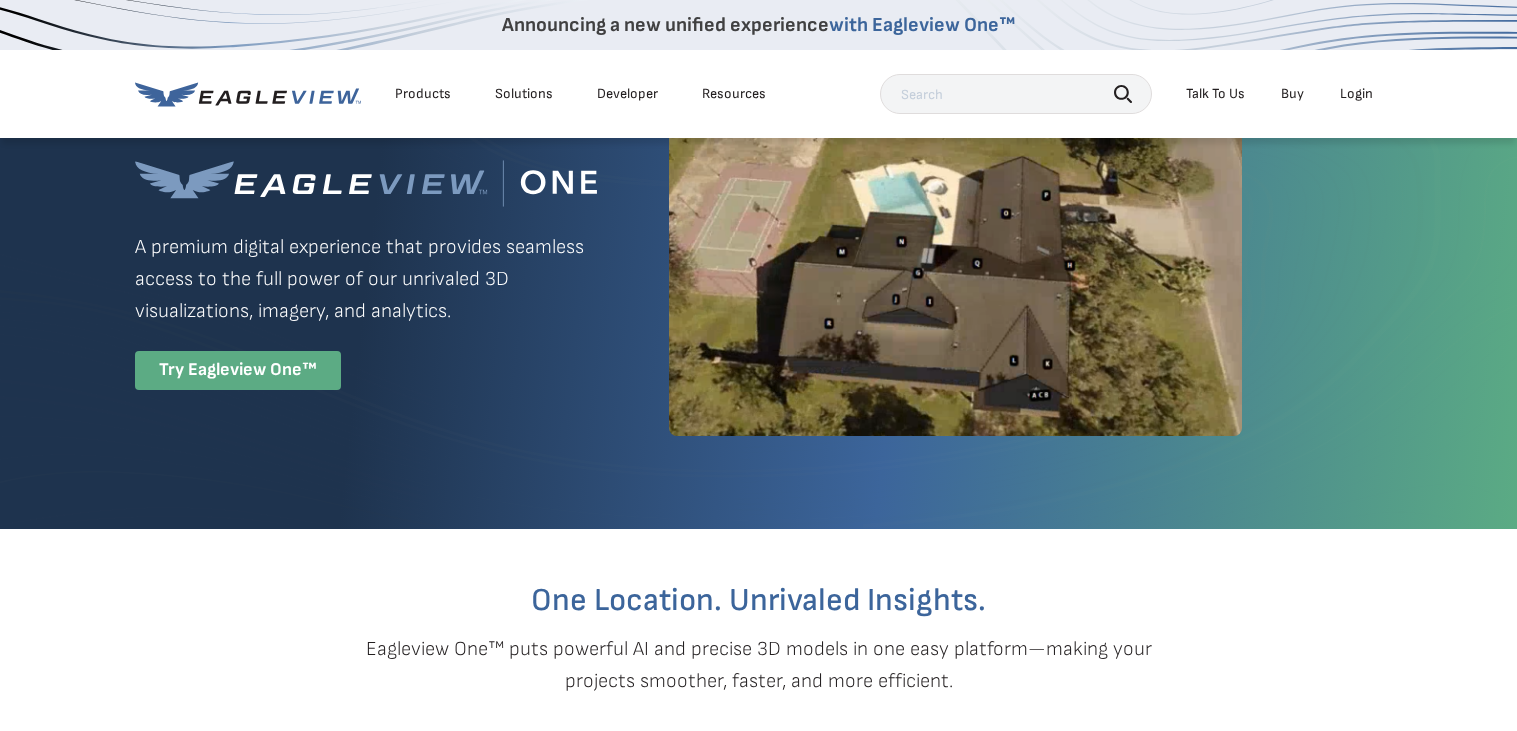 click on "Try Eagleview One™" at bounding box center (238, 370) 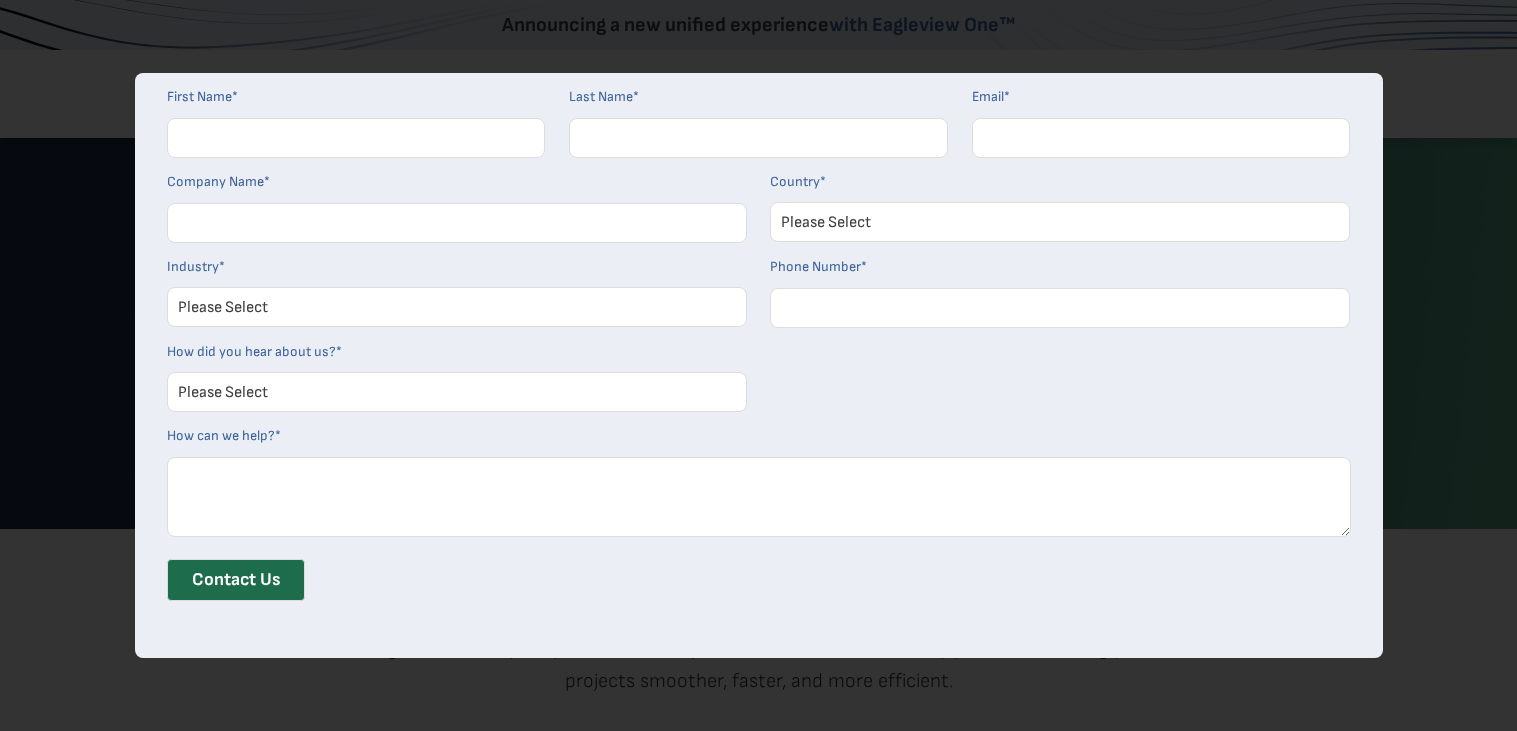 scroll, scrollTop: 118, scrollLeft: 0, axis: vertical 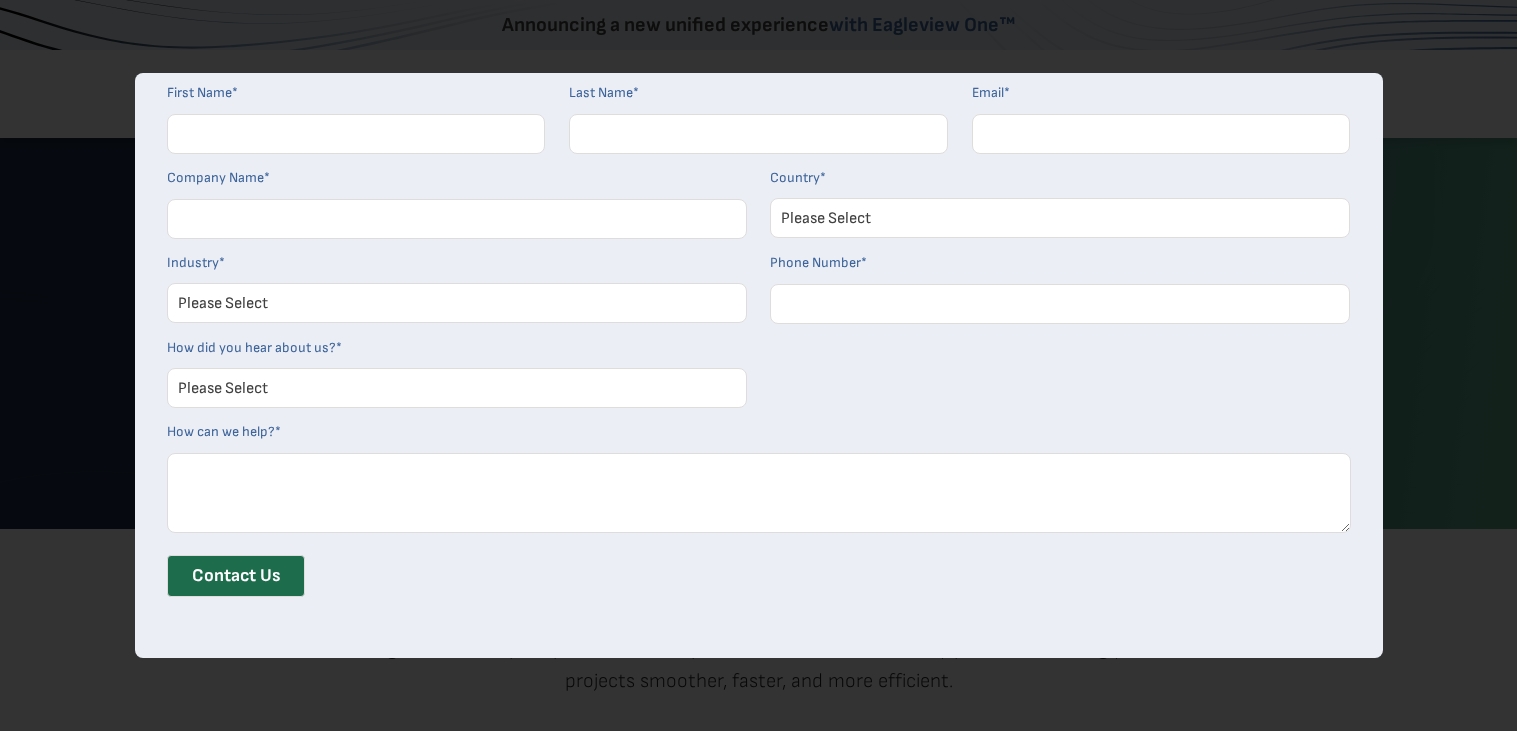 click on "Please Select Architects & Engineering Construction Electric/Gas Utilities Government Insurance Property Maintenance Real Estate Software and Technology Solar Telecommunications Other" at bounding box center (457, 303) 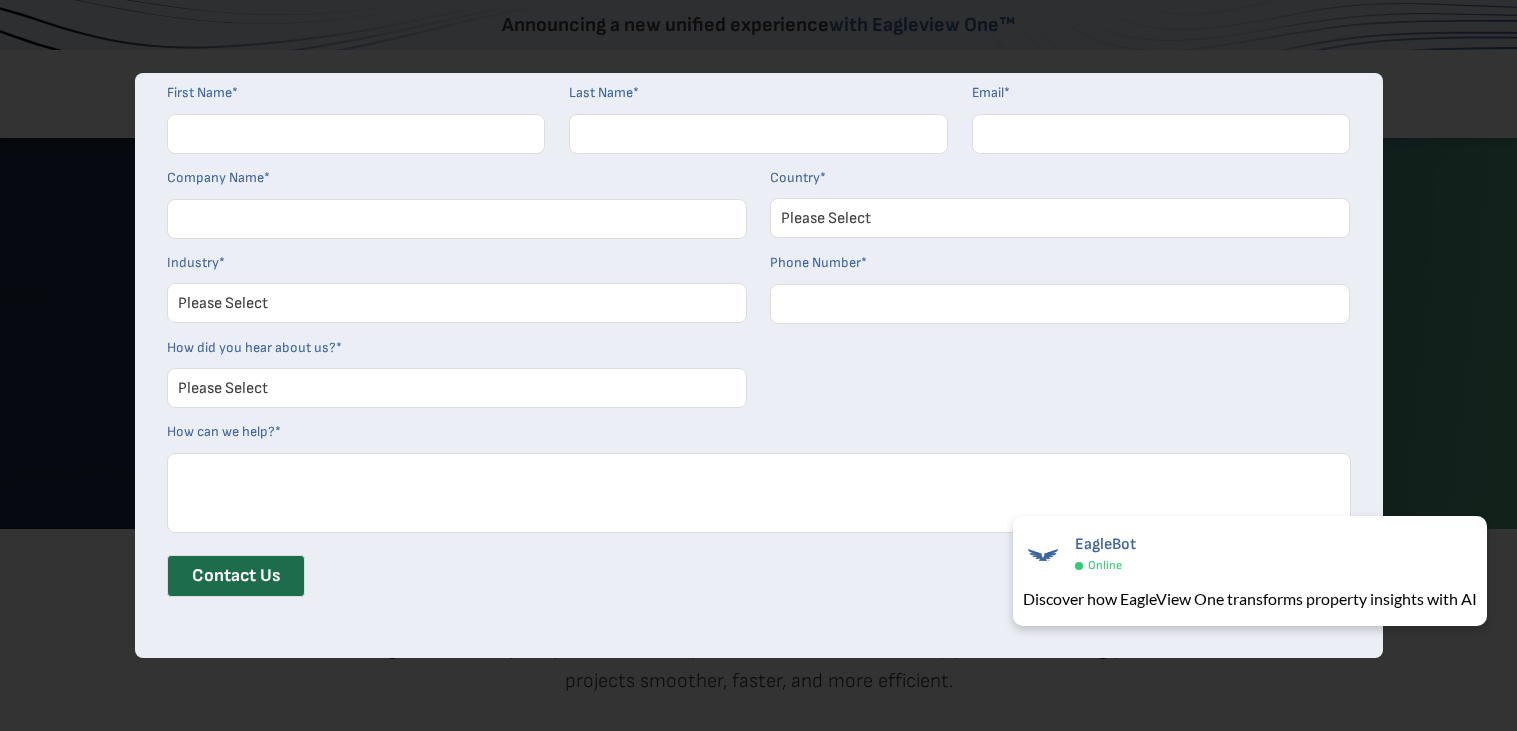 click on "How can we help? *" at bounding box center (759, 493) 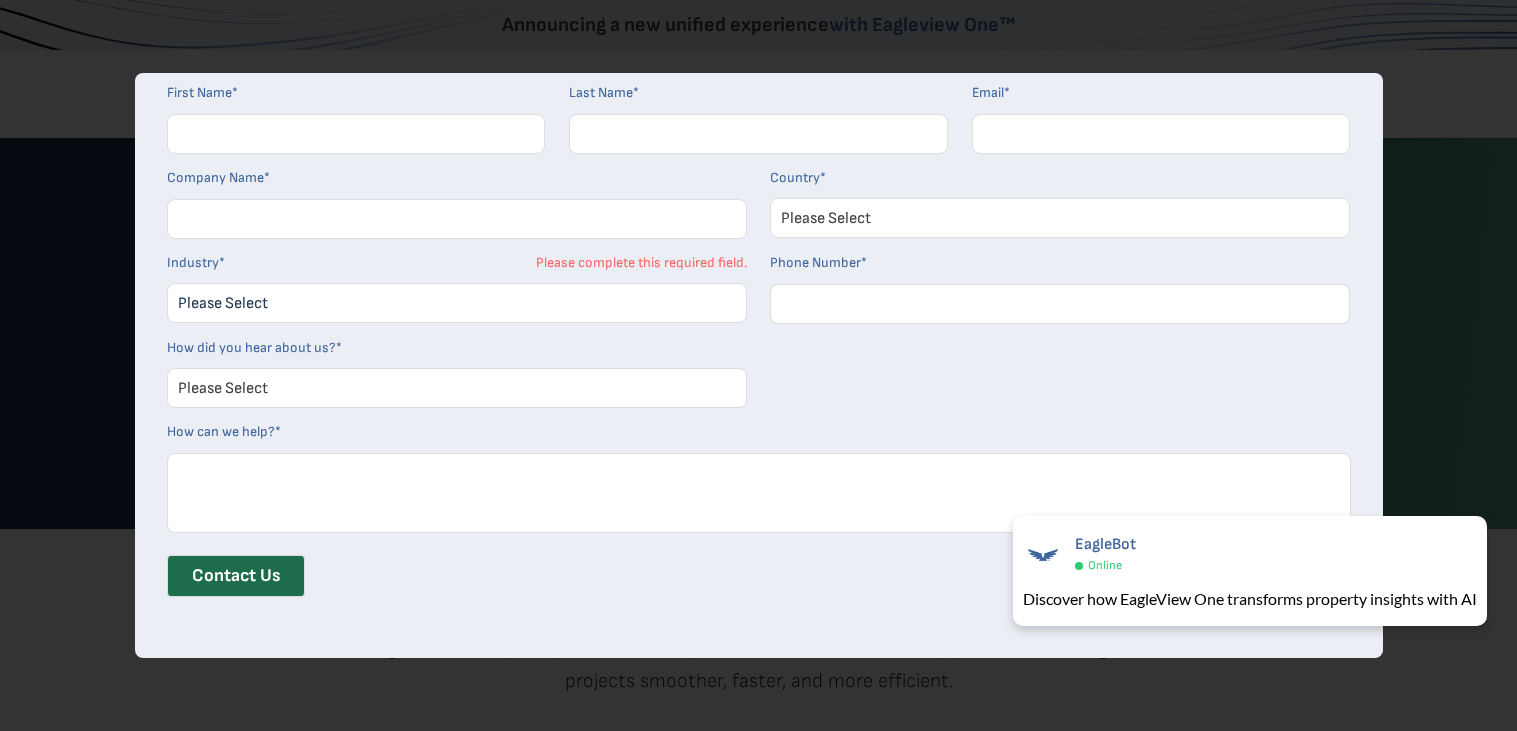 scroll, scrollTop: 0, scrollLeft: 0, axis: both 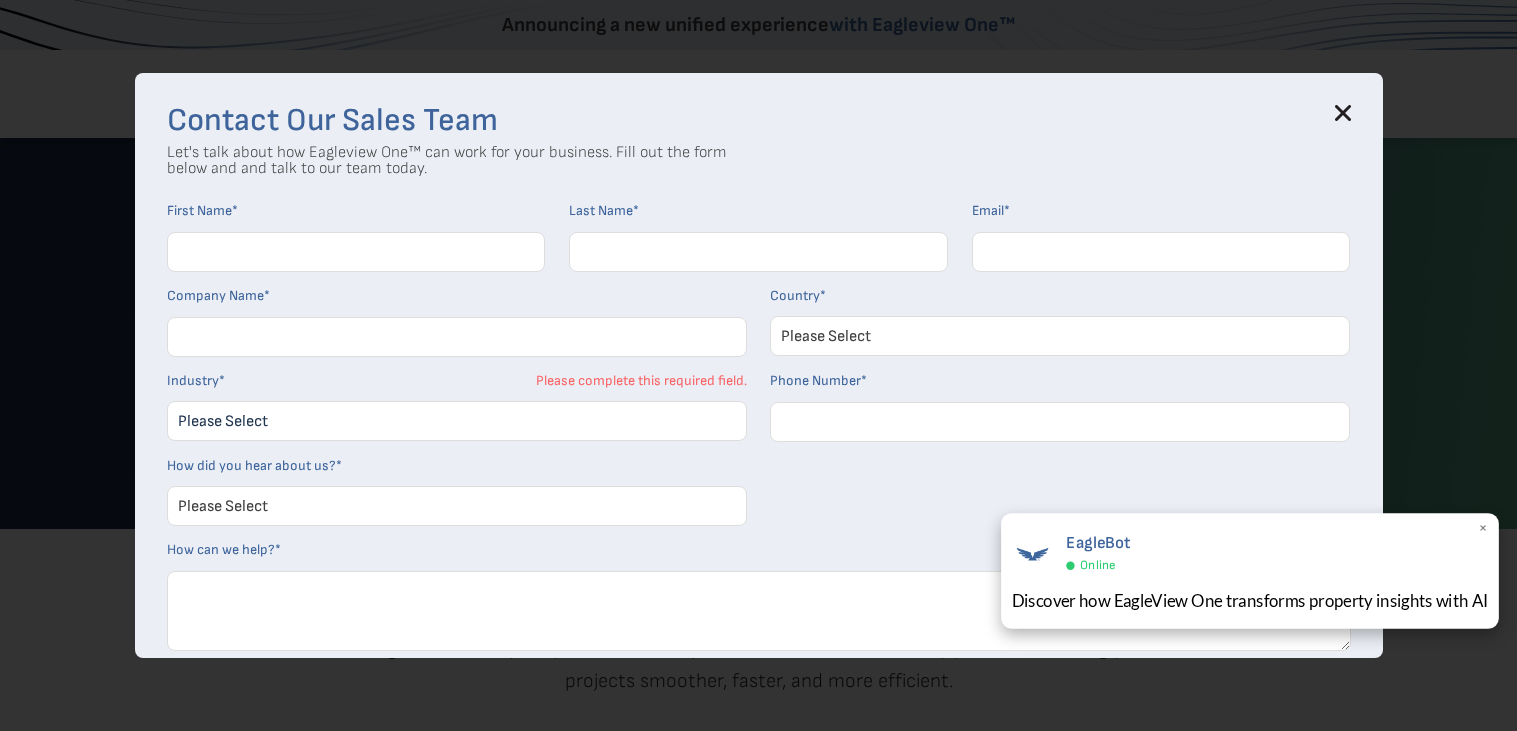 click on "EagleBot Online" at bounding box center [1250, 552] 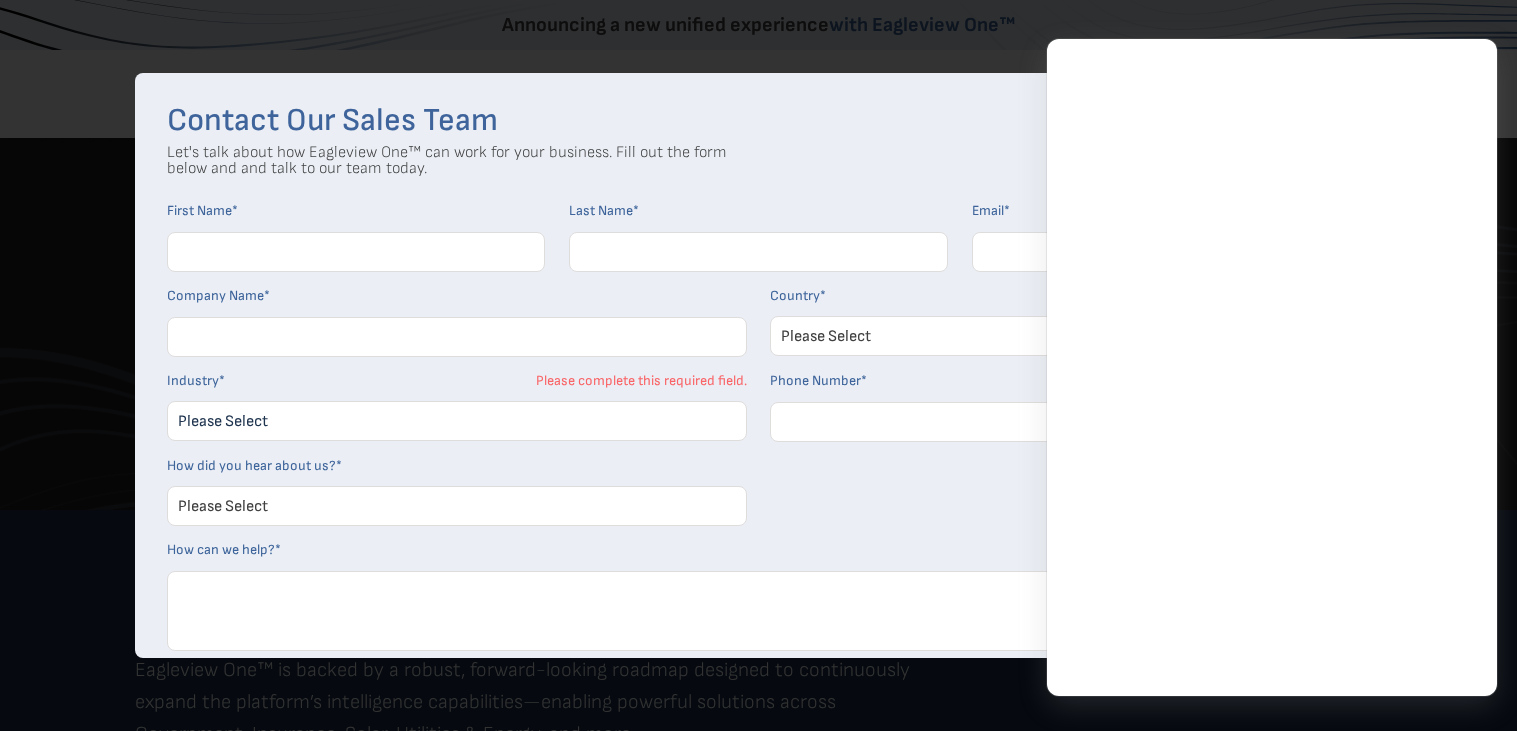 scroll, scrollTop: 2606, scrollLeft: 0, axis: vertical 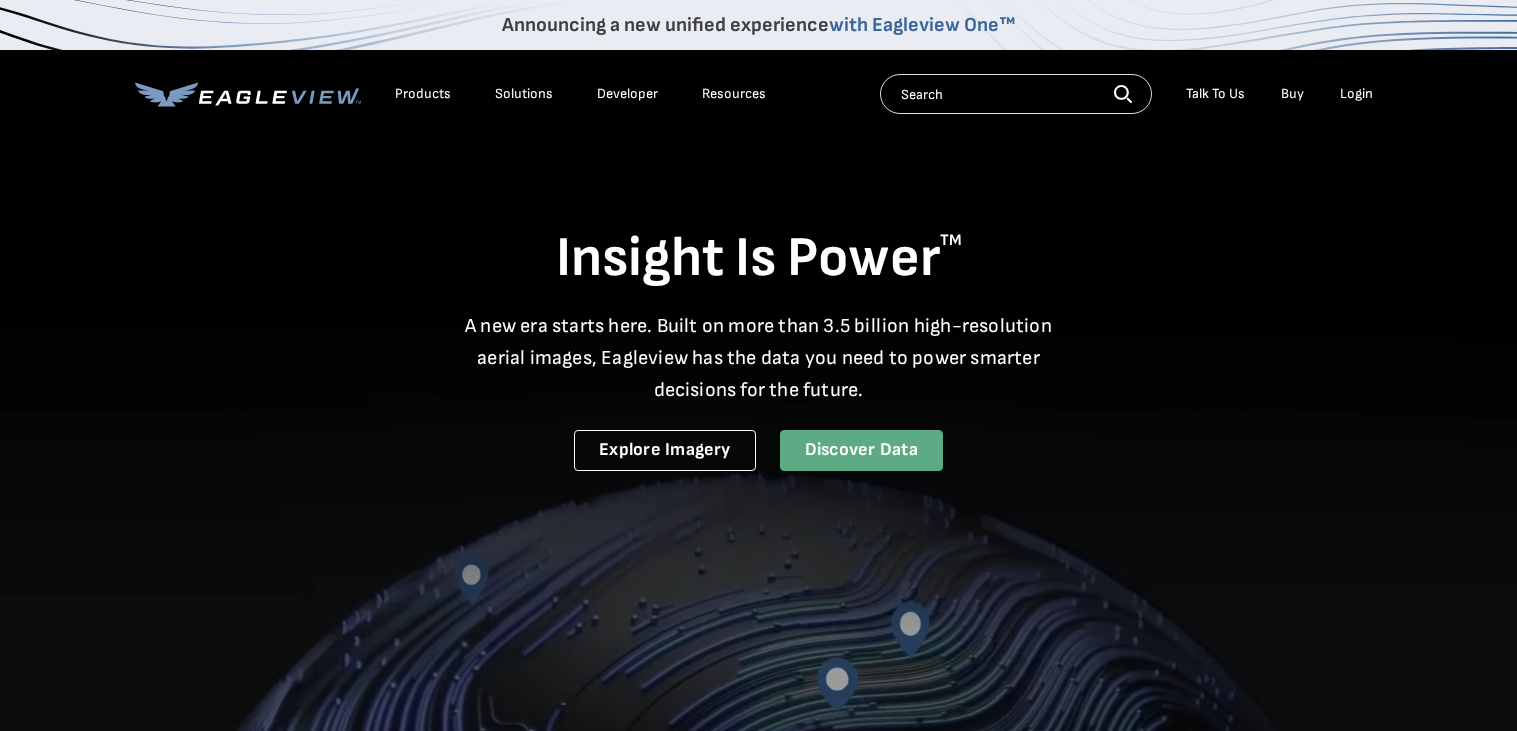 click on "Discover Data" at bounding box center (861, 450) 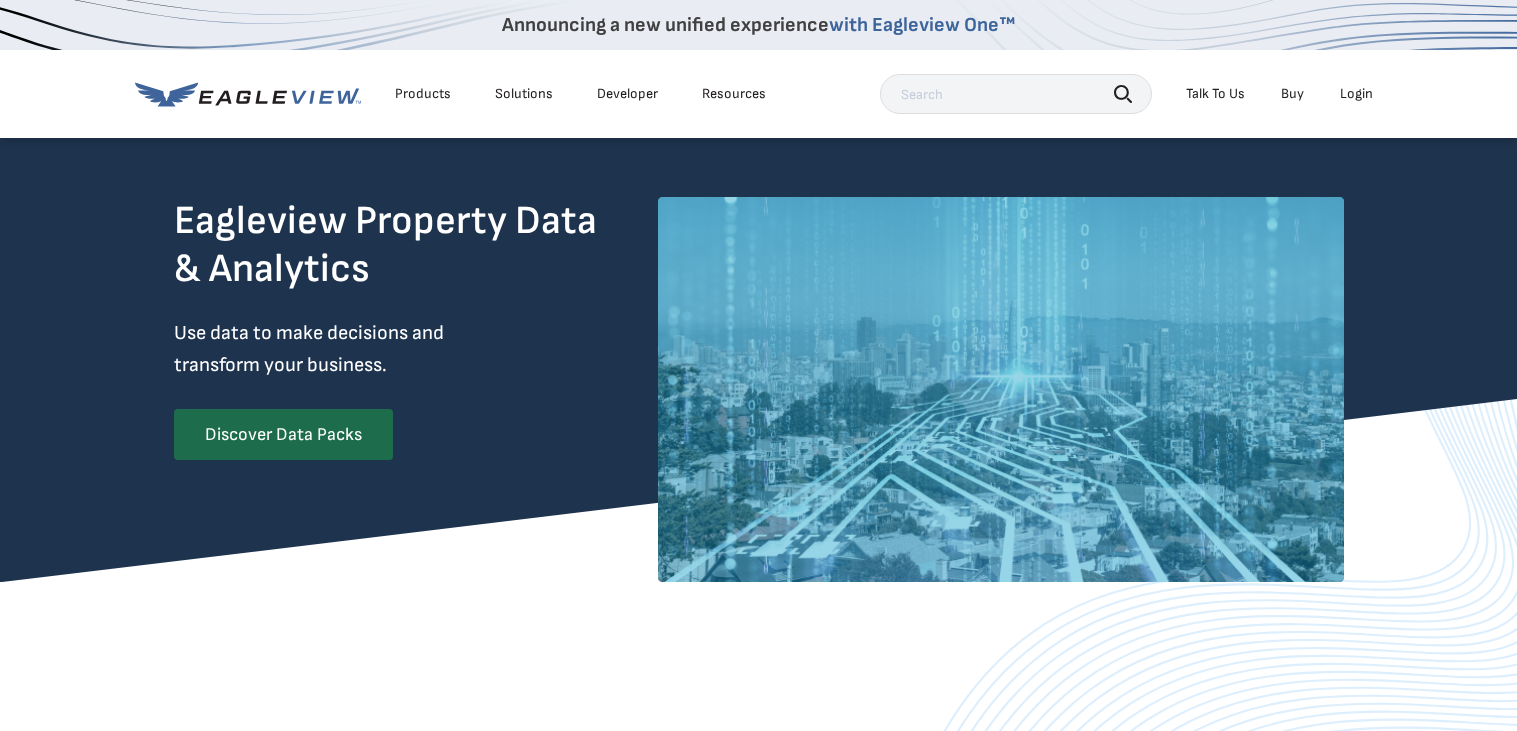 scroll, scrollTop: 312, scrollLeft: 0, axis: vertical 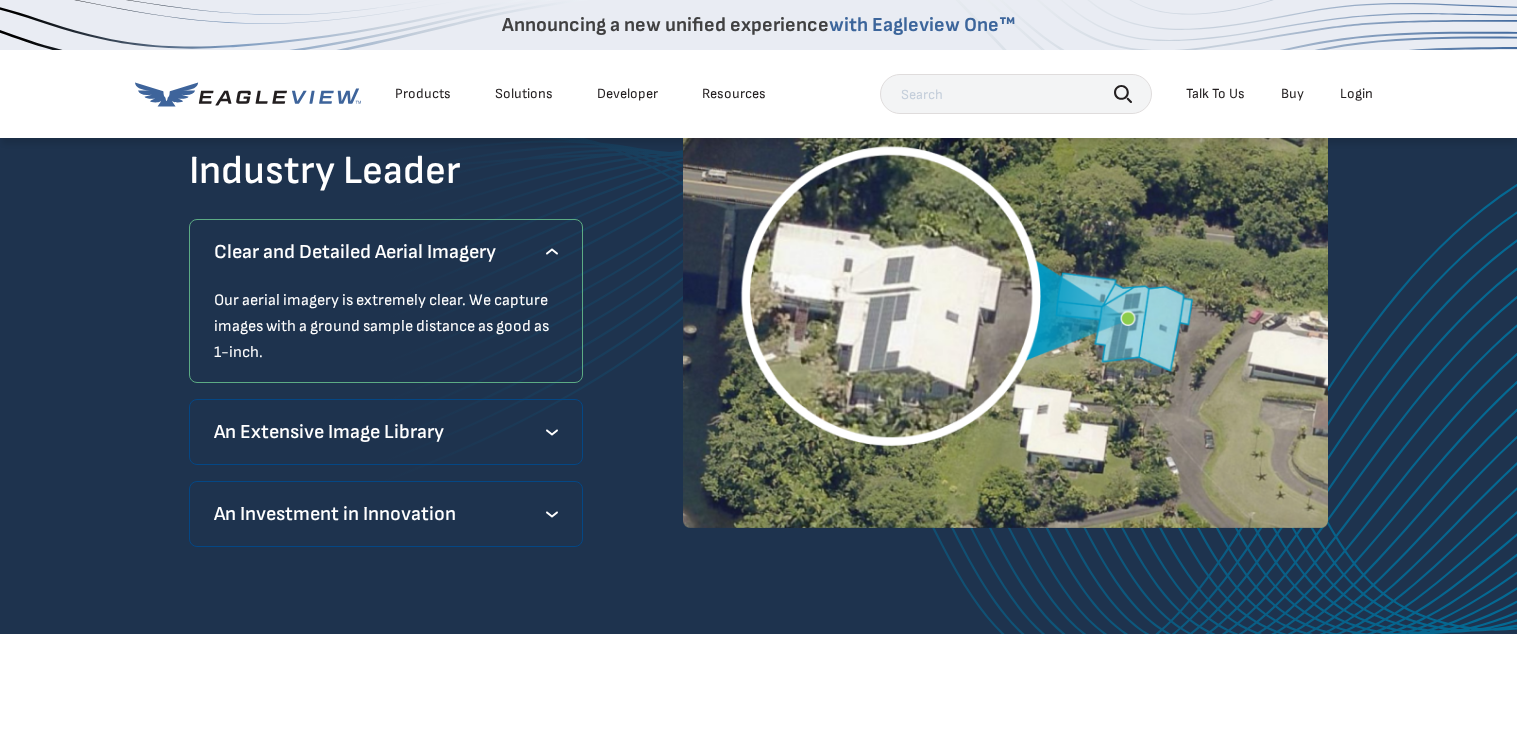 click on "An Extensive Image Library" at bounding box center [386, 432] 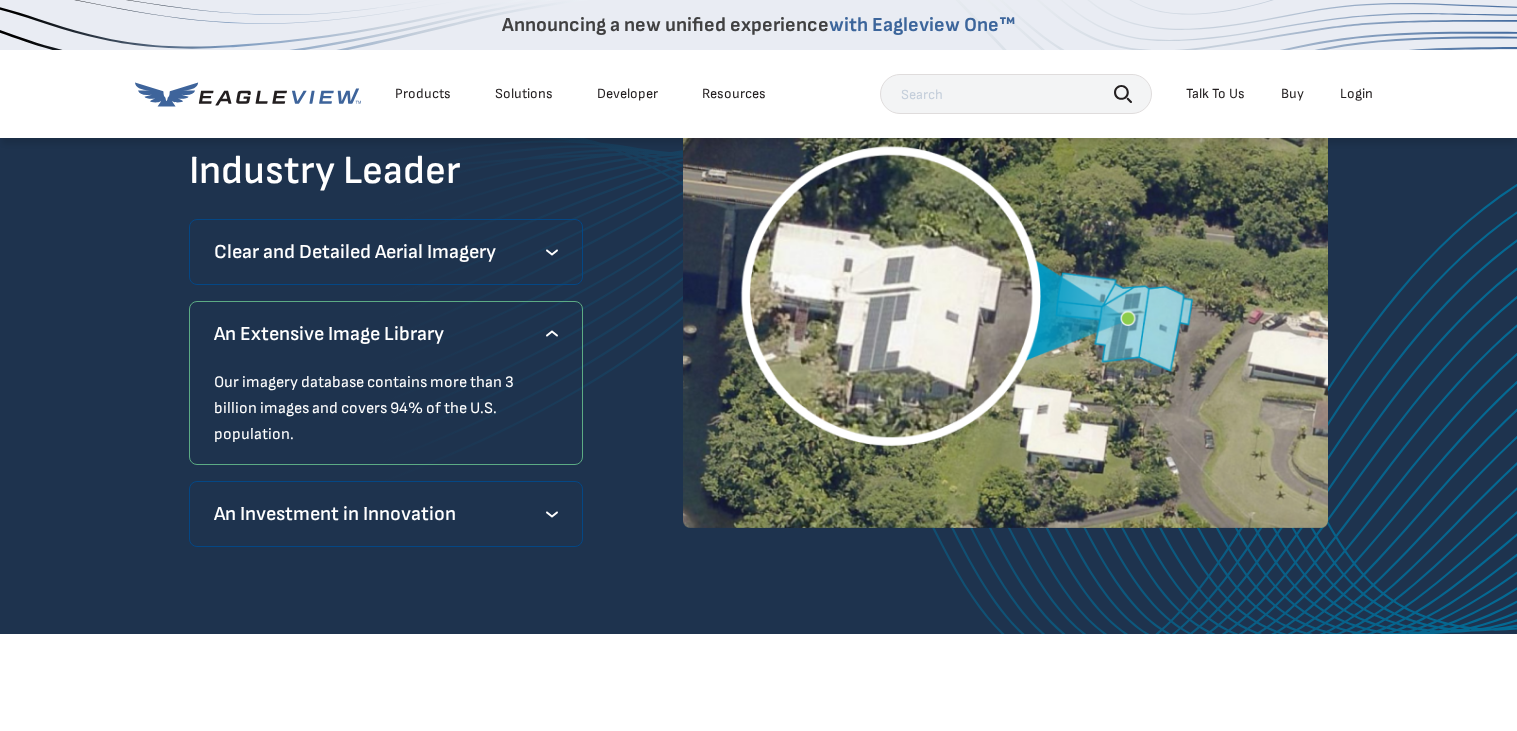 click on "An Extensive Image Library" at bounding box center (386, 334) 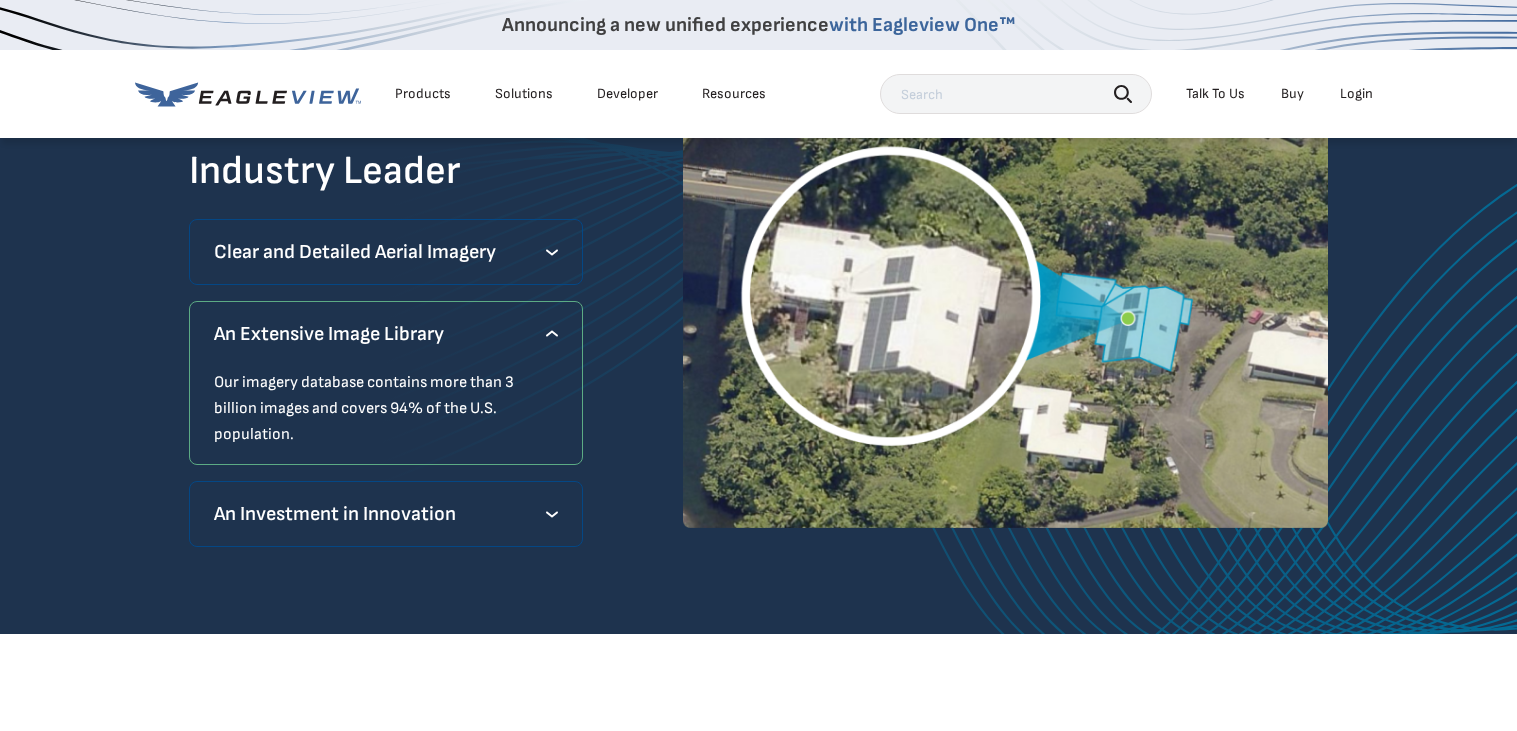 click on "Clear and Detailed Aerial Imagery" at bounding box center [386, 252] 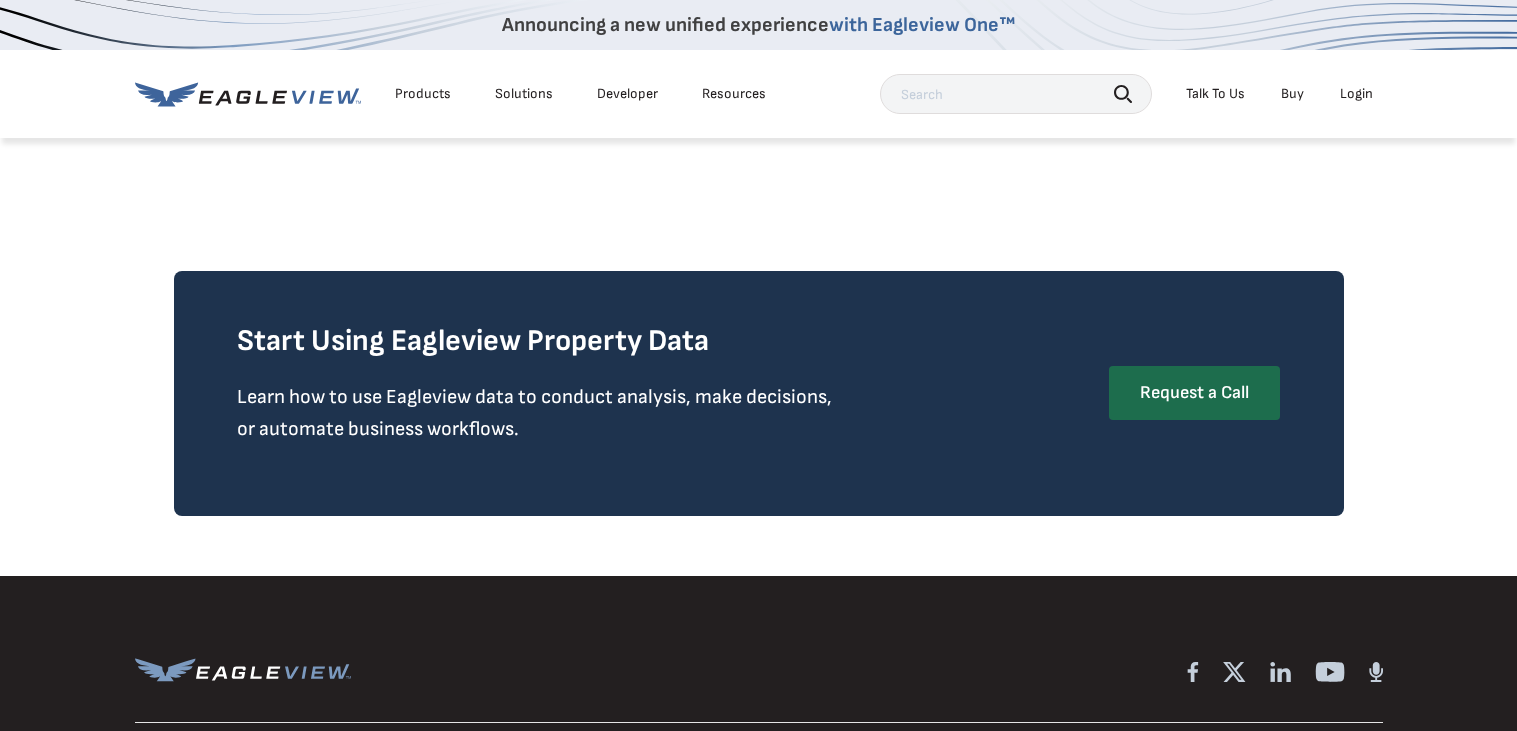 scroll, scrollTop: 0, scrollLeft: 0, axis: both 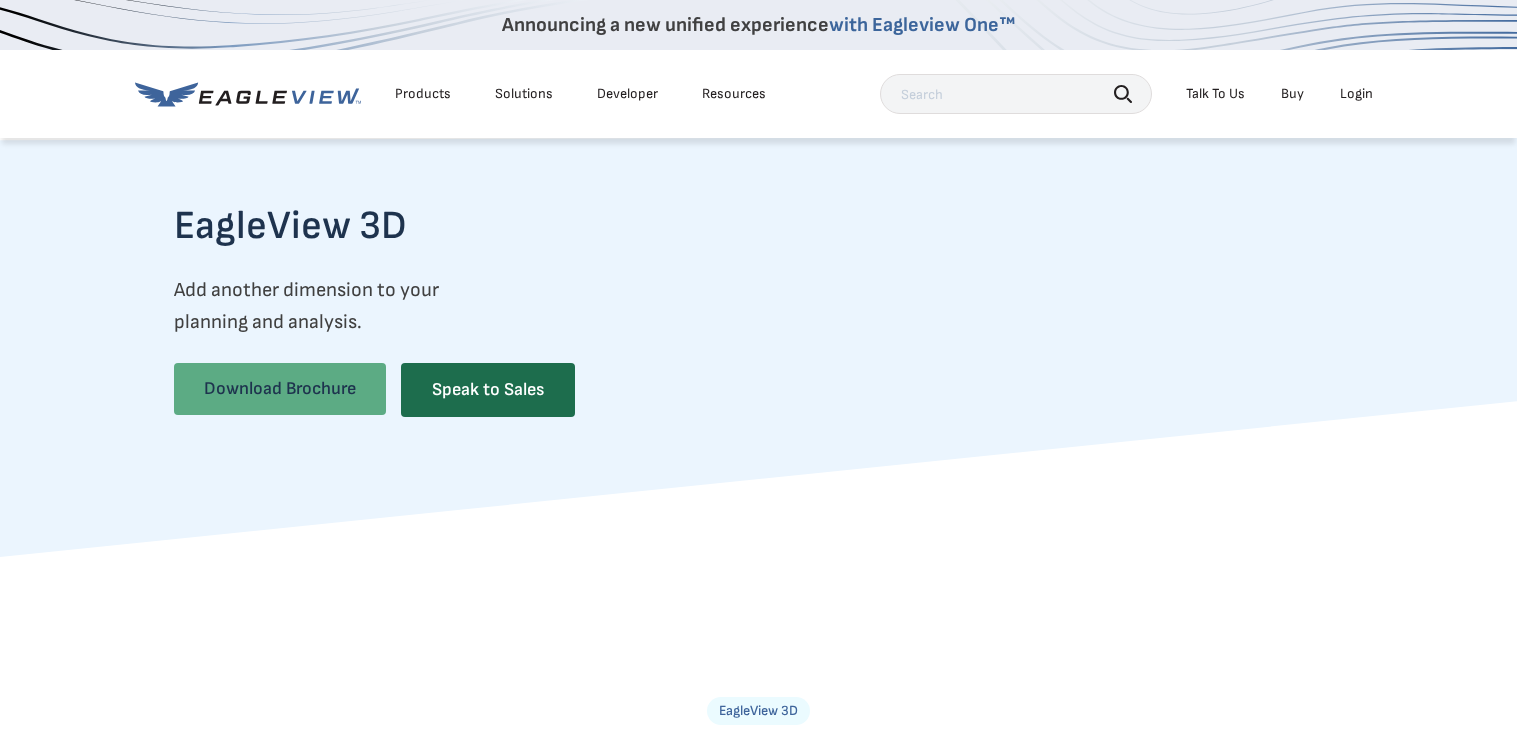 click on "Download Brochure" at bounding box center (280, 389) 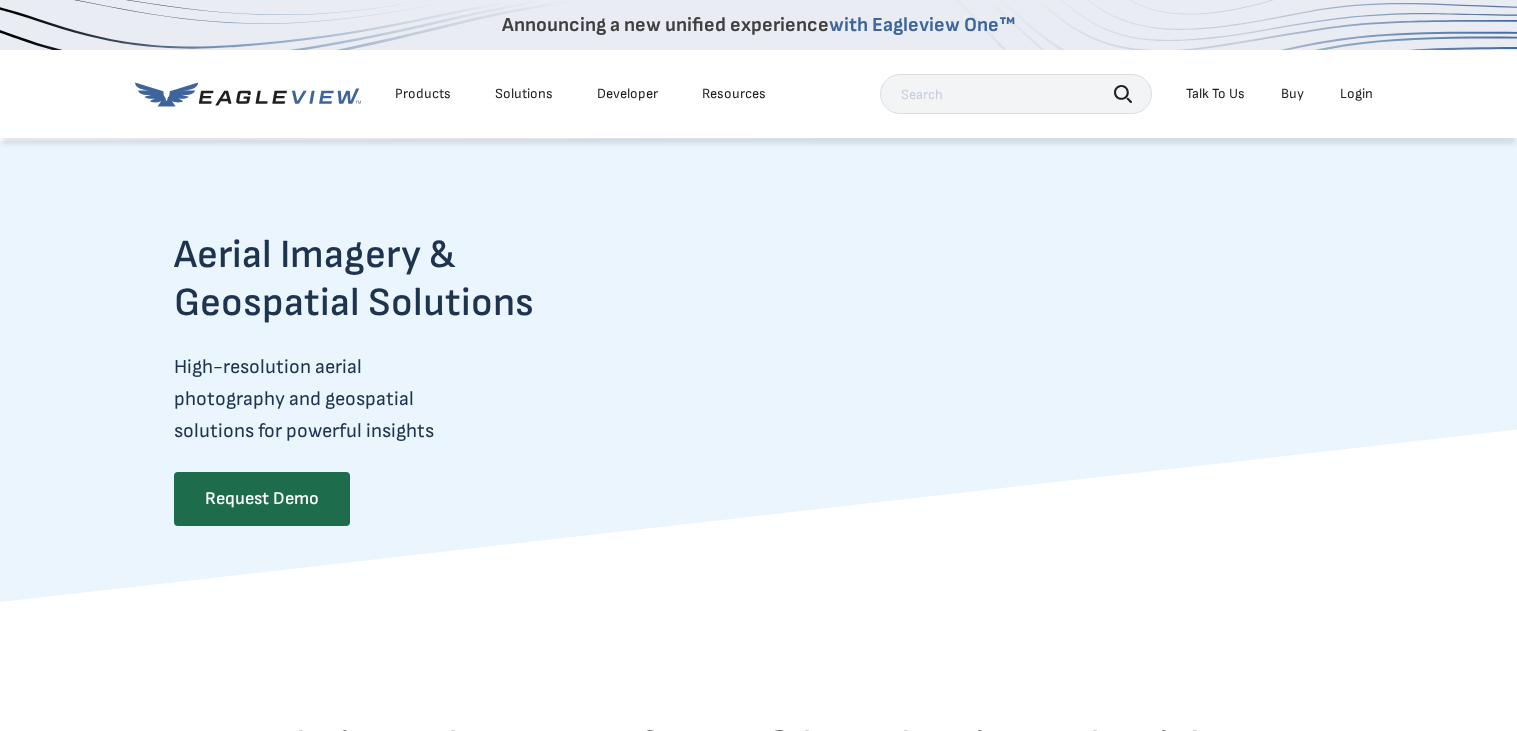 scroll, scrollTop: 0, scrollLeft: 0, axis: both 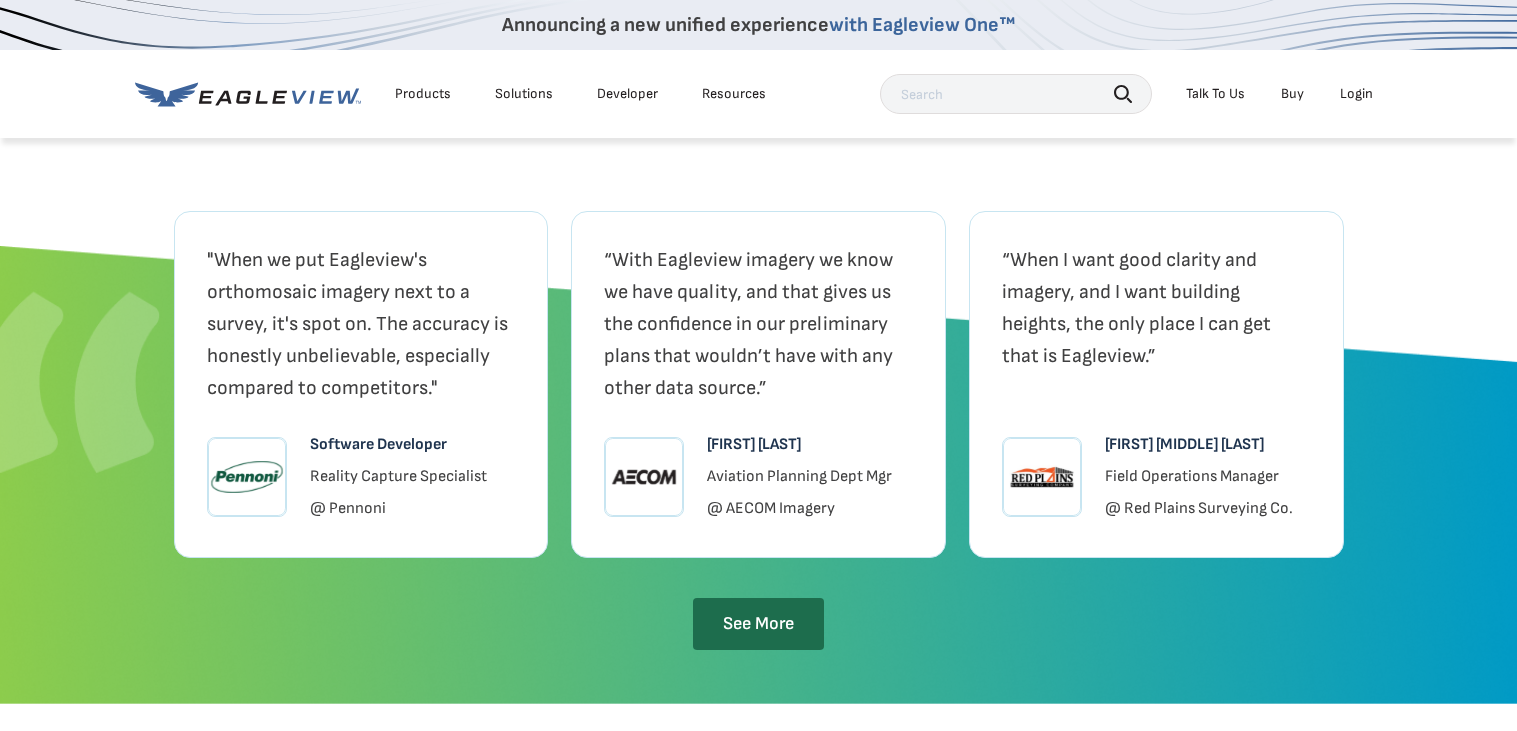 click at bounding box center [644, 477] 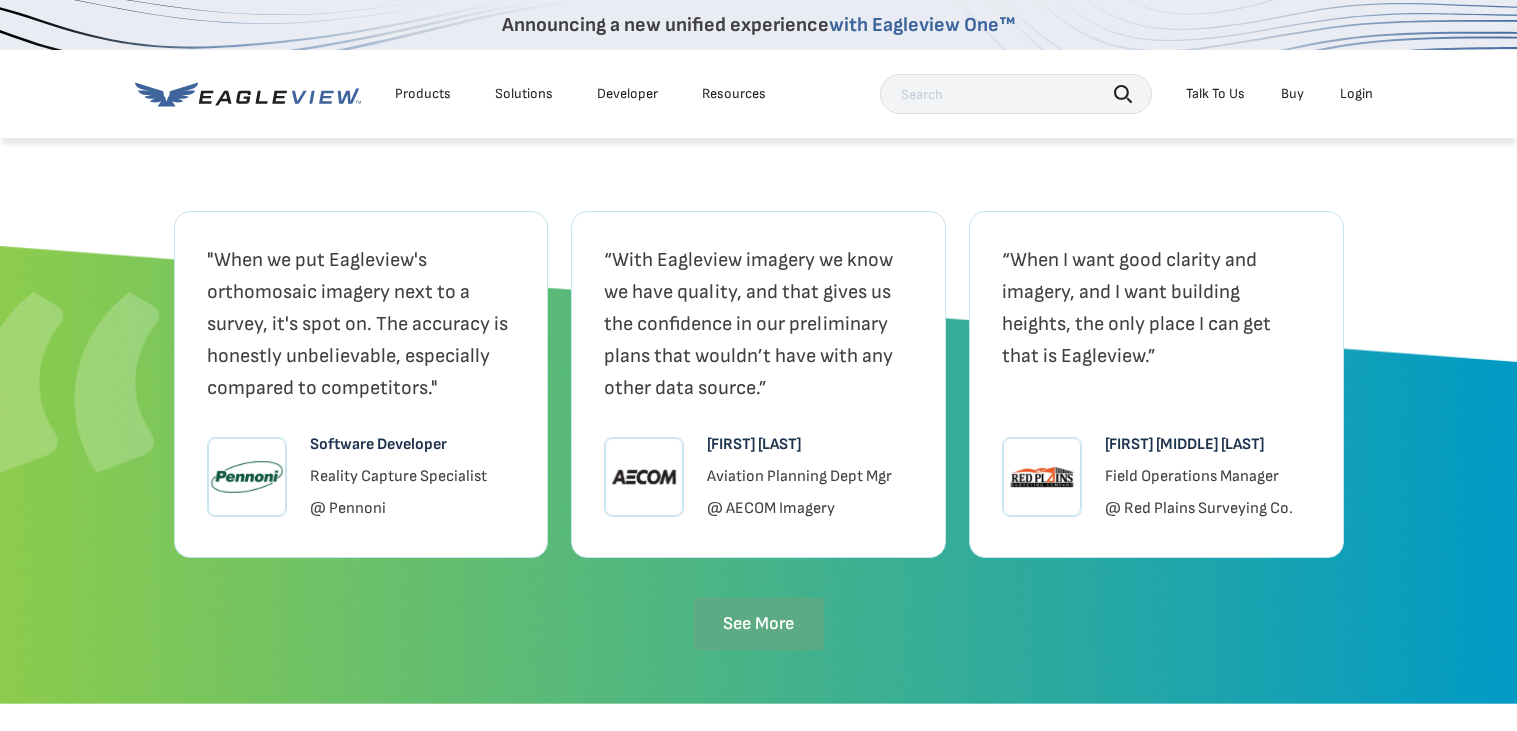 click on "See More" at bounding box center (758, 624) 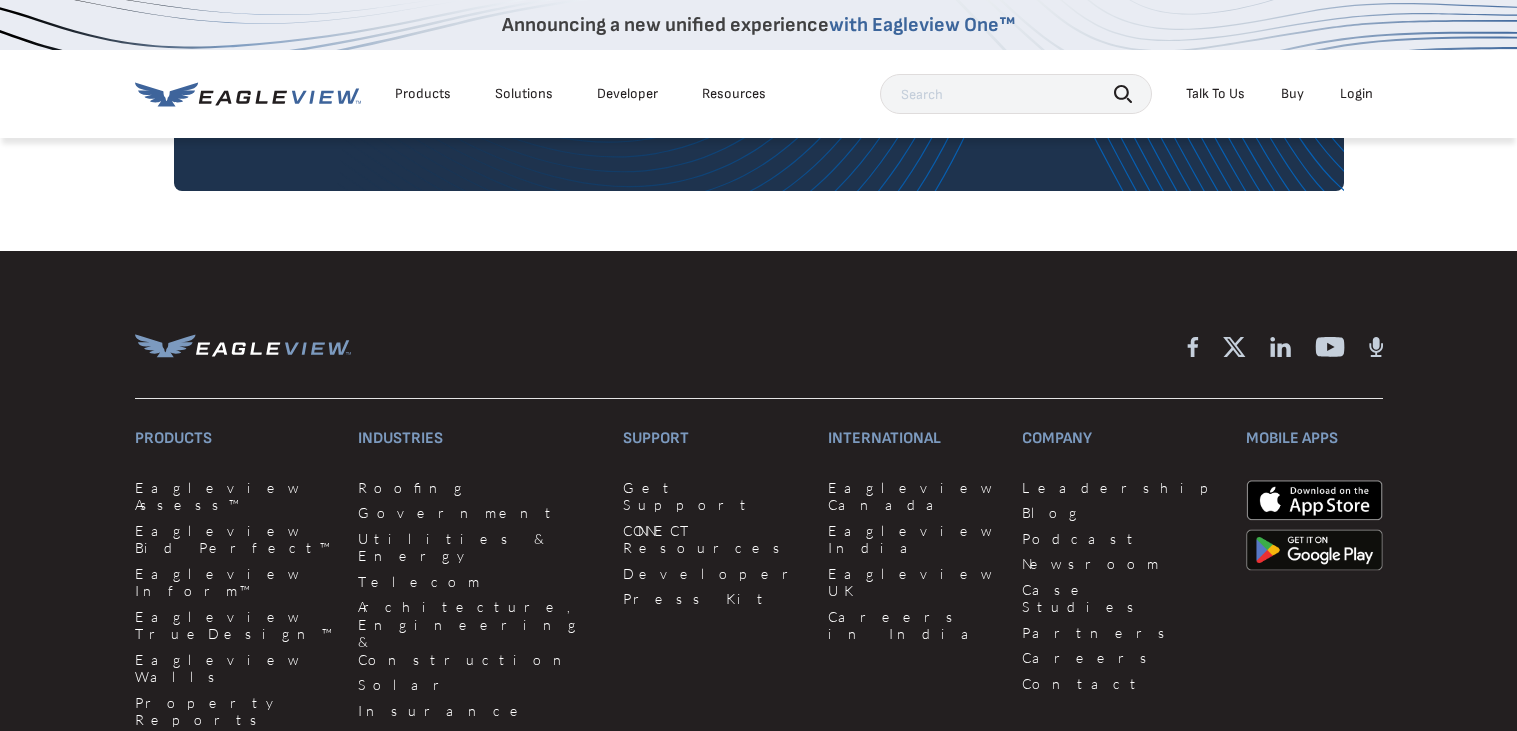 scroll, scrollTop: 5012, scrollLeft: 0, axis: vertical 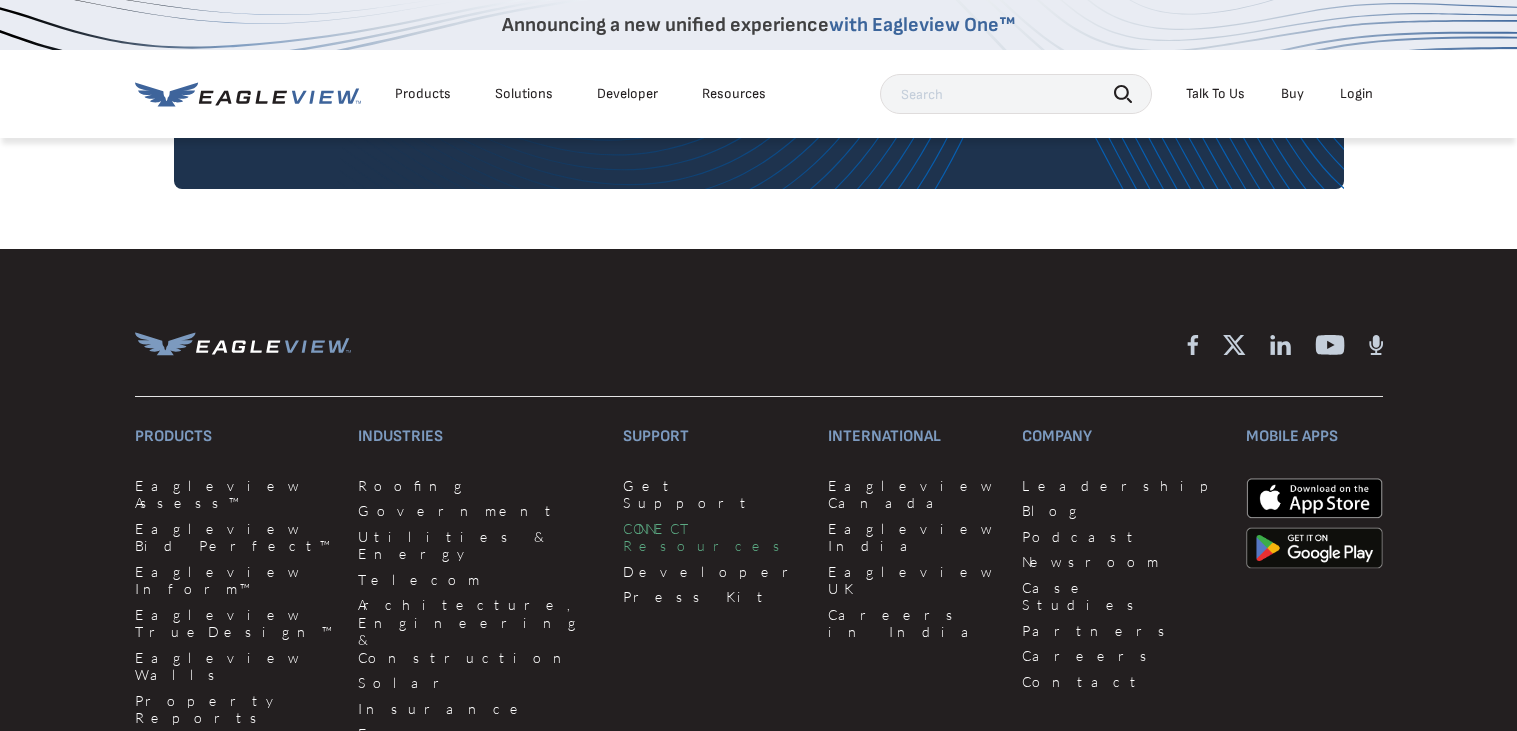 click on "CONNECT Resources" at bounding box center [713, 537] 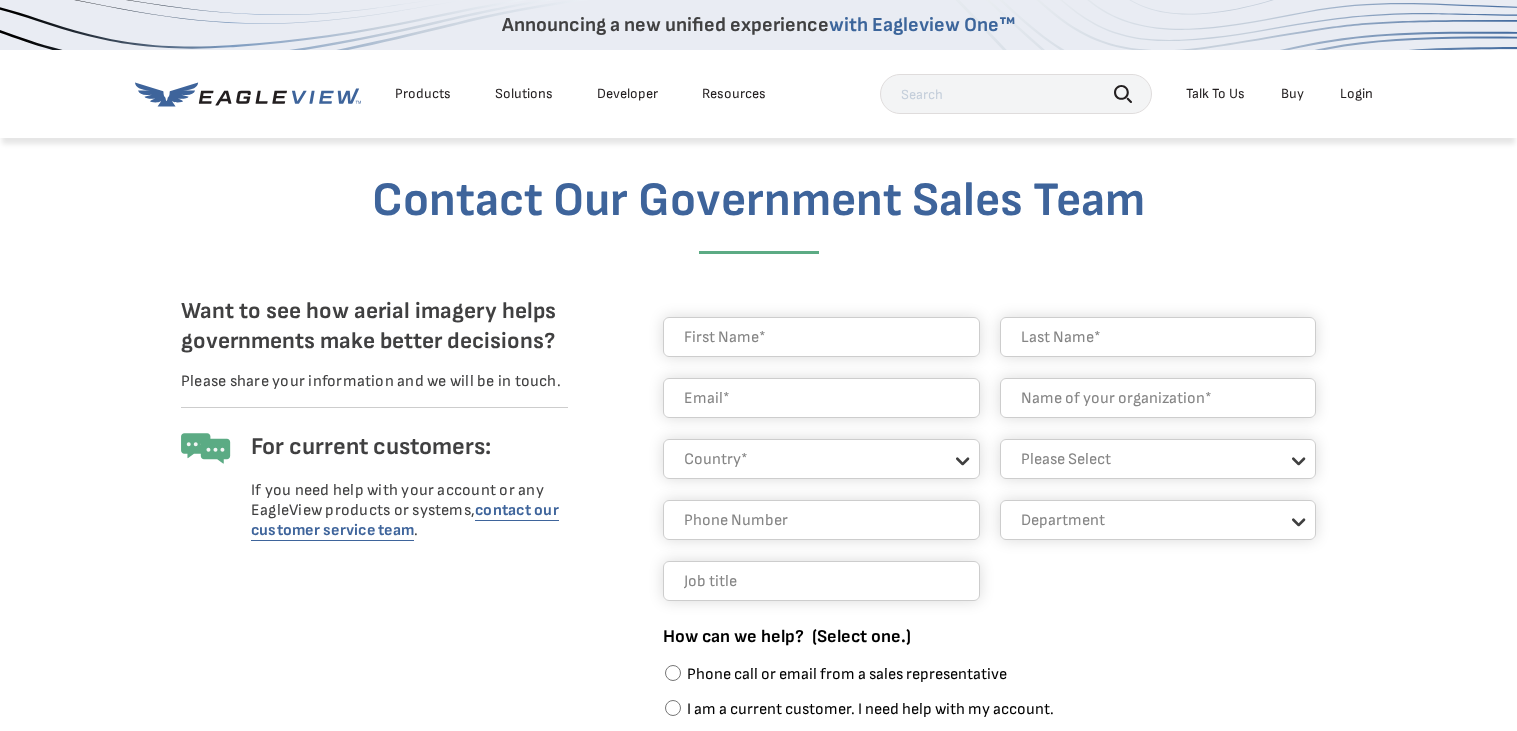 scroll, scrollTop: 0, scrollLeft: 0, axis: both 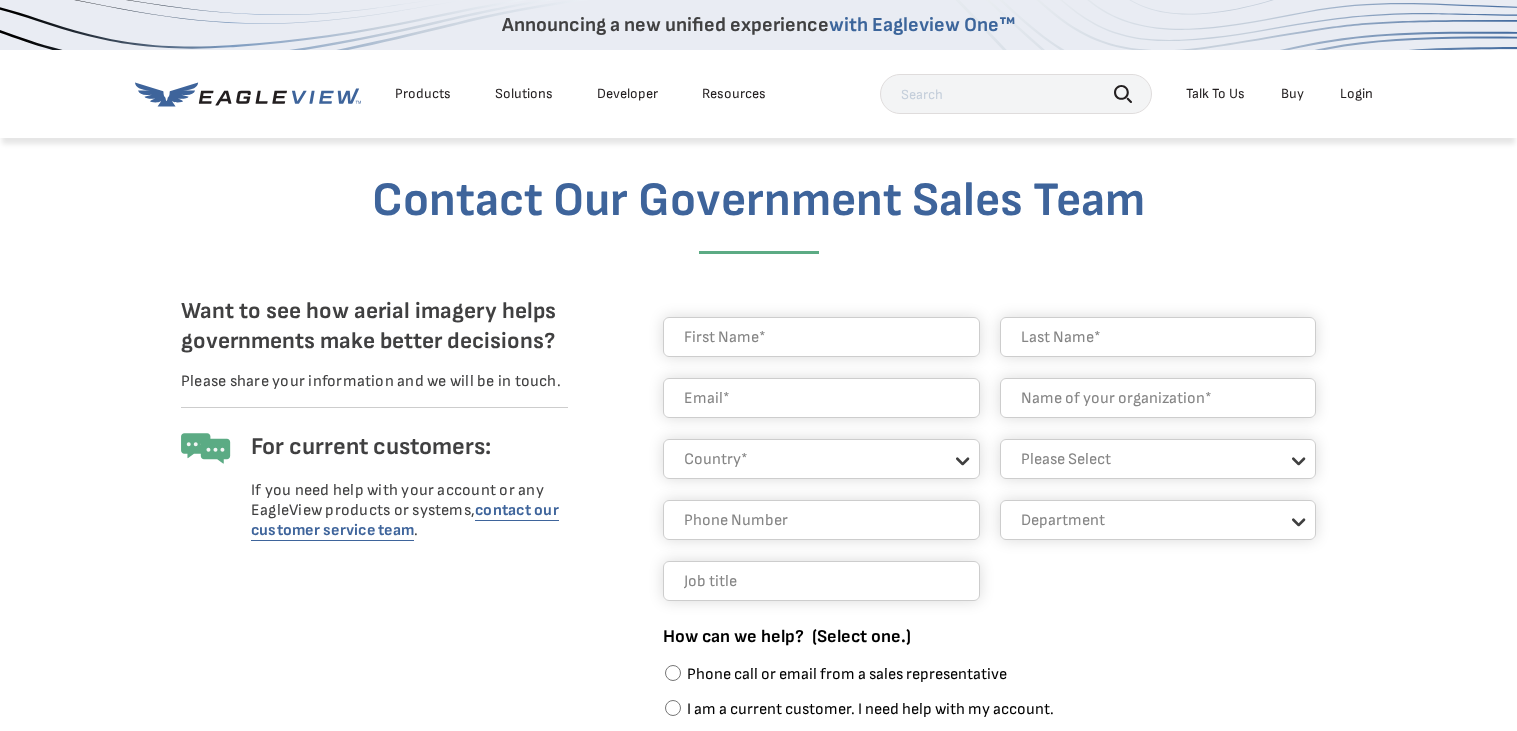 click on "Country* United States Canada Other Aruba Czechia Guam" at bounding box center [821, 459] 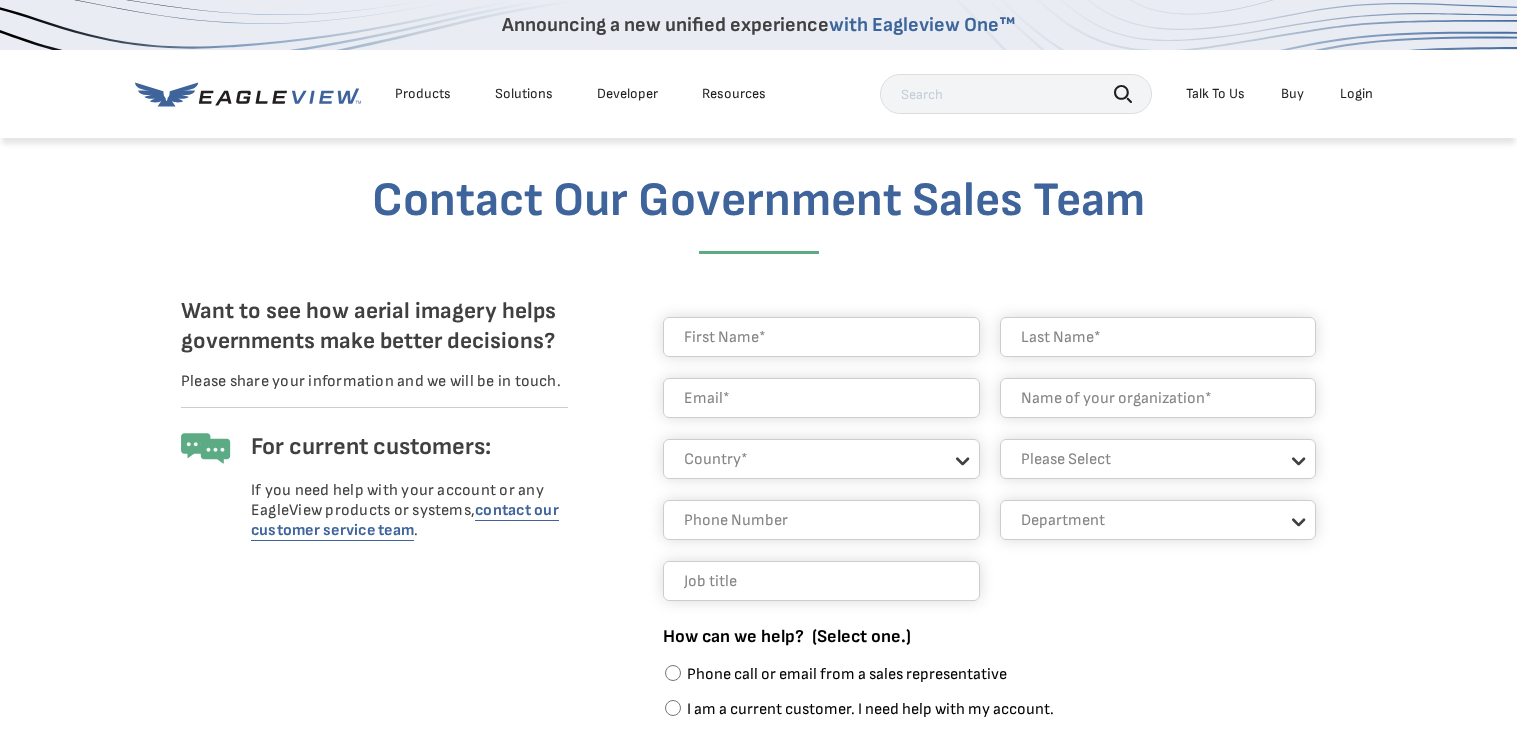 click at bounding box center (821, 581) 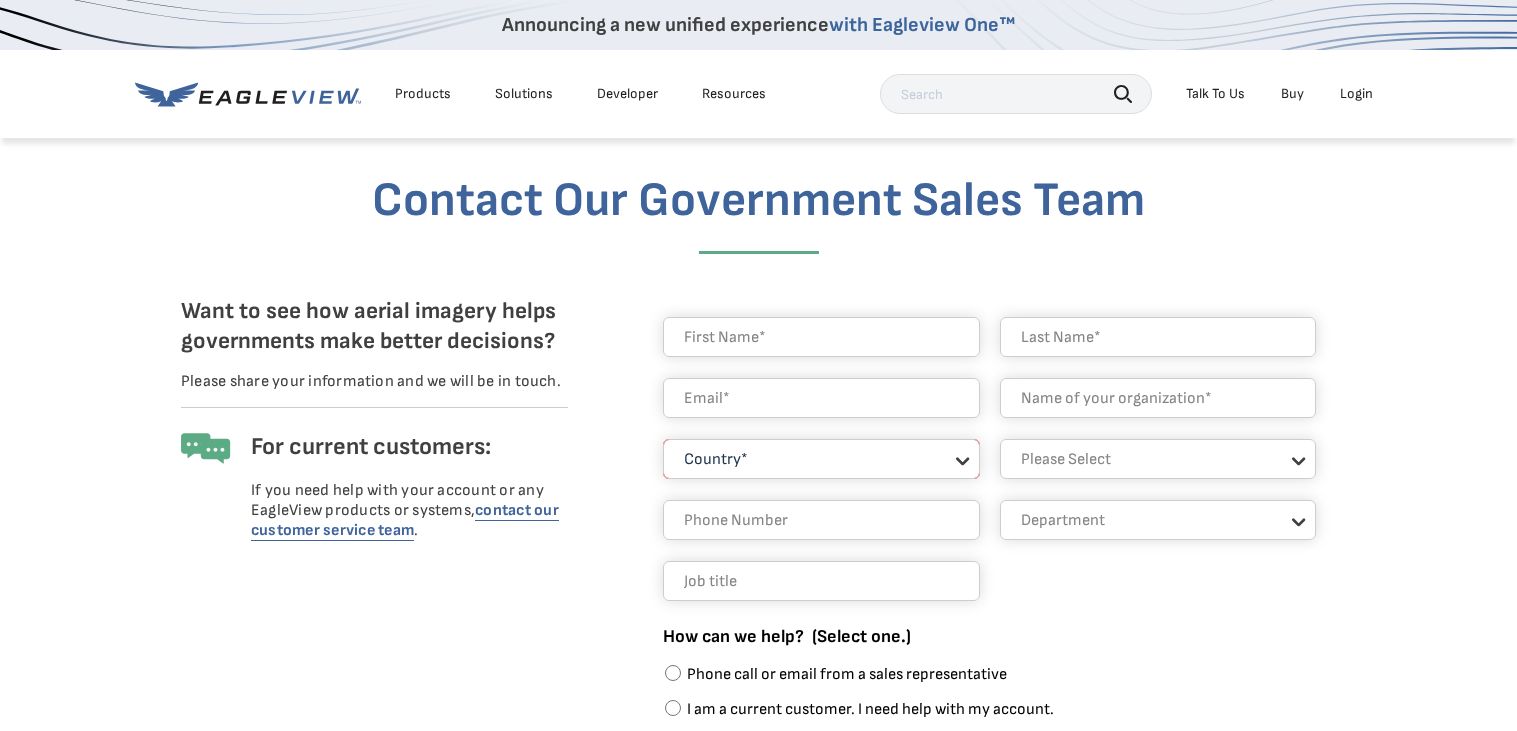 click on "Country* United States Canada Other Aruba Czechia Guam Please complete this required field. Industry * Please Select Architects & Engineering Construction Electric/Gas Utilities Government Insurance Other Property Maintenance Real Estate Solar Telecommunications Software and Technology Department Department Assessment GIS Public Works Other Public Safety How can we help?  (Select one.) Phone call or email from a sales representative I am a current customer. I need help with my account. Other Please provide more detail on your request. Lead Page Submit" at bounding box center [999, 680] 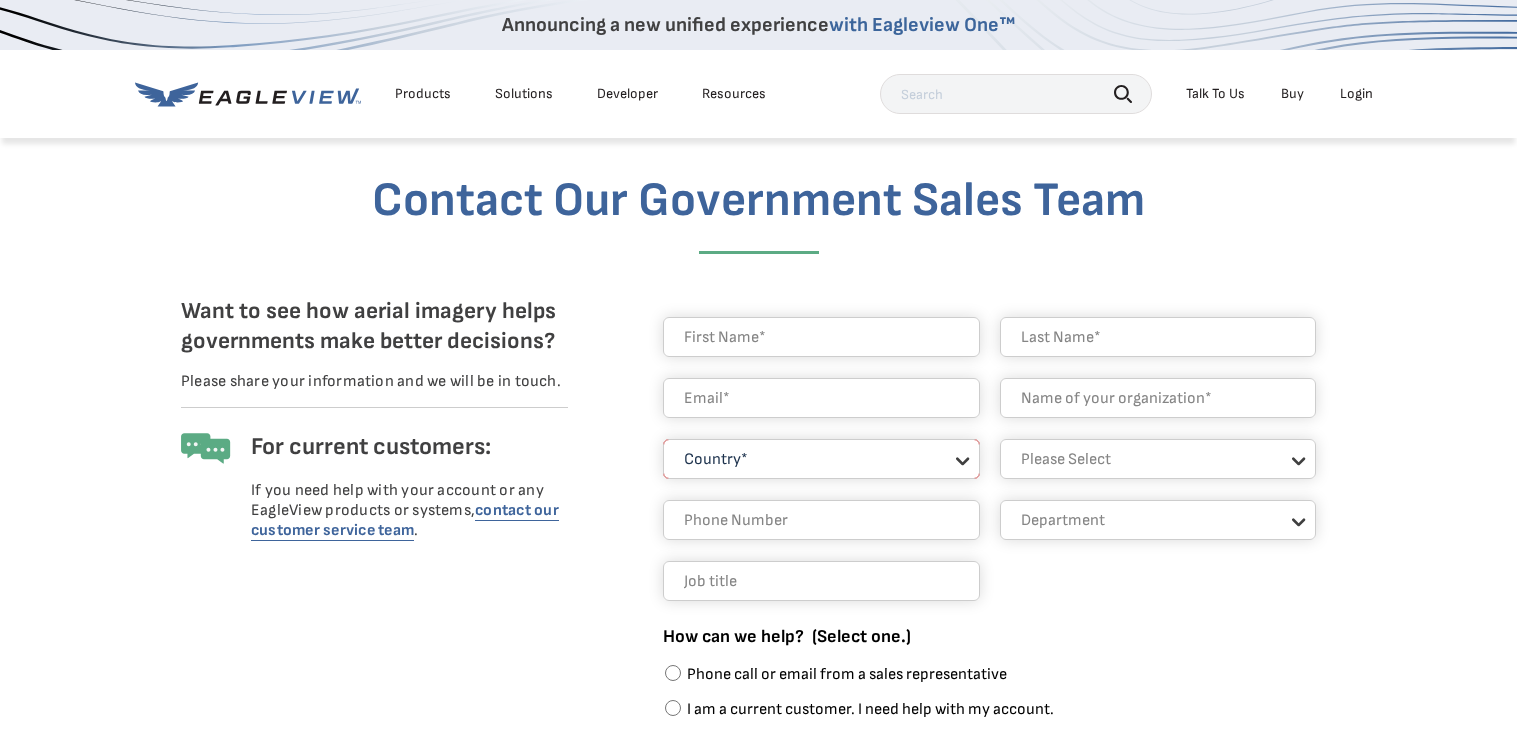 click on "Department Assessment GIS Public Works Other Public Safety" at bounding box center (1158, 520) 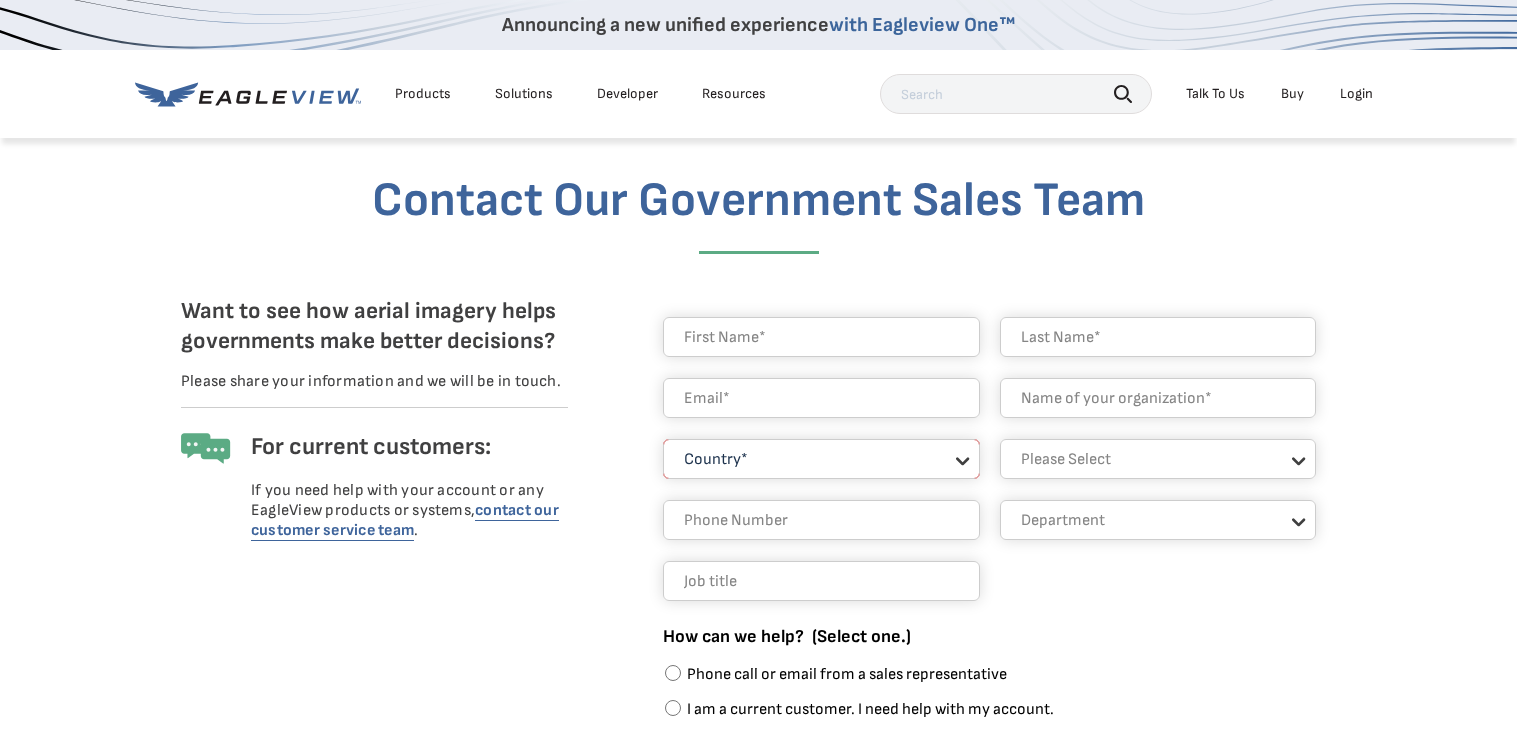 click on "Country* United States Canada Other Aruba Czechia Guam Please complete this required field. Industry * Please Select Architects & Engineering Construction Electric/Gas Utilities Government Insurance Other Property Maintenance Real Estate Solar Telecommunications Software and Technology Department Department Assessment GIS Public Works Other Public Safety How can we help?  (Select one.) Phone call or email from a sales representative I am a current customer. I need help with my account. Other Please provide more detail on your request. Lead Page Submit" at bounding box center (999, 680) 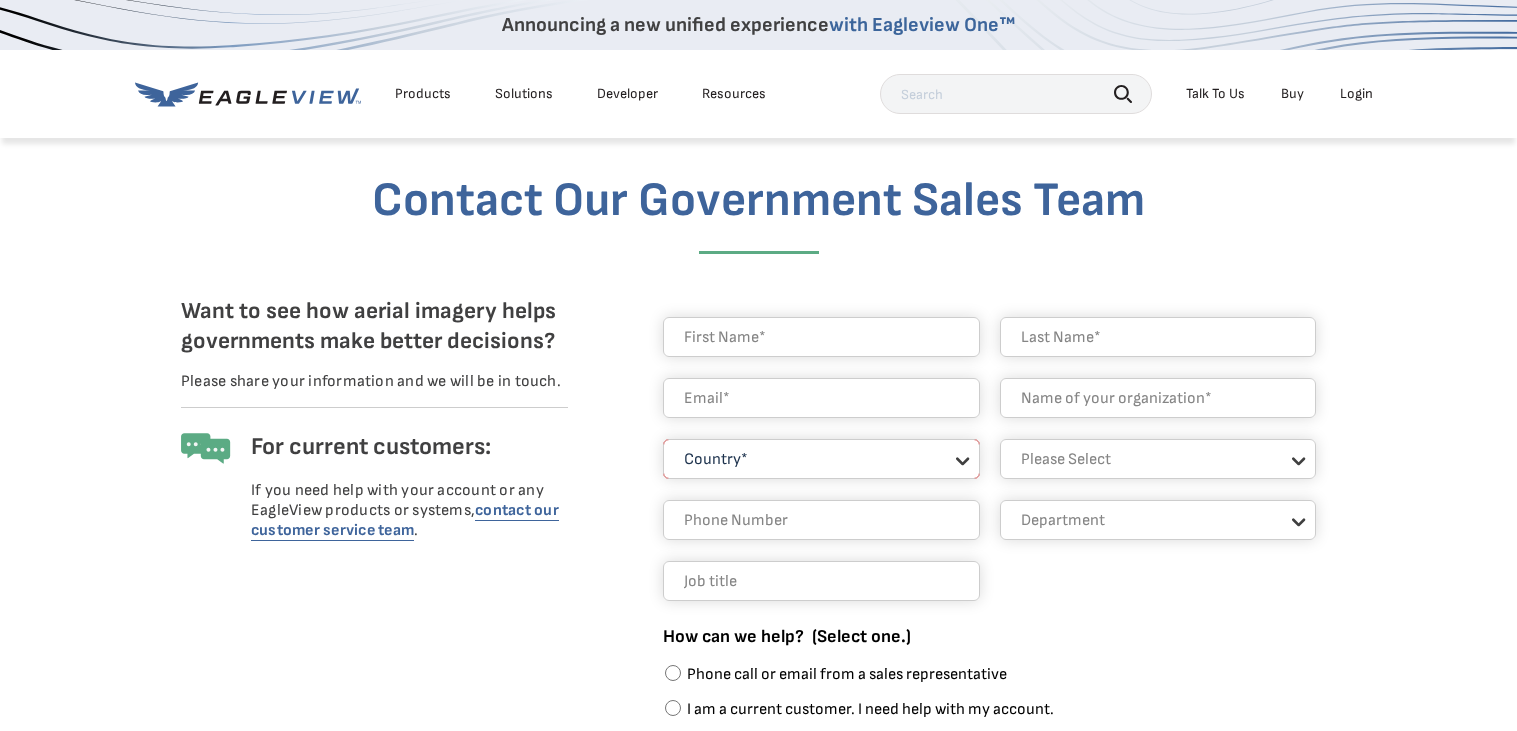 click on "Please Select Architects & Engineering Construction Electric/Gas Utilities Government Insurance Other Property Maintenance Real Estate Solar Telecommunications Software and Technology" at bounding box center (1158, 459) 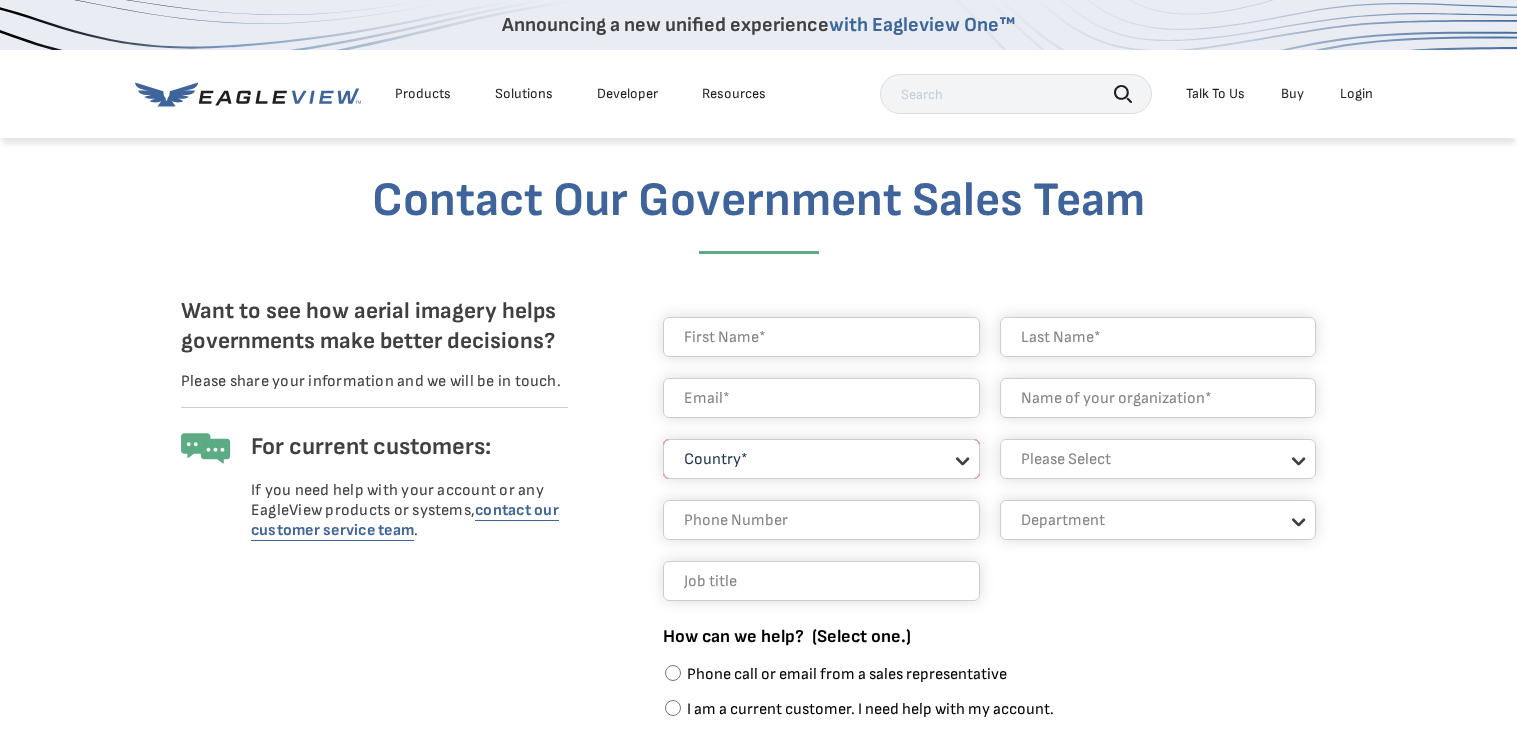 click on "Country* United States Canada Other Aruba Czechia Guam Please complete this required field. Industry * Please Select Architects & Engineering Construction Electric/Gas Utilities Government Insurance Other Property Maintenance Real Estate Solar Telecommunications Software and Technology Department Department Assessment GIS Public Works Other Public Safety How can we help?  (Select one.) Phone call or email from a sales representative I am a current customer. I need help with my account. Other Please provide more detail on your request. Lead Page Submit" at bounding box center (999, 680) 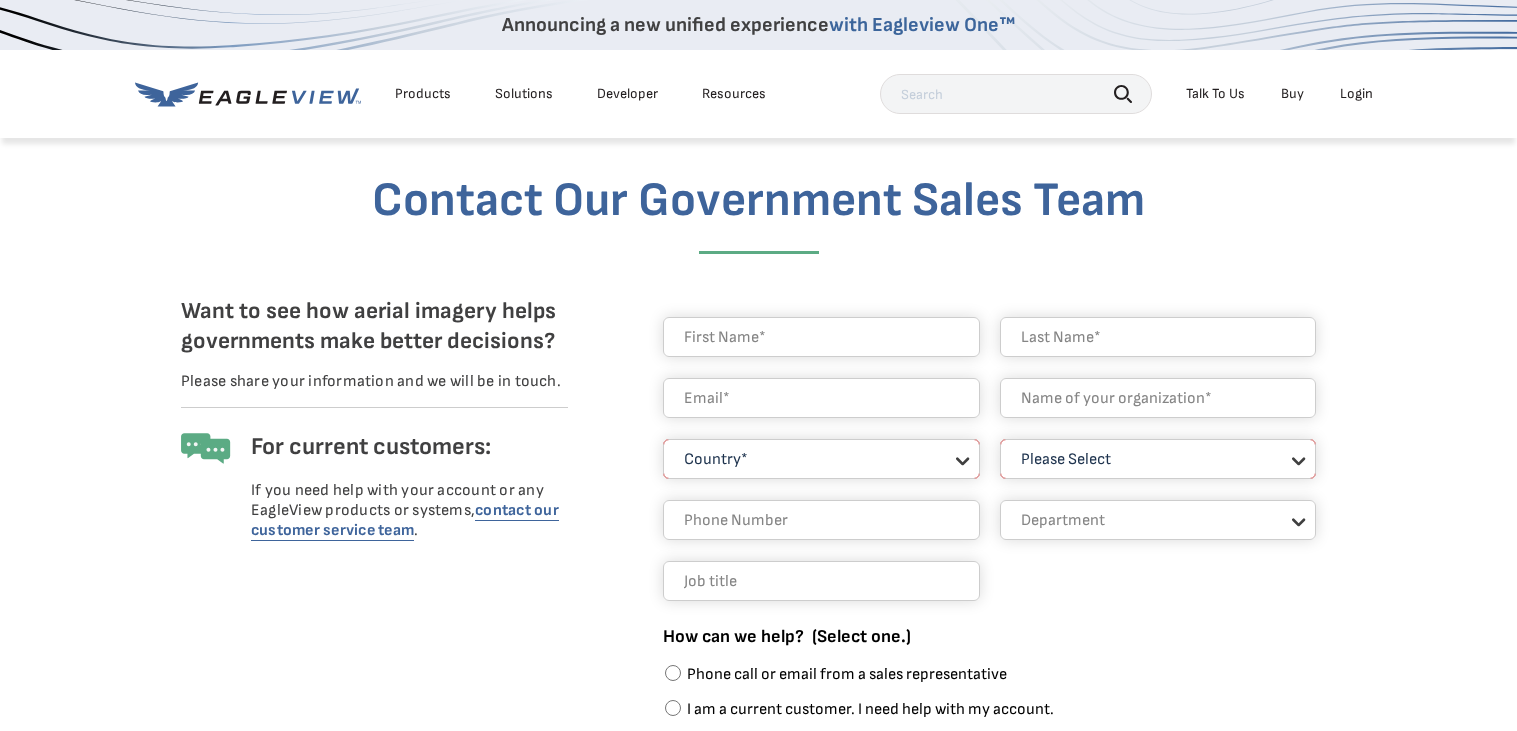 click at bounding box center [1158, 398] 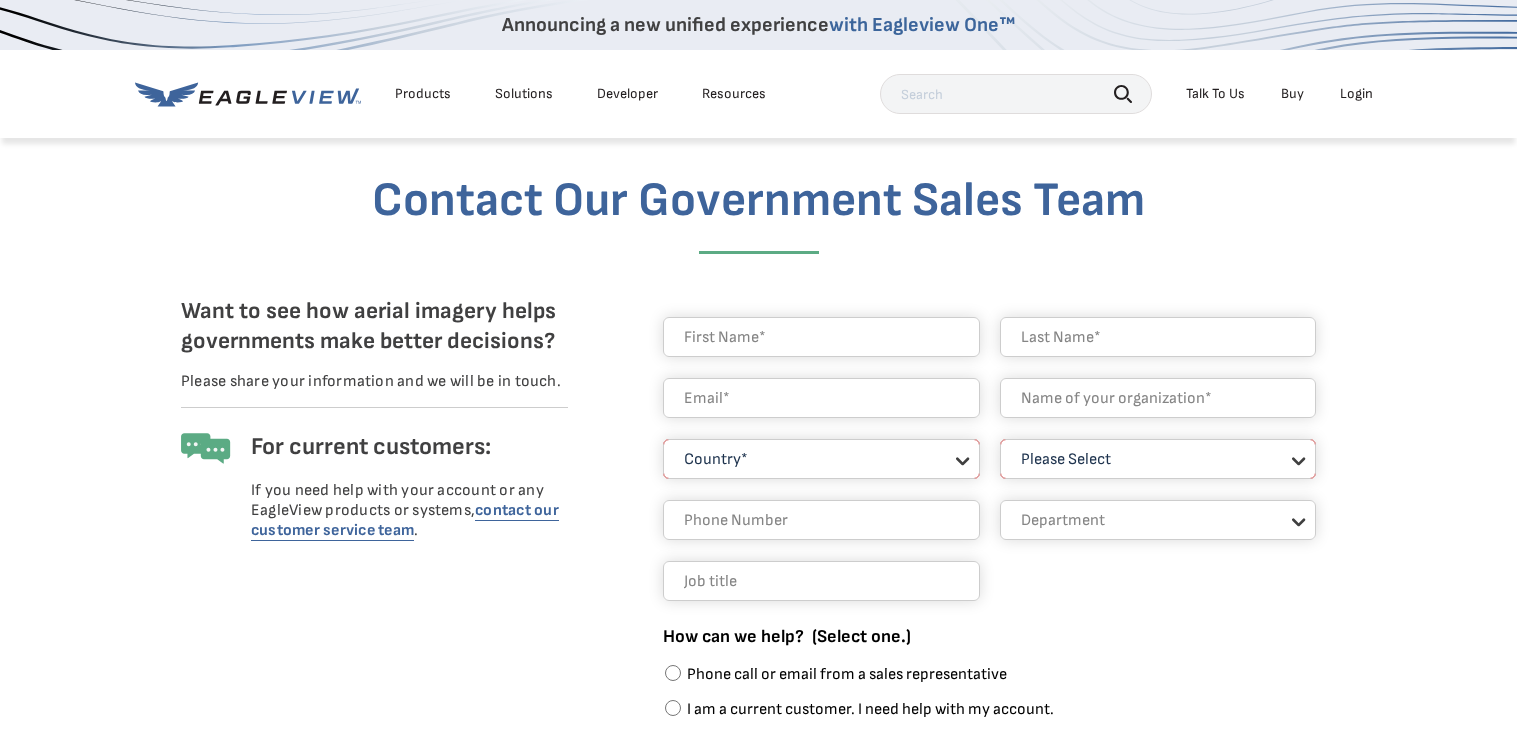 click on "Country* United States Canada Other Aruba Czechia Guam" at bounding box center [821, 459] 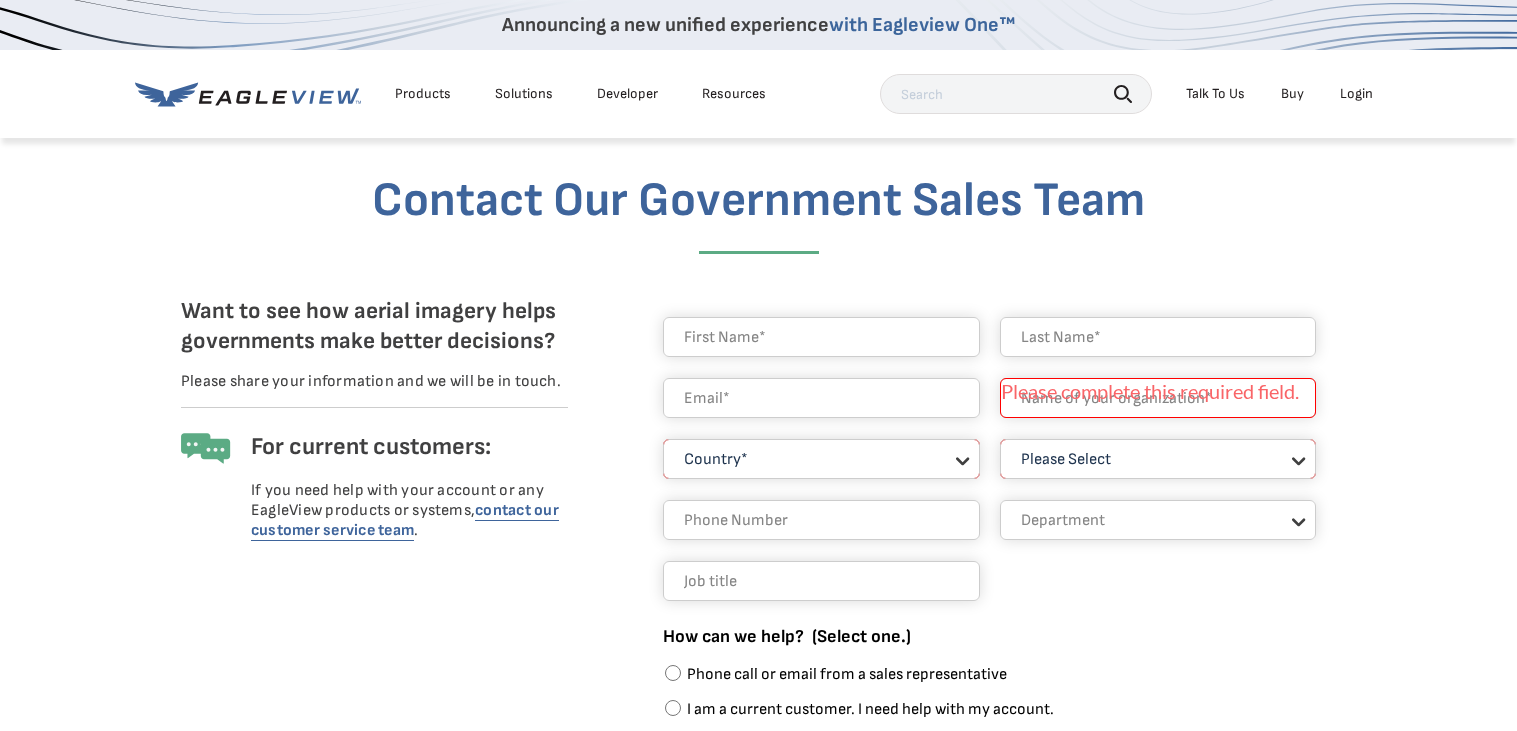 click on "Please complete this required field. Country* United States Canada Other Aruba Czechia Guam Please complete this required field. Industry * Please Select Architects & Engineering Construction Electric/Gas Utilities Government Insurance Other Property Maintenance Real Estate Solar Telecommunications Software and Technology Please complete this required field. Department Department Assessment GIS Public Works Other Public Safety How can we help?  (Select one.) Phone call or email from a sales representative I am a current customer. I need help with my account. Other Please provide more detail on your request. Lead Page Submit" at bounding box center [999, 680] 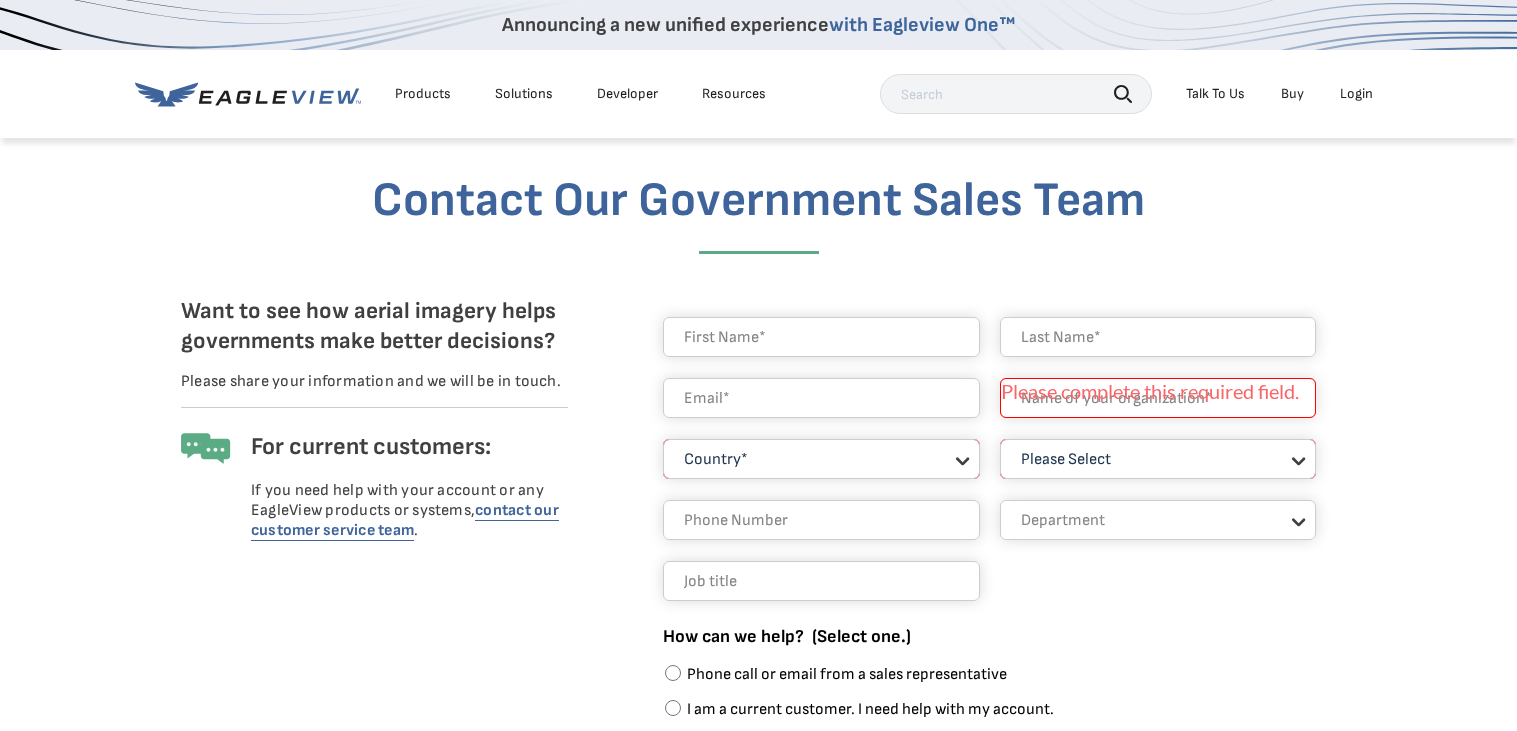click at bounding box center [1158, 398] 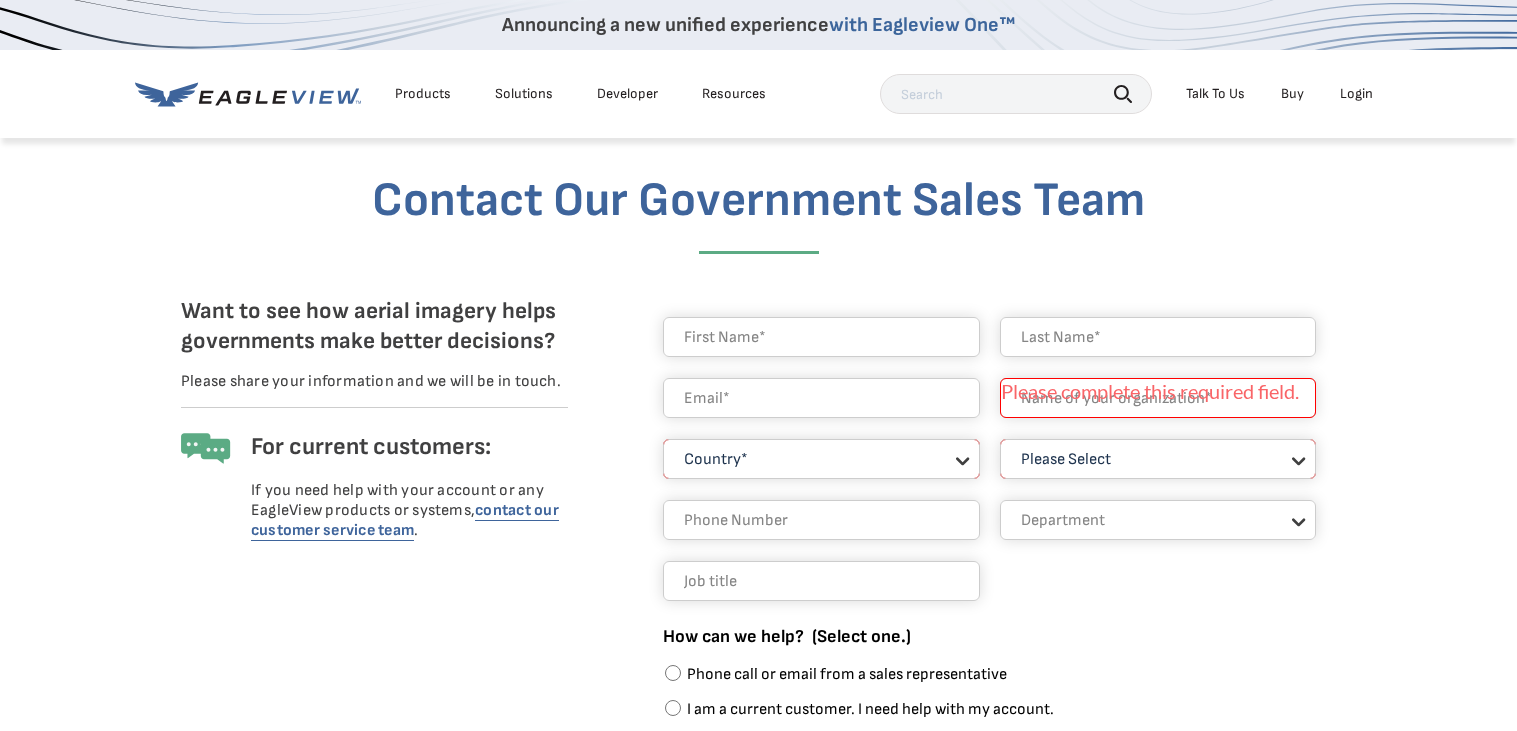 click on "Please Select Architects & Engineering Construction Electric/Gas Utilities Government Insurance Other Property Maintenance Real Estate Solar Telecommunications Software and Technology" at bounding box center [1158, 459] 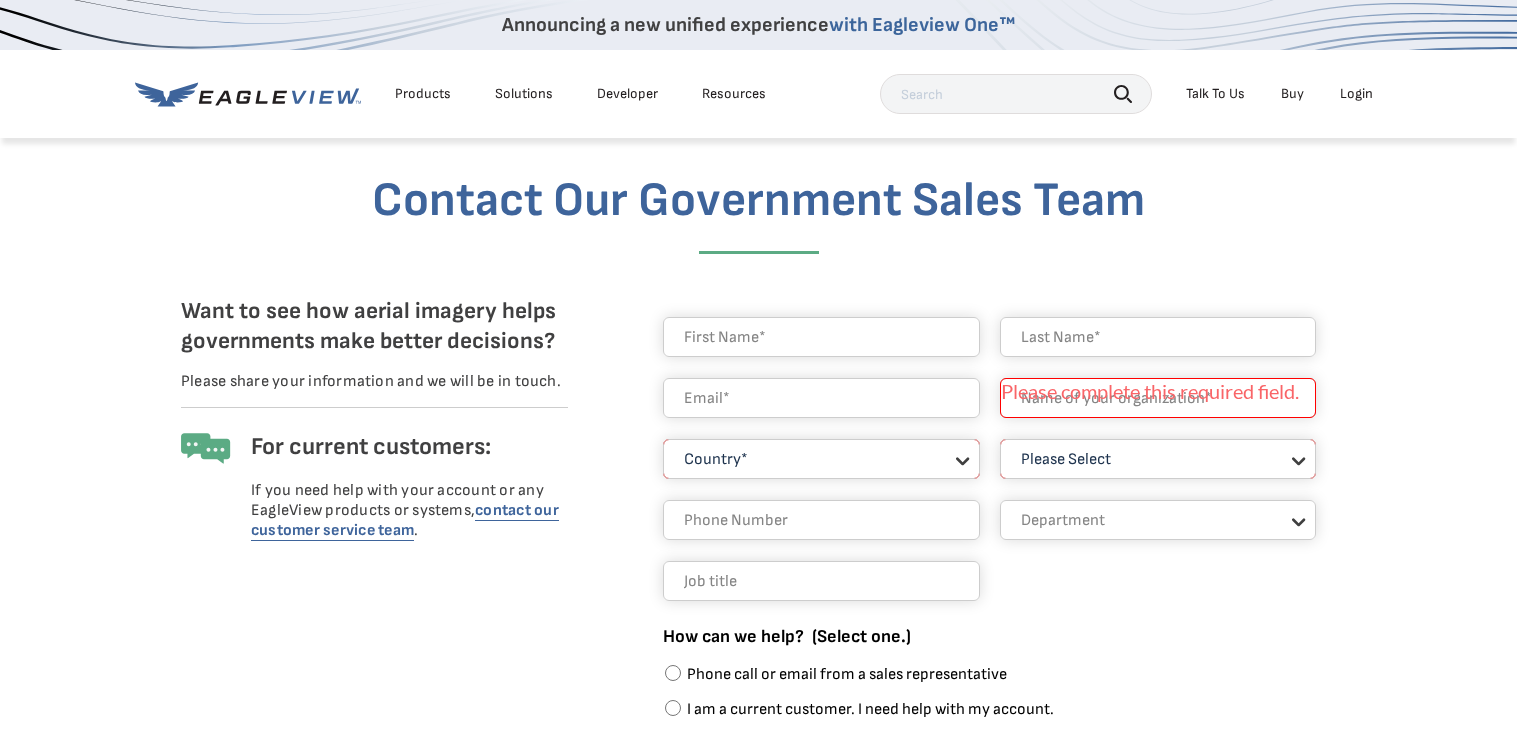 click on "Contact Our Government Sales Team
Want to see how aerial imagery helps governments make better decisions?
Please share your information and we will be in touch.
For current customers:
If you need help with your account or any EagleView products or systems,  contact our customer service team .
Please complete this required field. Country* United States Canada Other Aruba Czechia Guam Please complete this required field. Industry * Please Select Architects & Engineering Construction Electric/Gas Utilities Government Insurance Other Property Maintenance Real Estate Solar Telecommunications Software and Technology Please complete this required field. Department Department Assessment GIS Public Works Other Public Safety How can we help?  (Select one.) Other Lead Page Submit" at bounding box center [758, 627] 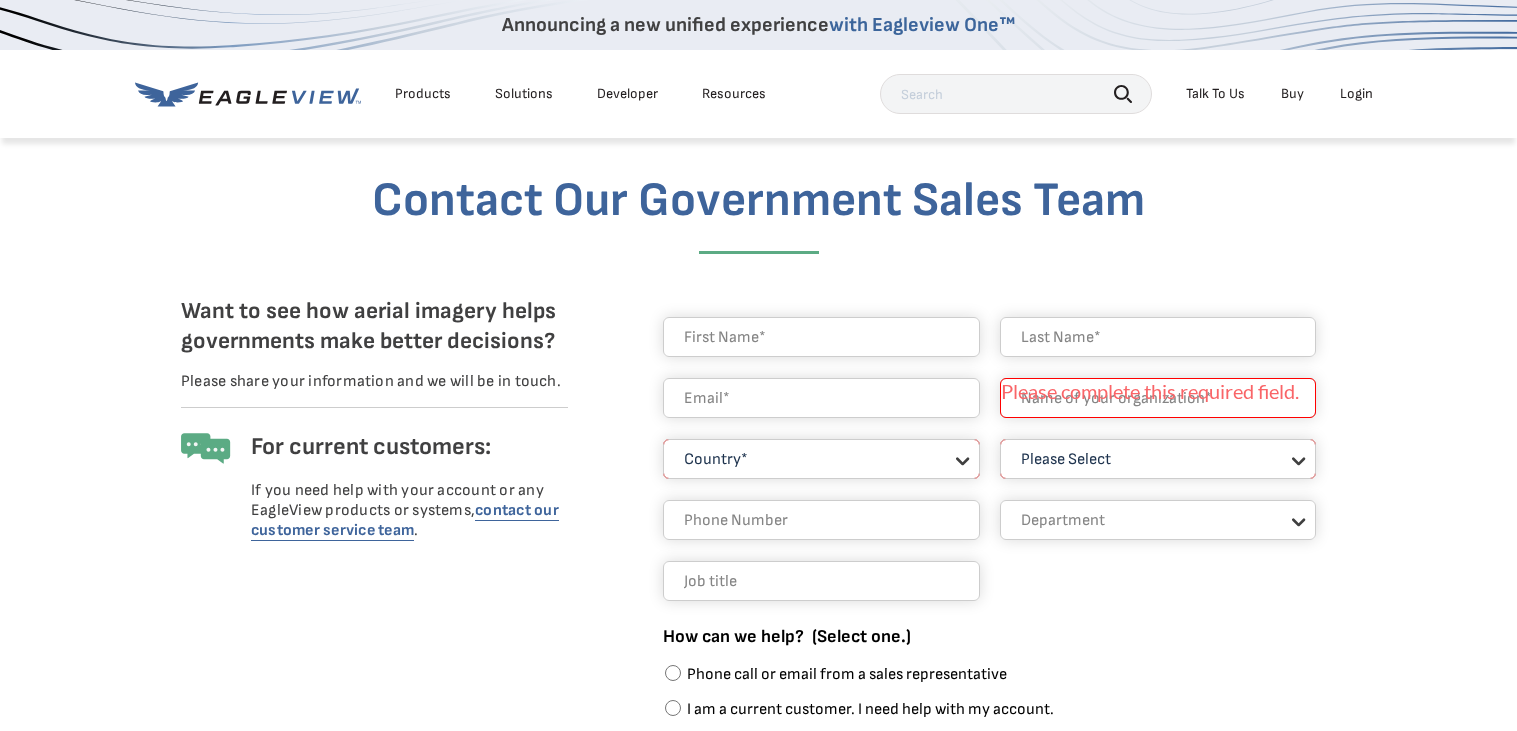click on "Contact Our Government Sales Team
Want to see how aerial imagery helps governments make better decisions?
Please share your information and we will be in touch.
For current customers:
If you need help with your account or any EagleView products or systems,  contact our customer service team .
Please complete this required field. Country* United States Canada Other Aruba Czechia Guam Please complete this required field. Industry * Please Select Architects & Engineering Construction Electric/Gas Utilities Government Insurance Other Property Maintenance Real Estate Solar Telecommunications Software and Technology Please complete this required field. Department Department Assessment GIS Public Works Other Public Safety How can we help?  (Select one.) Other Lead Page Submit" at bounding box center [758, 627] 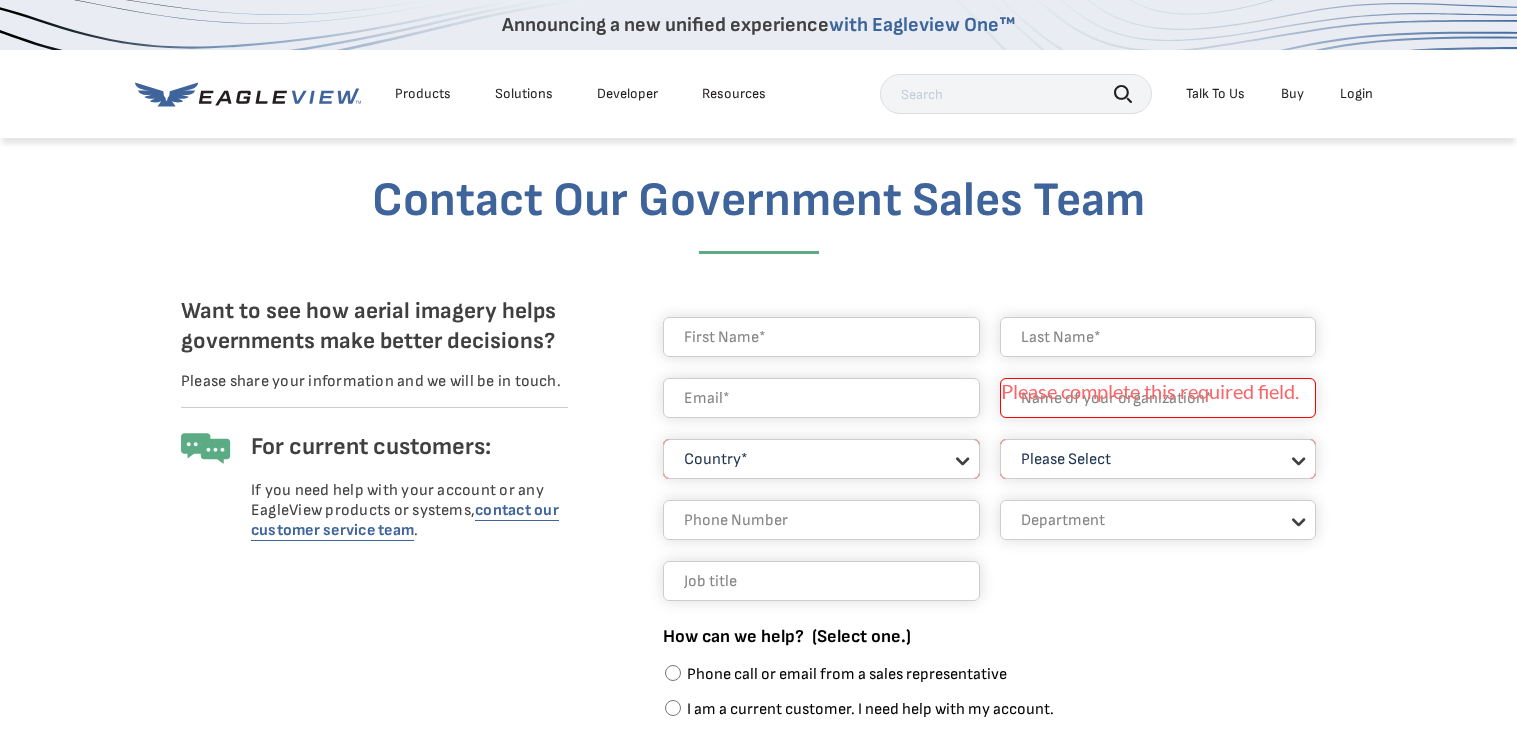 click on "Country* United States Canada Other Aruba Czechia Guam" at bounding box center (821, 459) 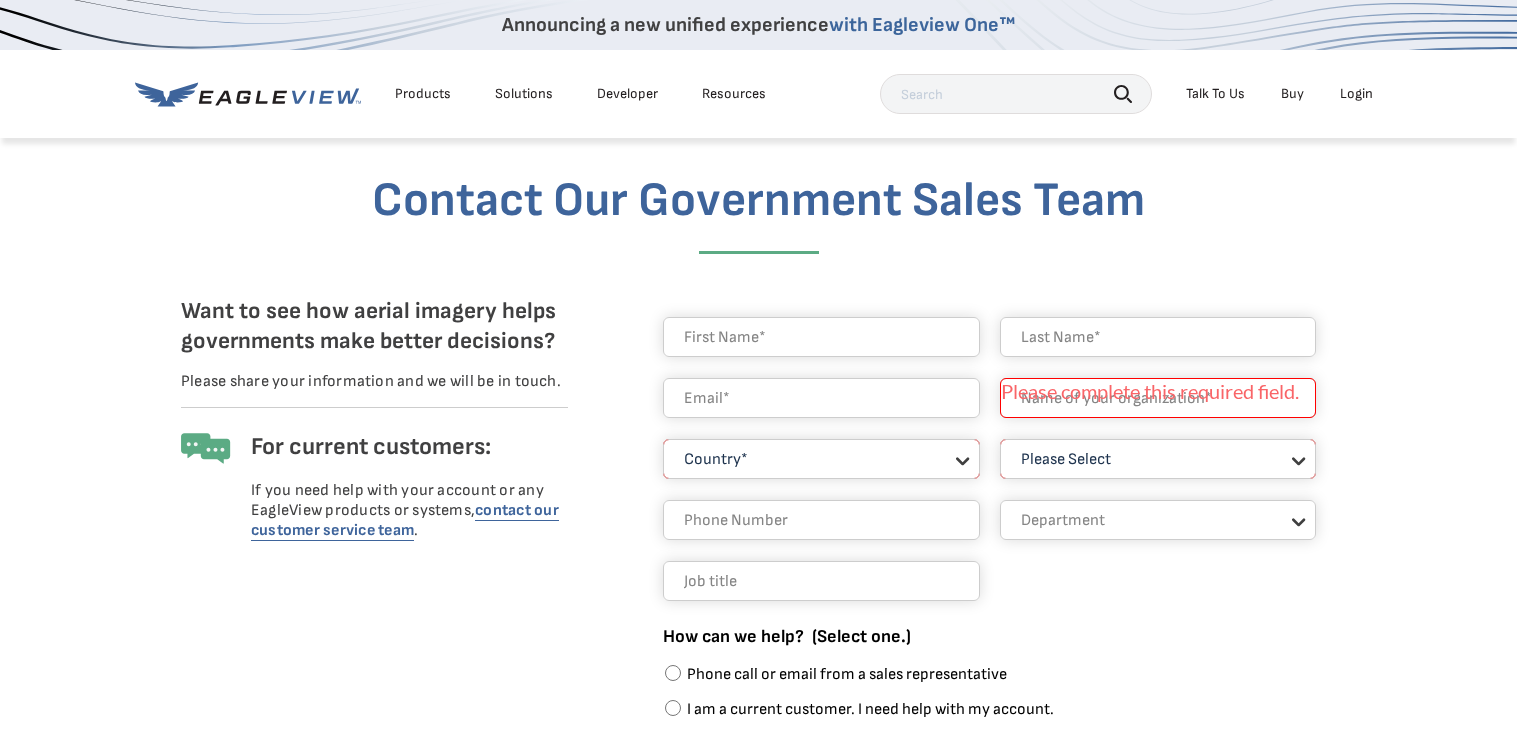 click on "Please complete this required field. Country* United States Canada Other Aruba Czechia Guam Please complete this required field. Industry * Please Select Architects & Engineering Construction Electric/Gas Utilities Government Insurance Other Property Maintenance Real Estate Solar Telecommunications Software and Technology Please complete this required field. Department Department Assessment GIS Public Works Other Public Safety How can we help?  (Select one.) Phone call or email from a sales representative I am a current customer. I need help with my account. Other Please provide more detail on your request. Lead Page Submit" at bounding box center [999, 680] 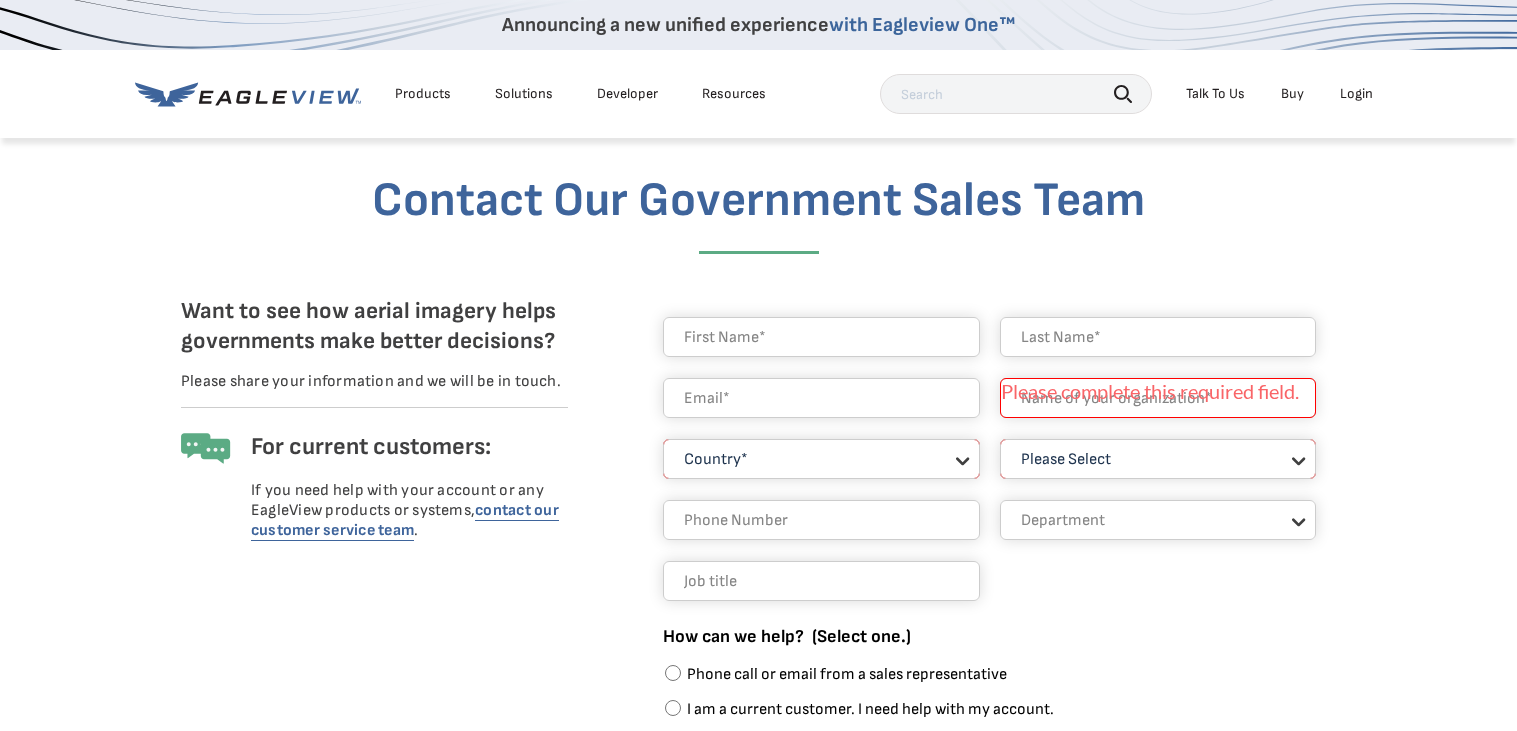 click on "Department Assessment GIS Public Works Other Public Safety" at bounding box center (1158, 520) 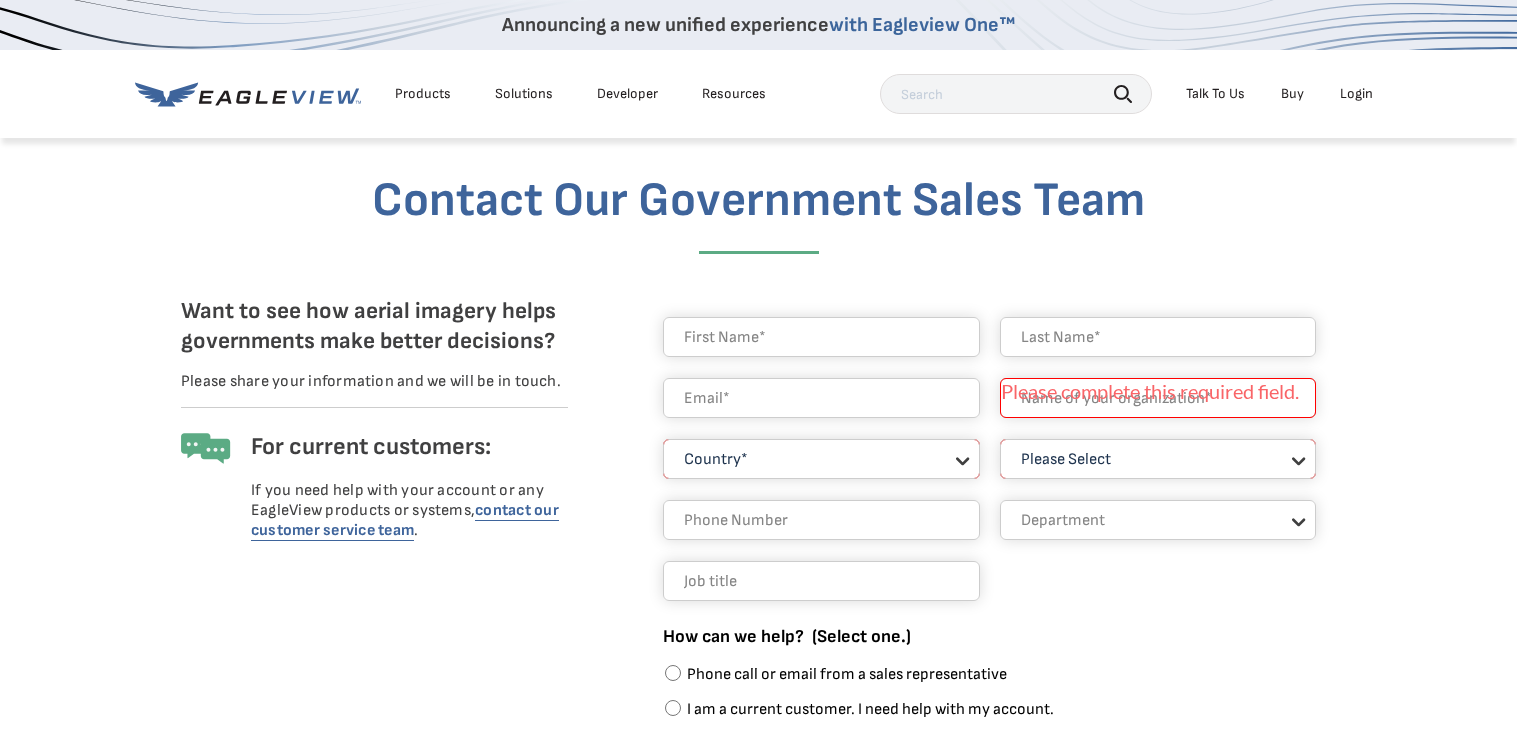 click on "Contact Our Government Sales Team
Want to see how aerial imagery helps governments make better decisions?
Please share your information and we will be in touch.
For current customers:
If you need help with your account or any EagleView products or systems,  contact our customer service team .
Please complete this required field. Country* United States Canada Other Aruba Czechia Guam Please complete this required field. Industry * Please Select Architects & Engineering Construction Electric/Gas Utilities Government Insurance Other Property Maintenance Real Estate Solar Telecommunications Software and Technology Please complete this required field. Department Department Assessment GIS Public Works Other Public Safety How can we help?  (Select one.) Other Lead Page Submit" at bounding box center [758, 627] 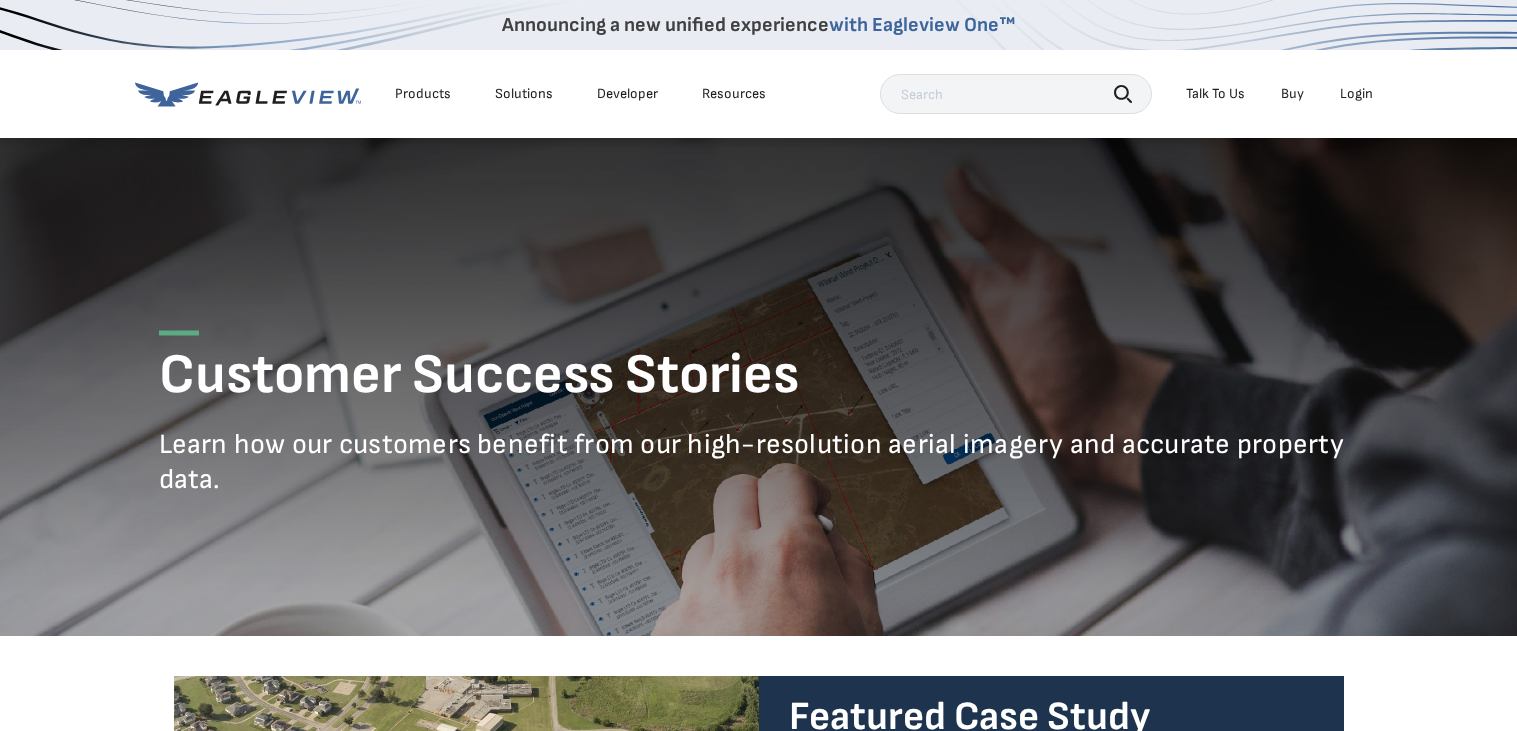 scroll, scrollTop: 579, scrollLeft: 0, axis: vertical 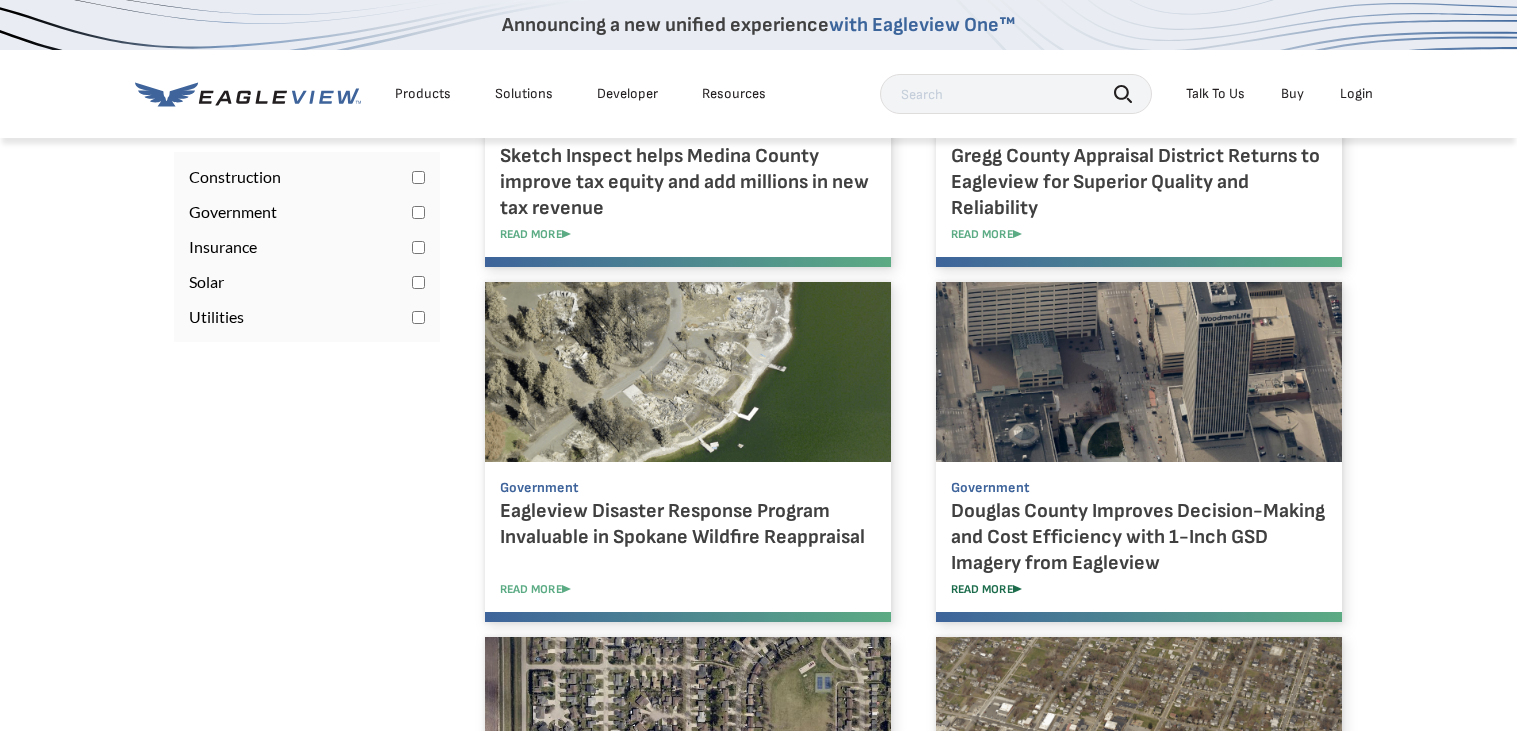 click on "READ MORE" at bounding box center [1154, 589] 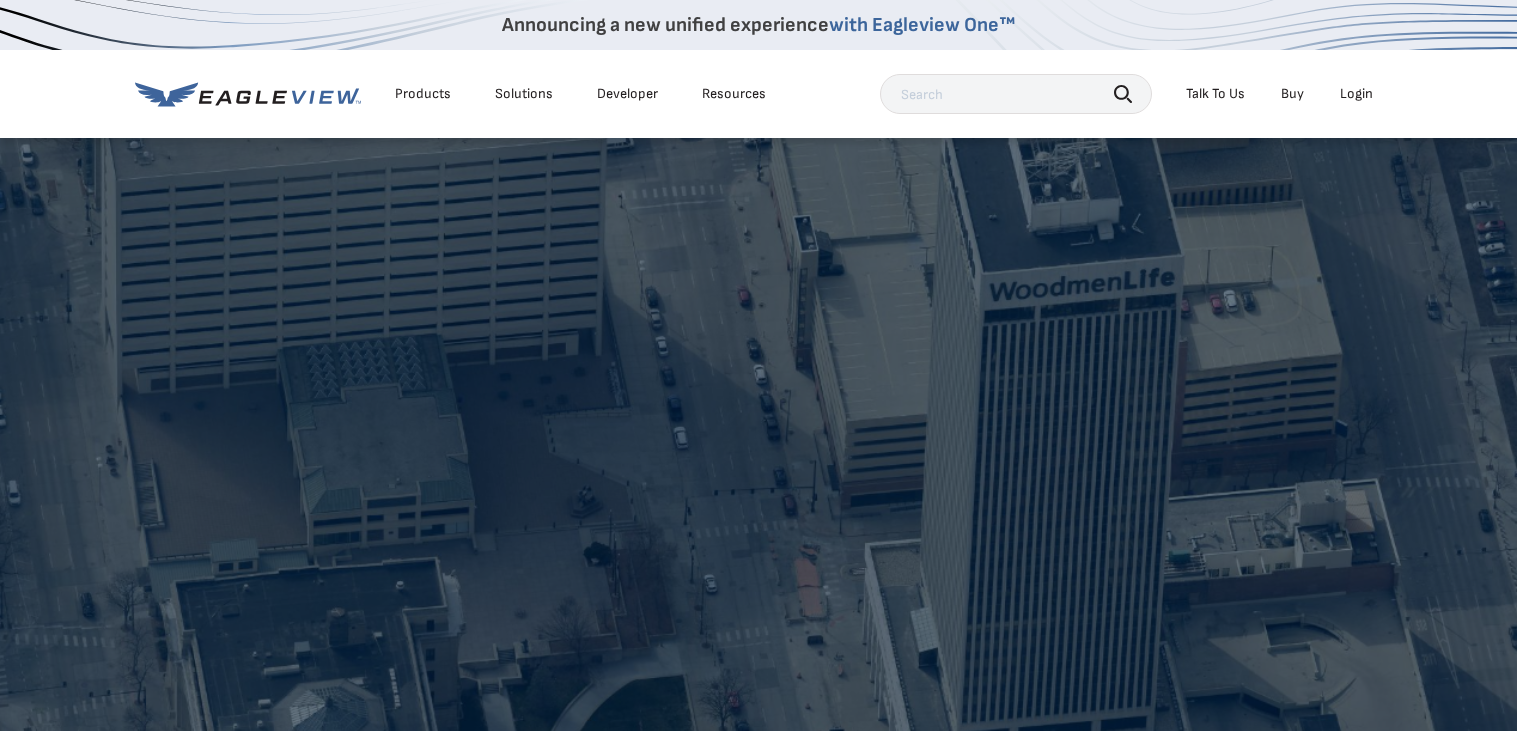 scroll, scrollTop: 0, scrollLeft: 0, axis: both 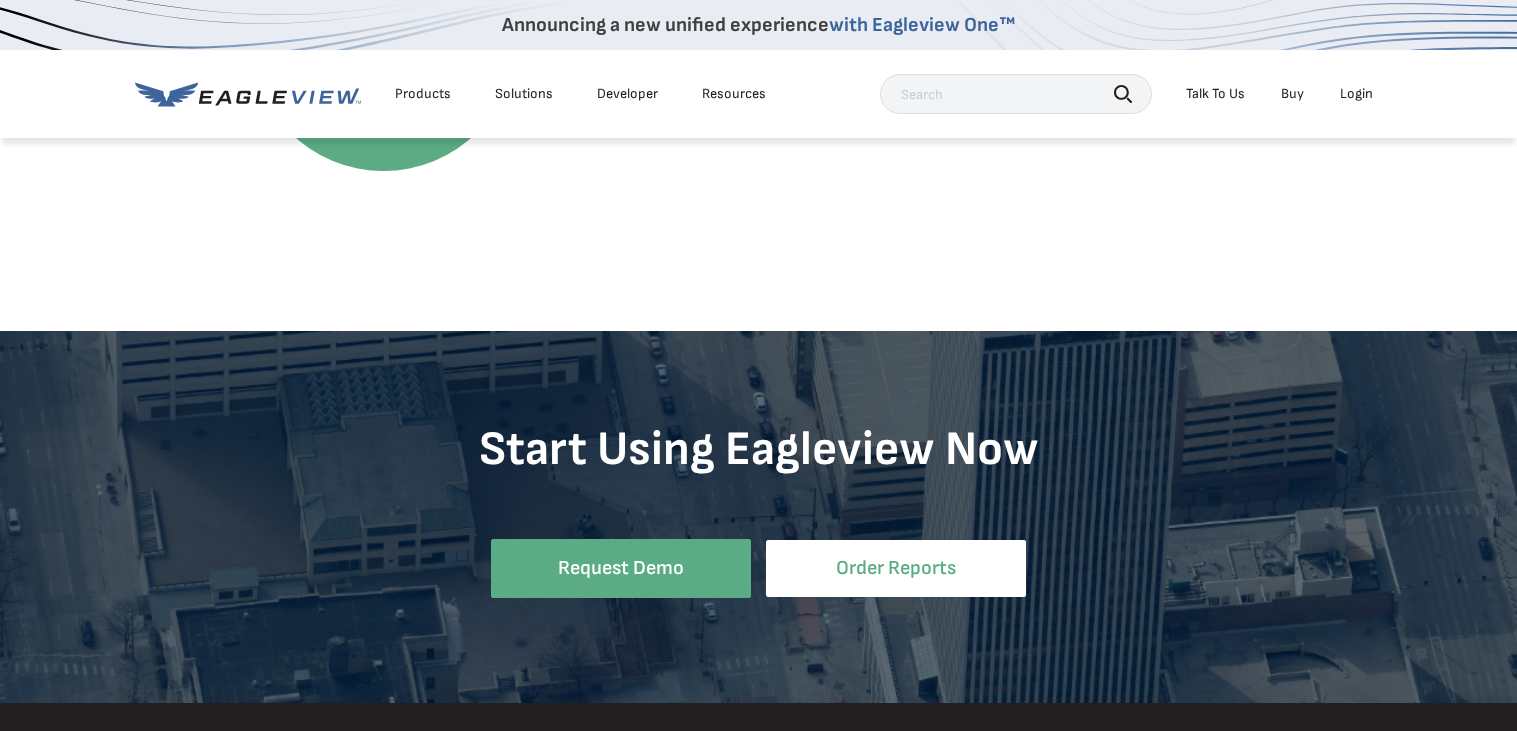 click on "Order Reports" at bounding box center (896, 568) 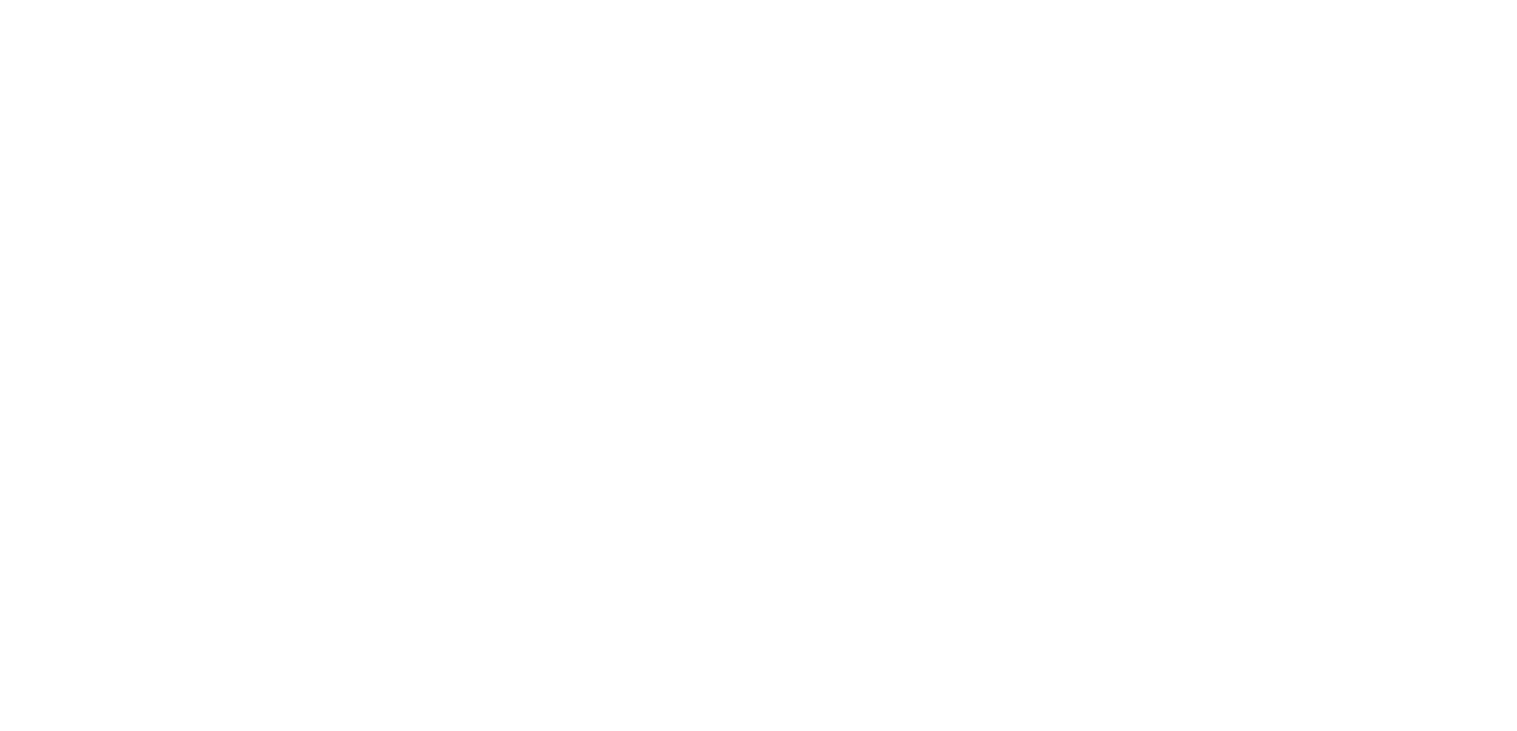 scroll, scrollTop: 0, scrollLeft: 0, axis: both 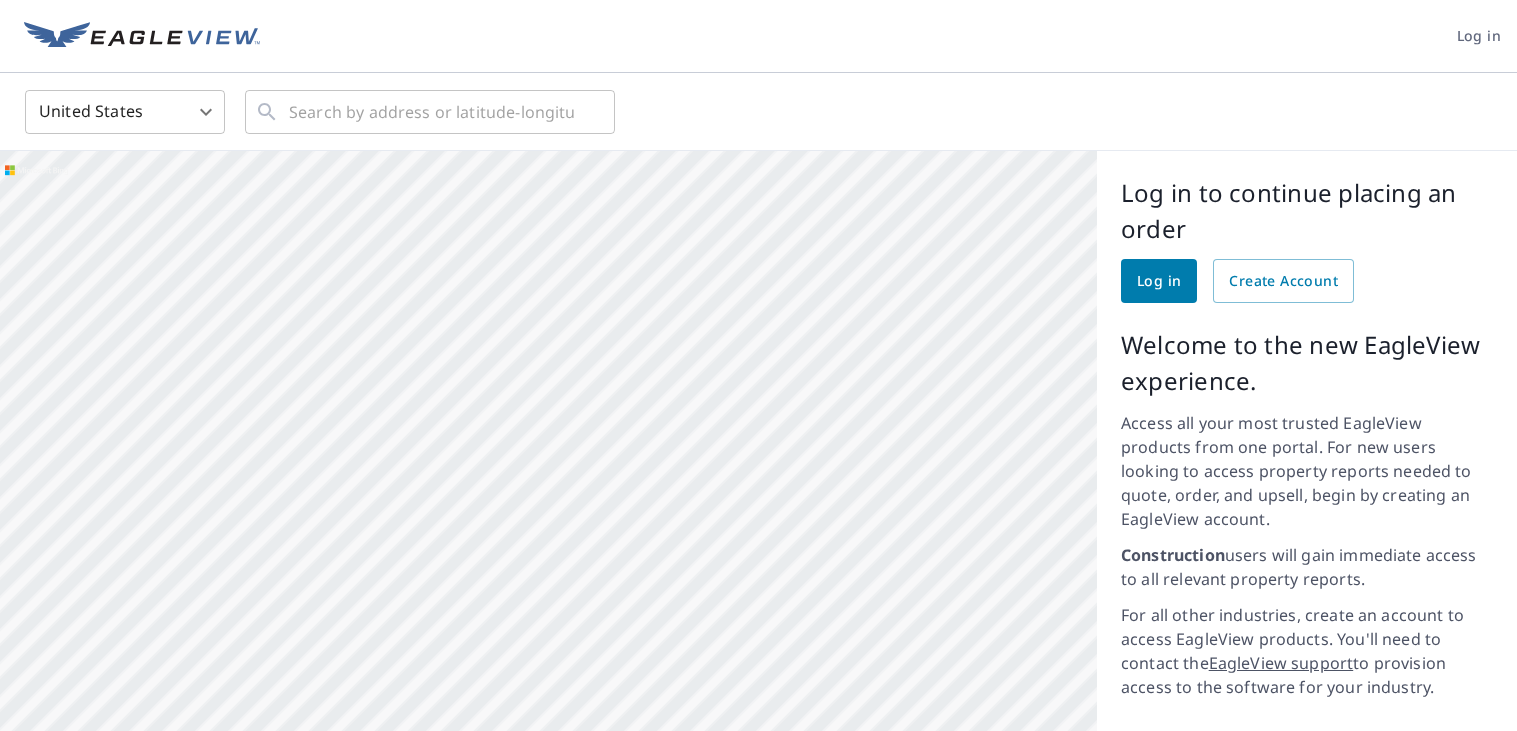 drag, startPoint x: 793, startPoint y: 478, endPoint x: 716, endPoint y: 276, distance: 216.17816 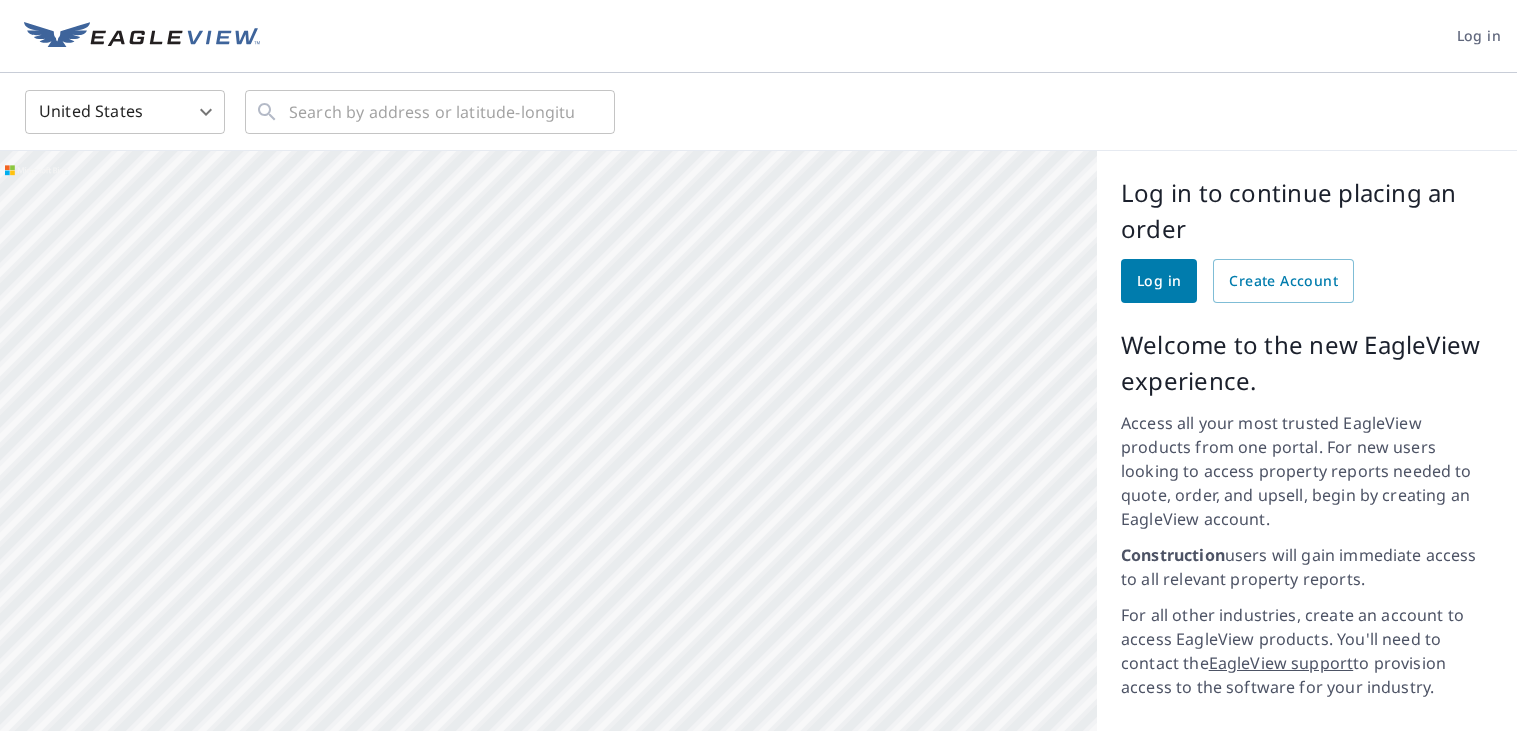 scroll, scrollTop: 220, scrollLeft: 0, axis: vertical 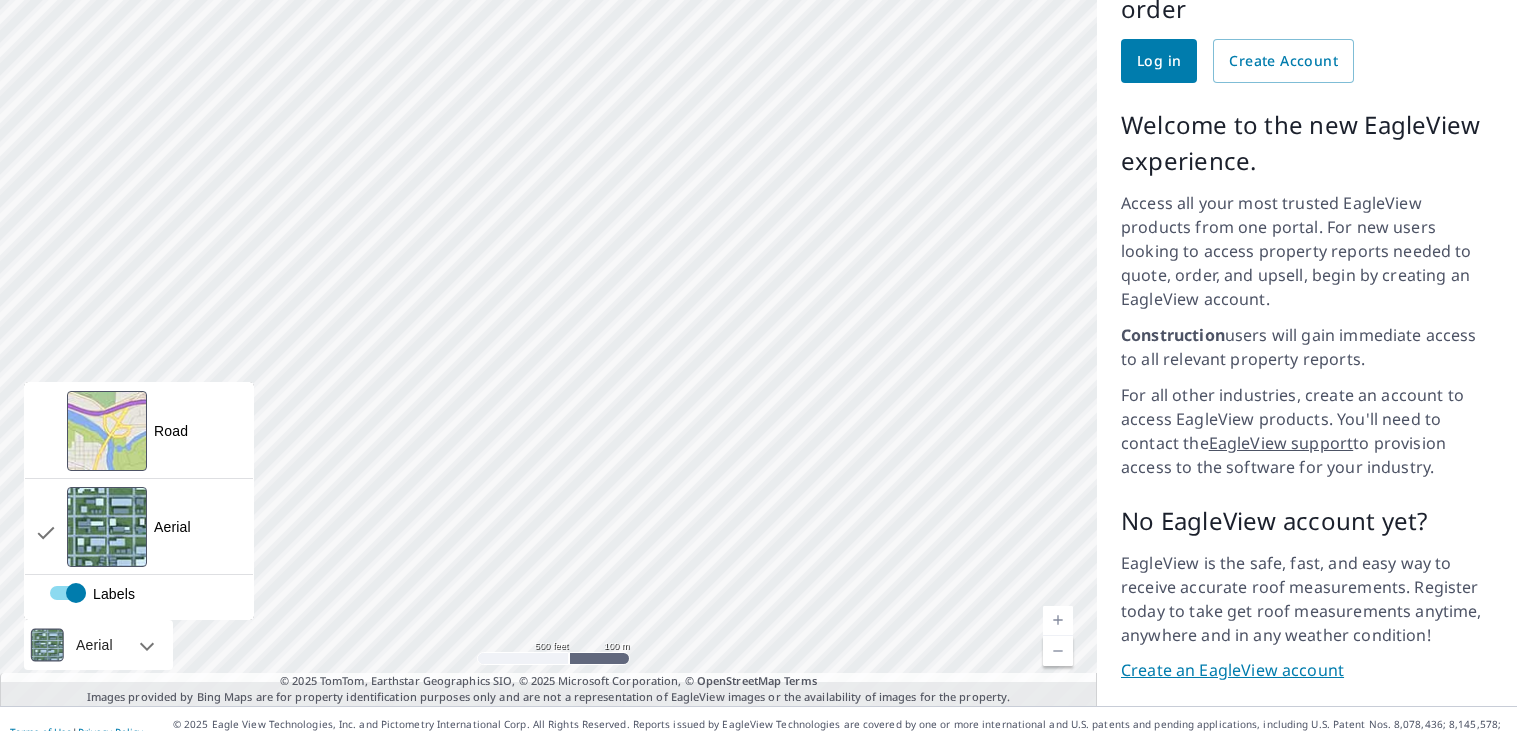 click at bounding box center [125, 645] 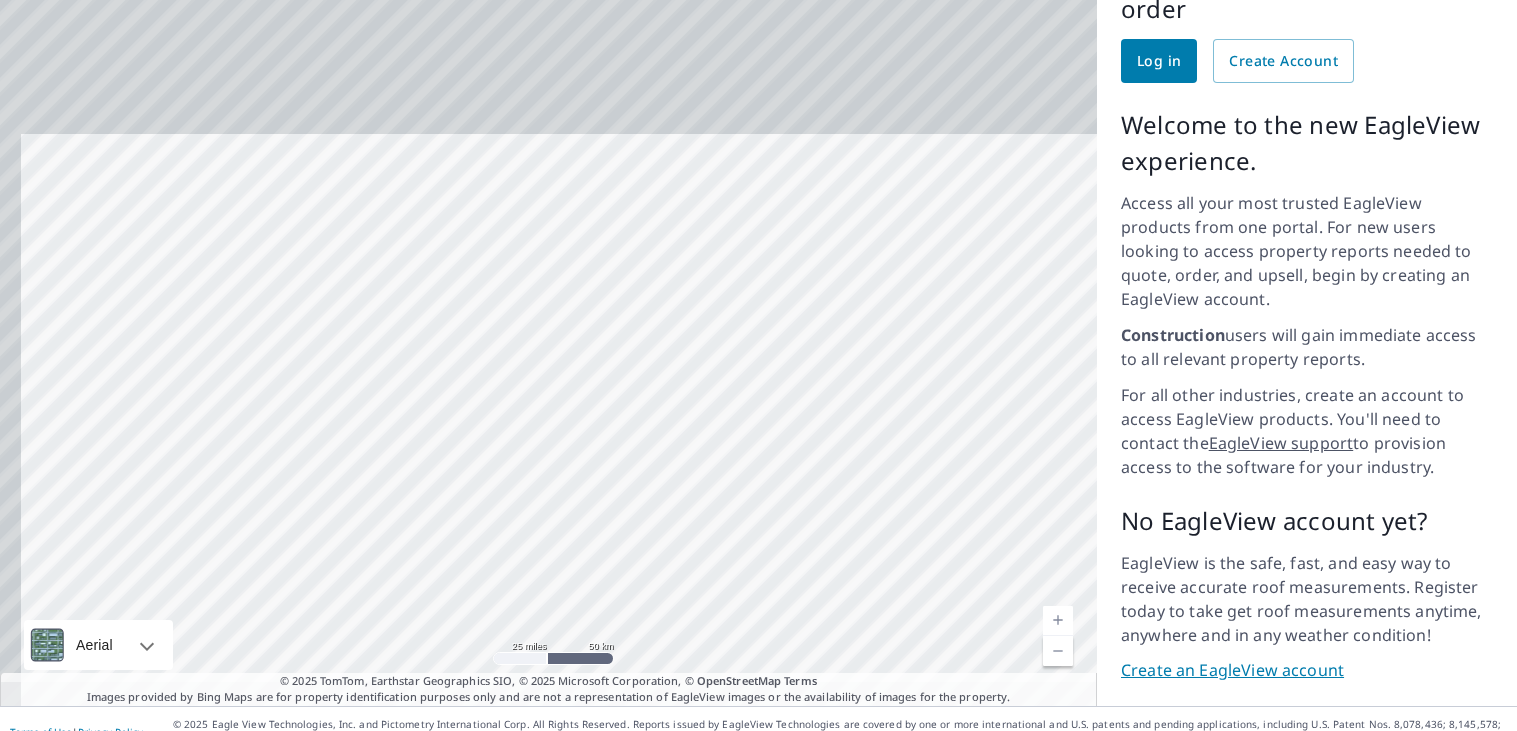 drag, startPoint x: 764, startPoint y: 334, endPoint x: 890, endPoint y: 730, distance: 415.56226 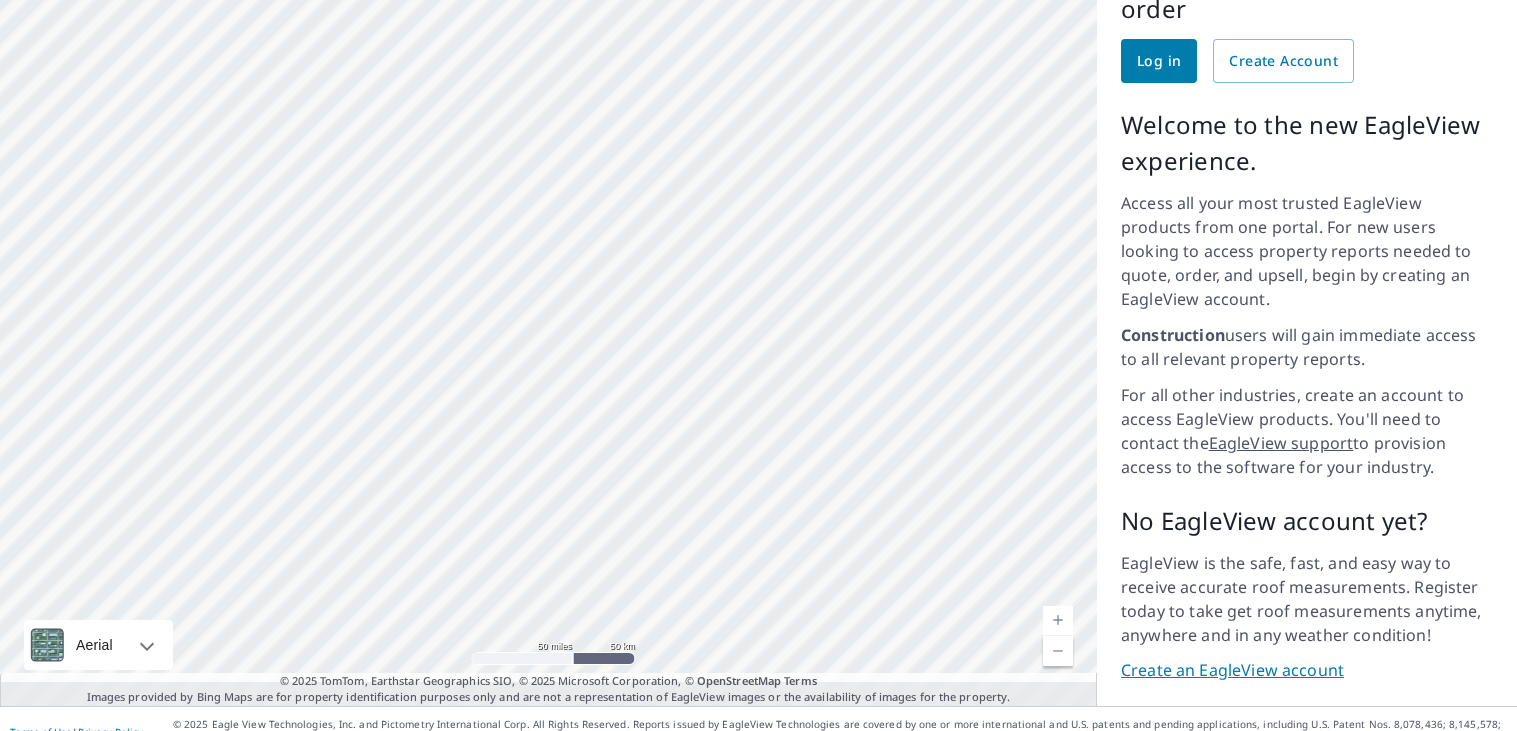 click at bounding box center (548, 318) 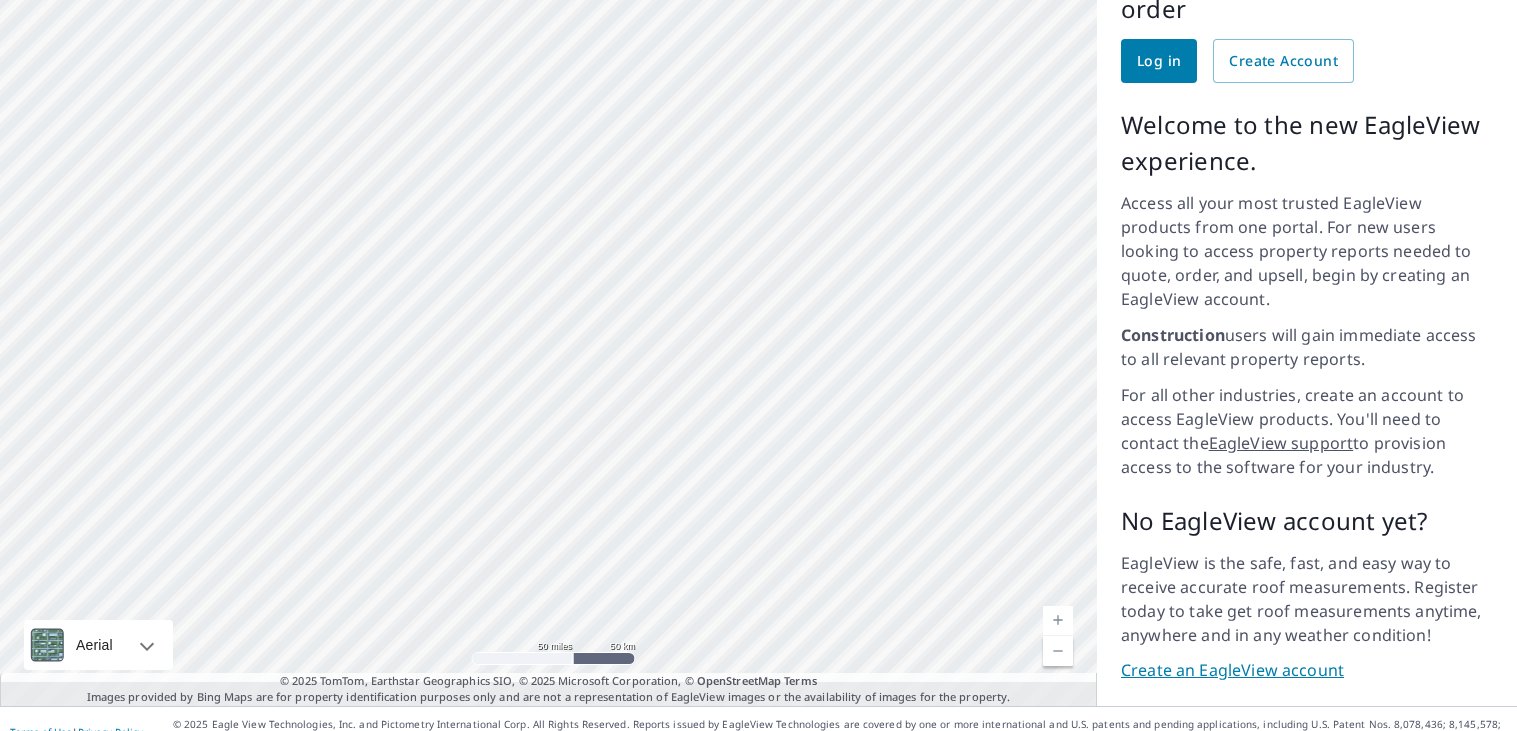 drag, startPoint x: 923, startPoint y: 135, endPoint x: 359, endPoint y: 404, distance: 624.8656 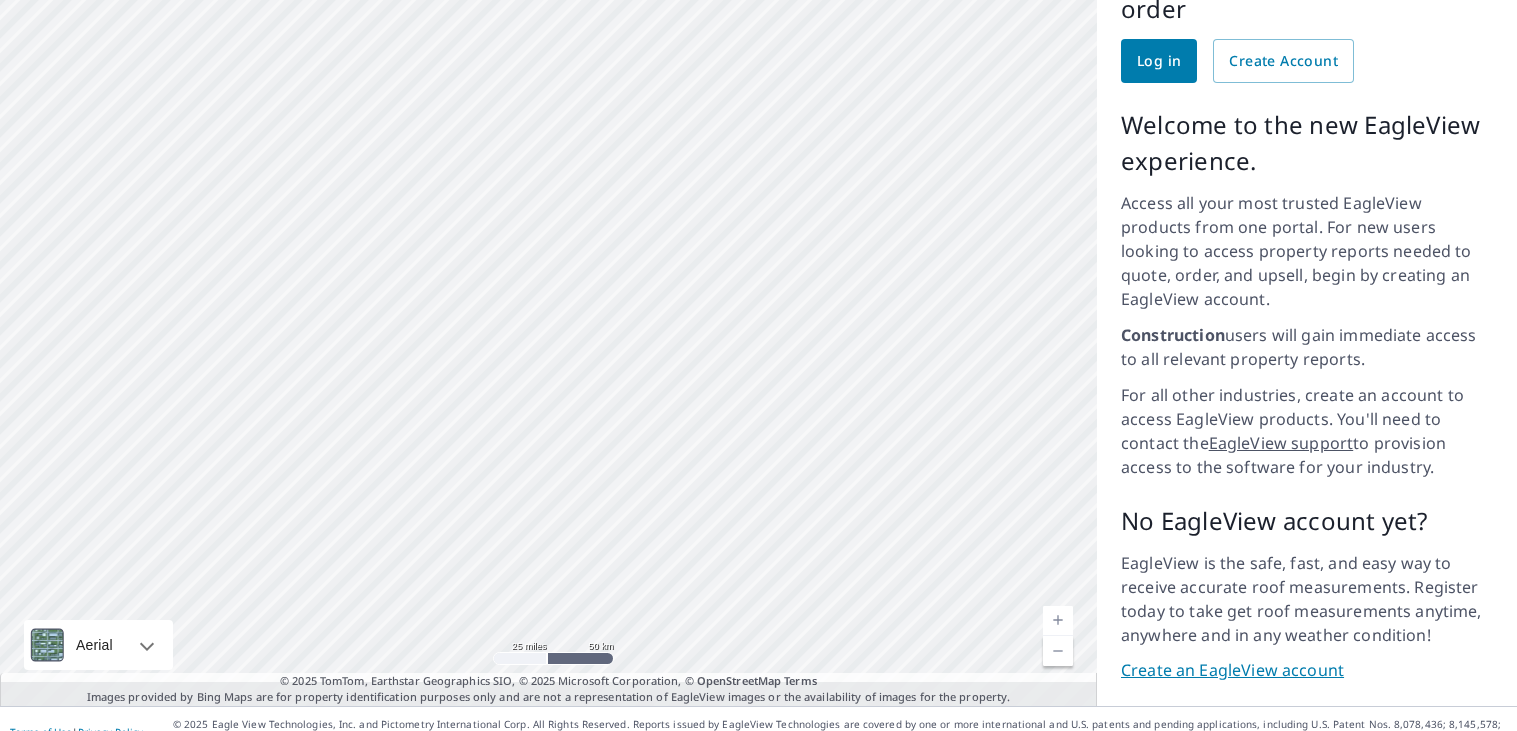 drag, startPoint x: 774, startPoint y: 57, endPoint x: 547, endPoint y: 482, distance: 481.8236 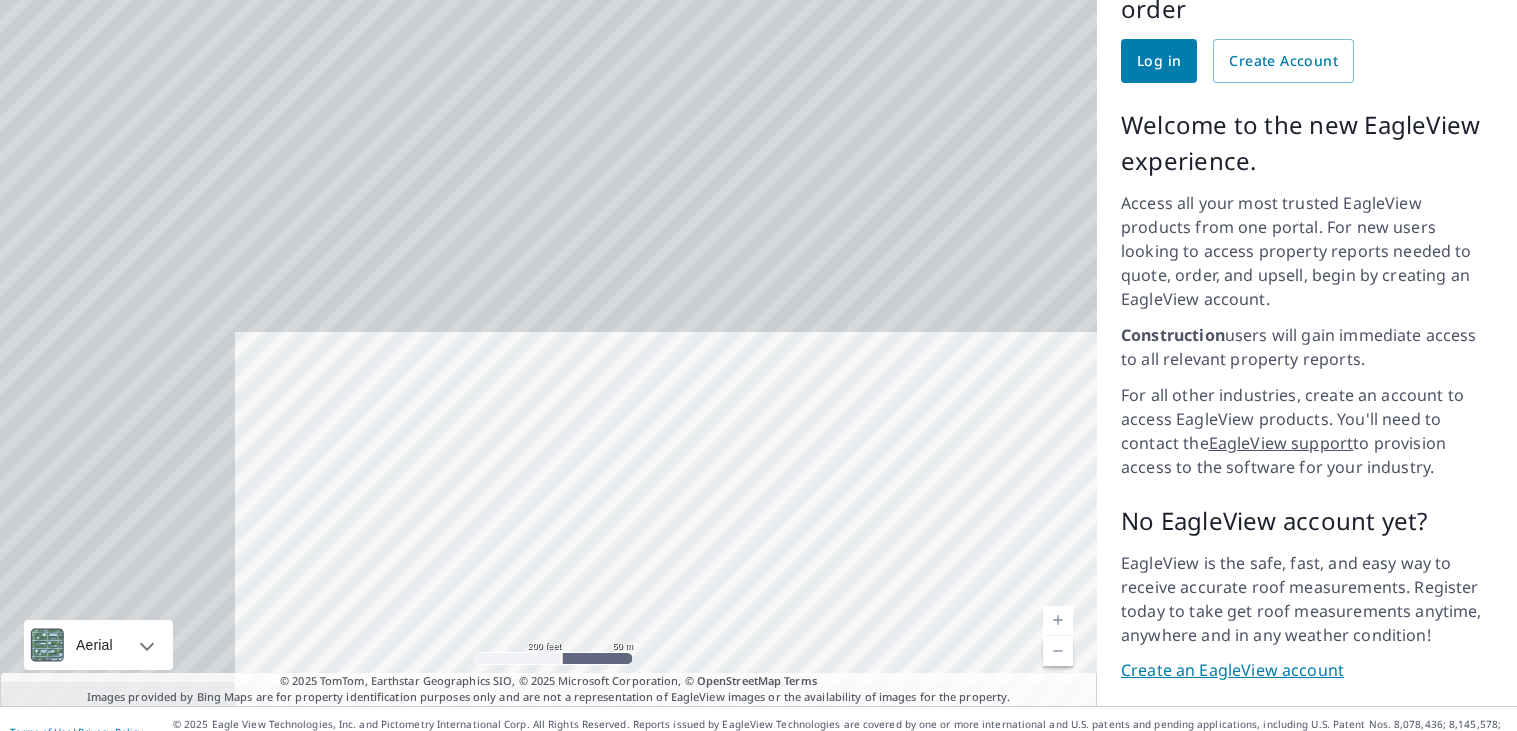 drag, startPoint x: 652, startPoint y: 198, endPoint x: 921, endPoint y: 683, distance: 554.6044 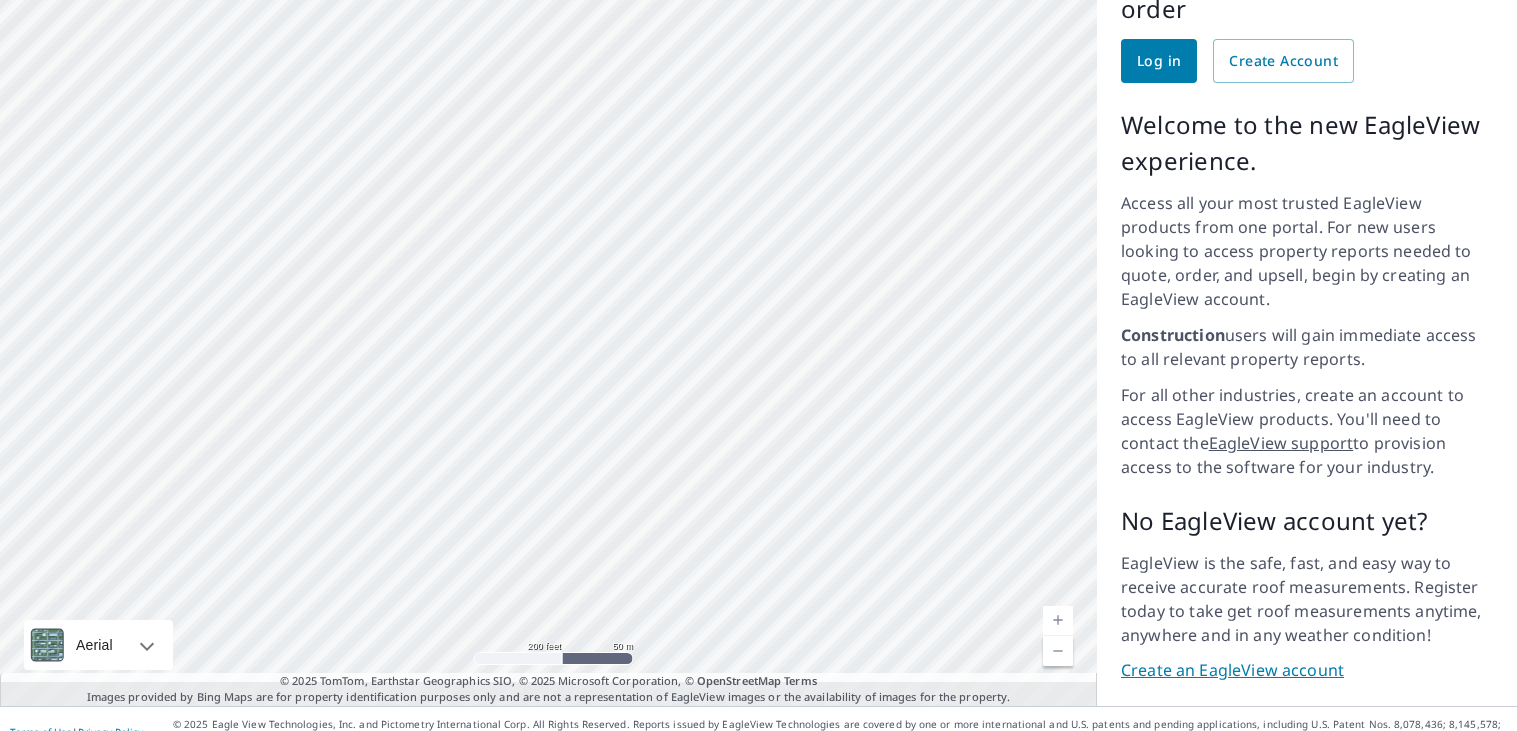 click at bounding box center (548, 318) 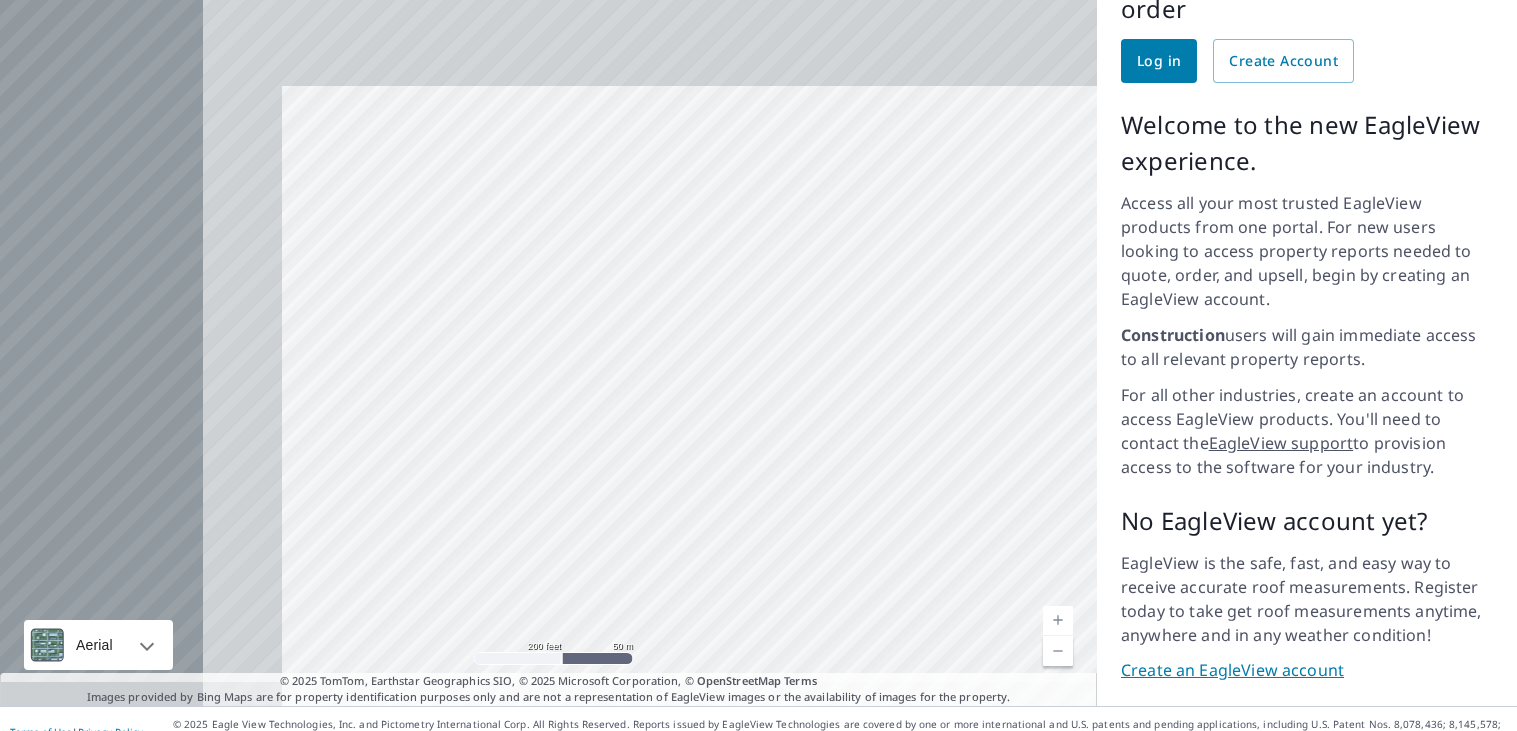 drag, startPoint x: 230, startPoint y: 151, endPoint x: 748, endPoint y: 371, distance: 562.78235 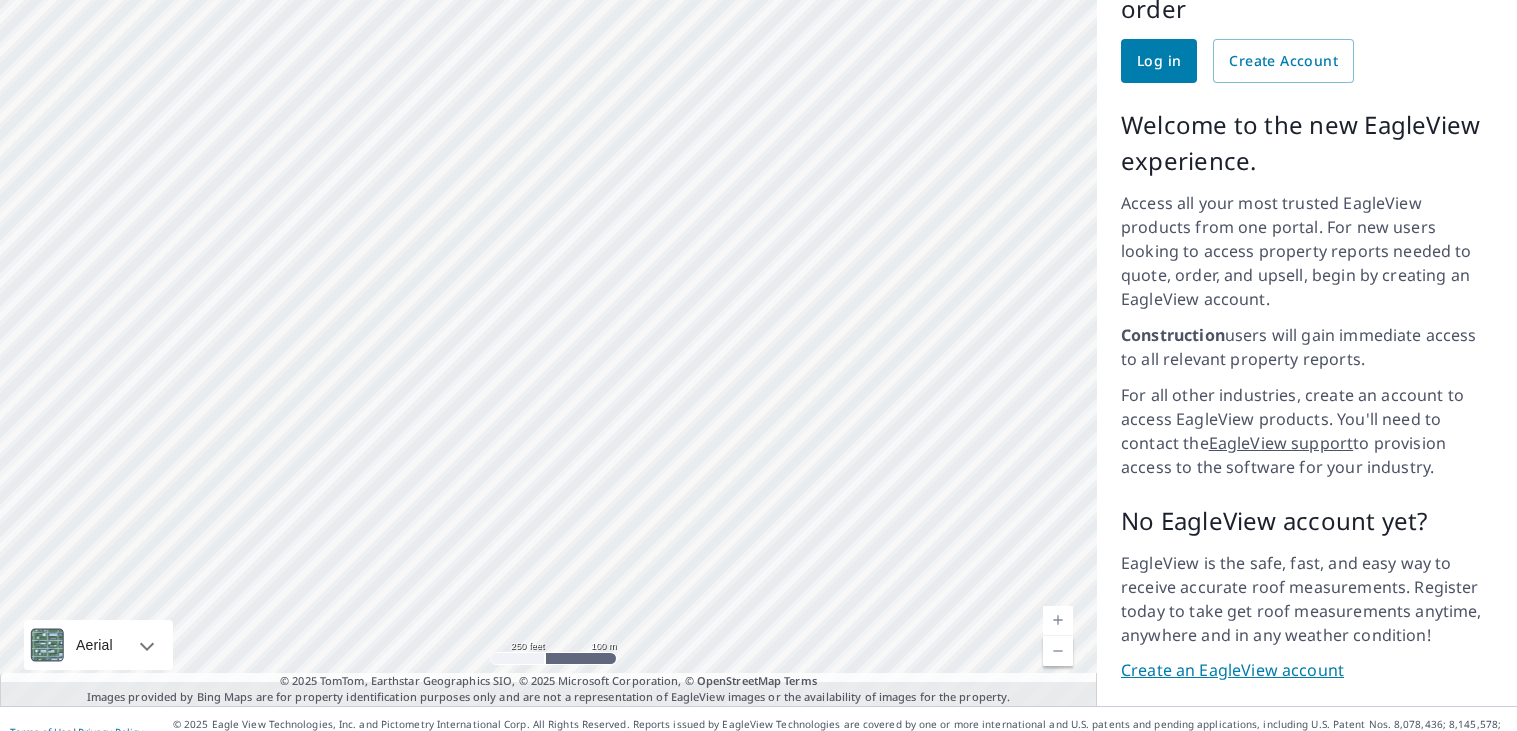 scroll, scrollTop: 0, scrollLeft: 0, axis: both 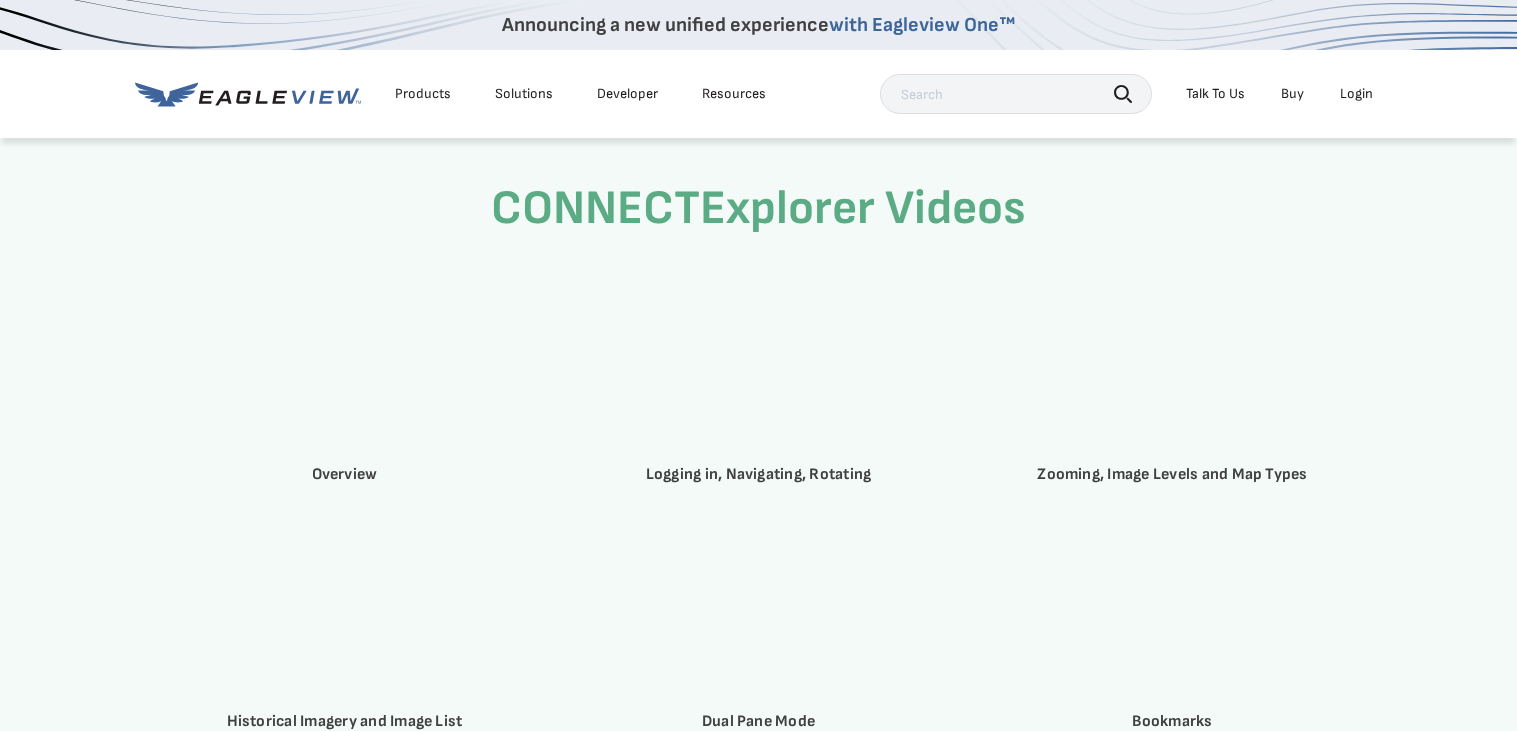 click 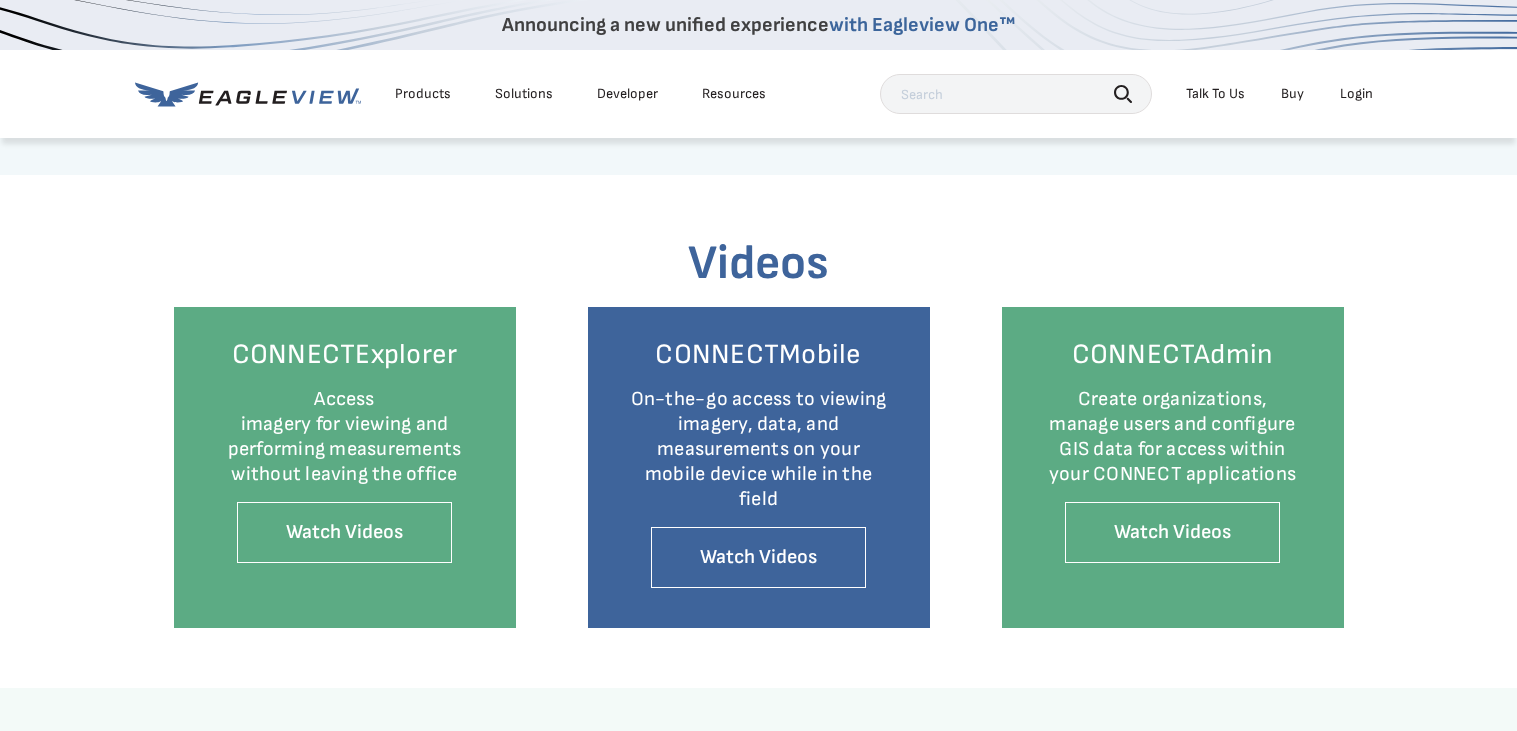 scroll, scrollTop: 2108, scrollLeft: 0, axis: vertical 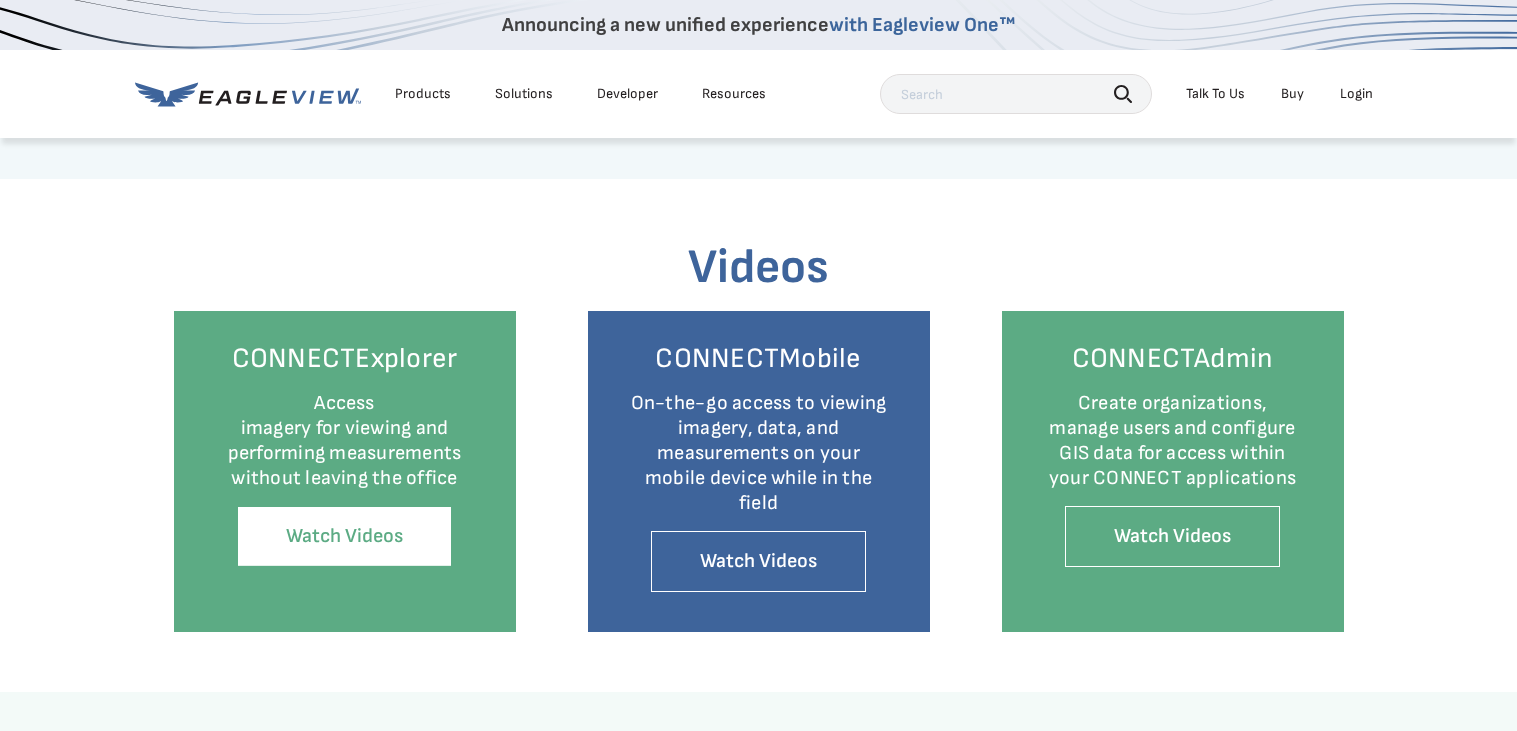 click on "Watch Videos" at bounding box center [344, 536] 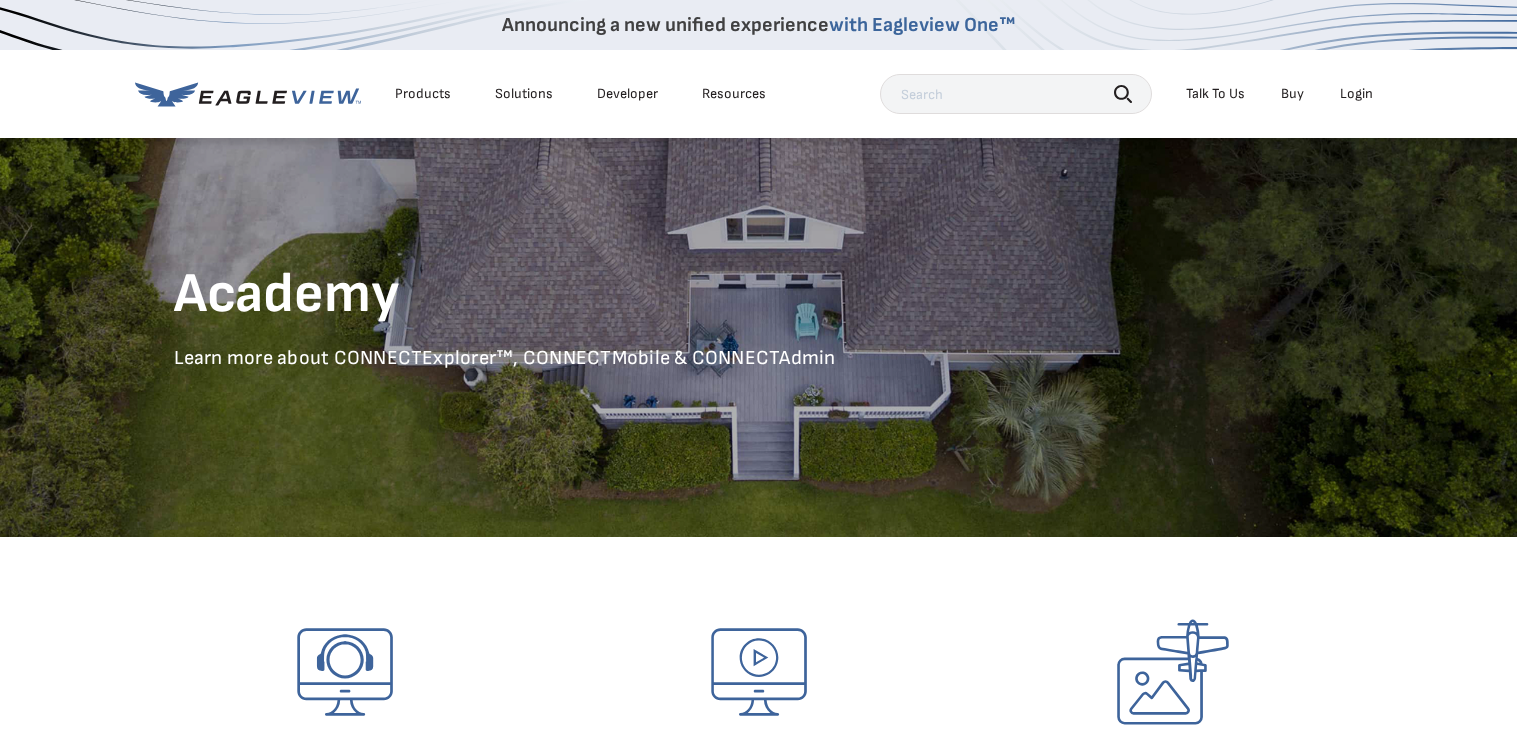 scroll, scrollTop: 0, scrollLeft: 0, axis: both 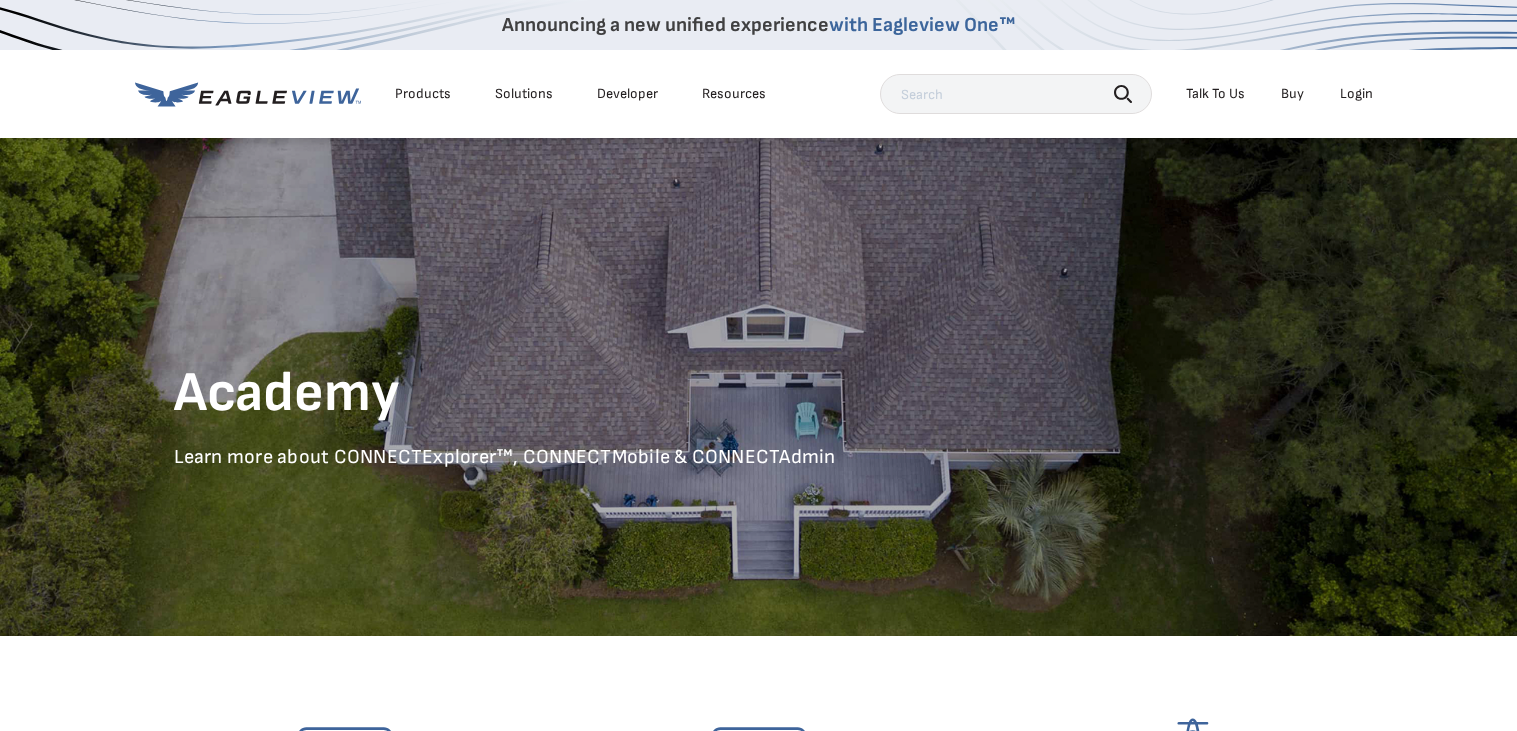 click on "Login" at bounding box center [1356, 94] 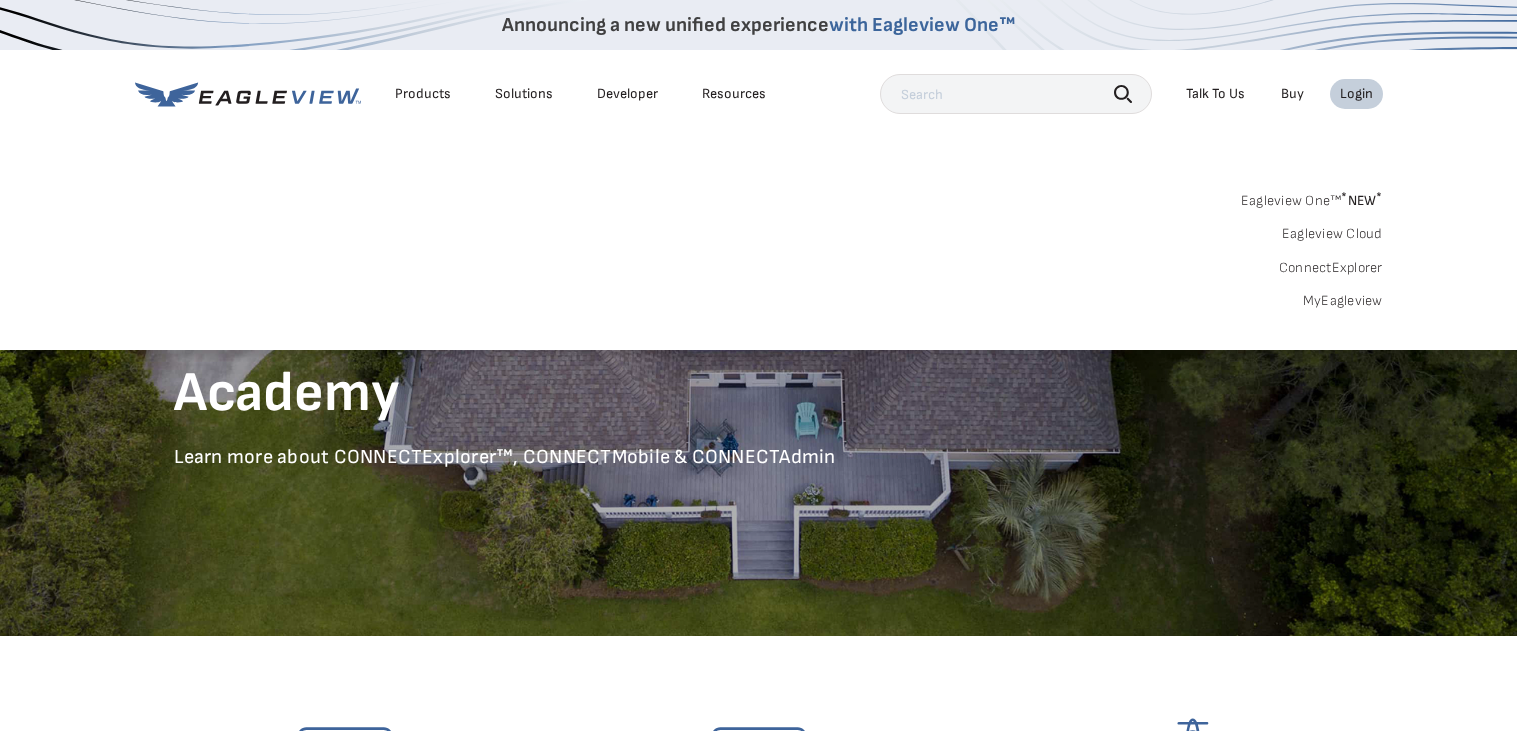 click on "* NEW *" at bounding box center [1361, 200] 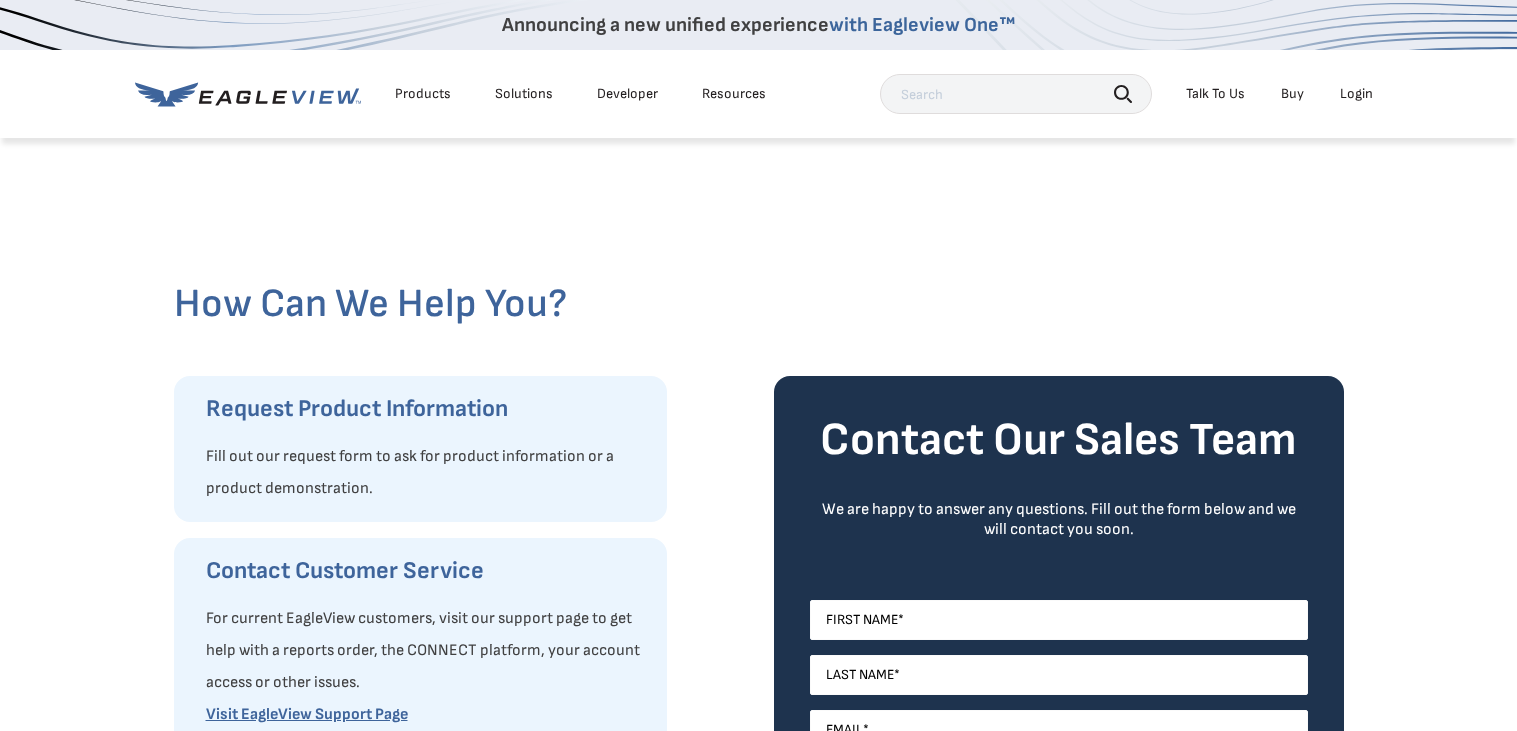 scroll, scrollTop: 567, scrollLeft: 0, axis: vertical 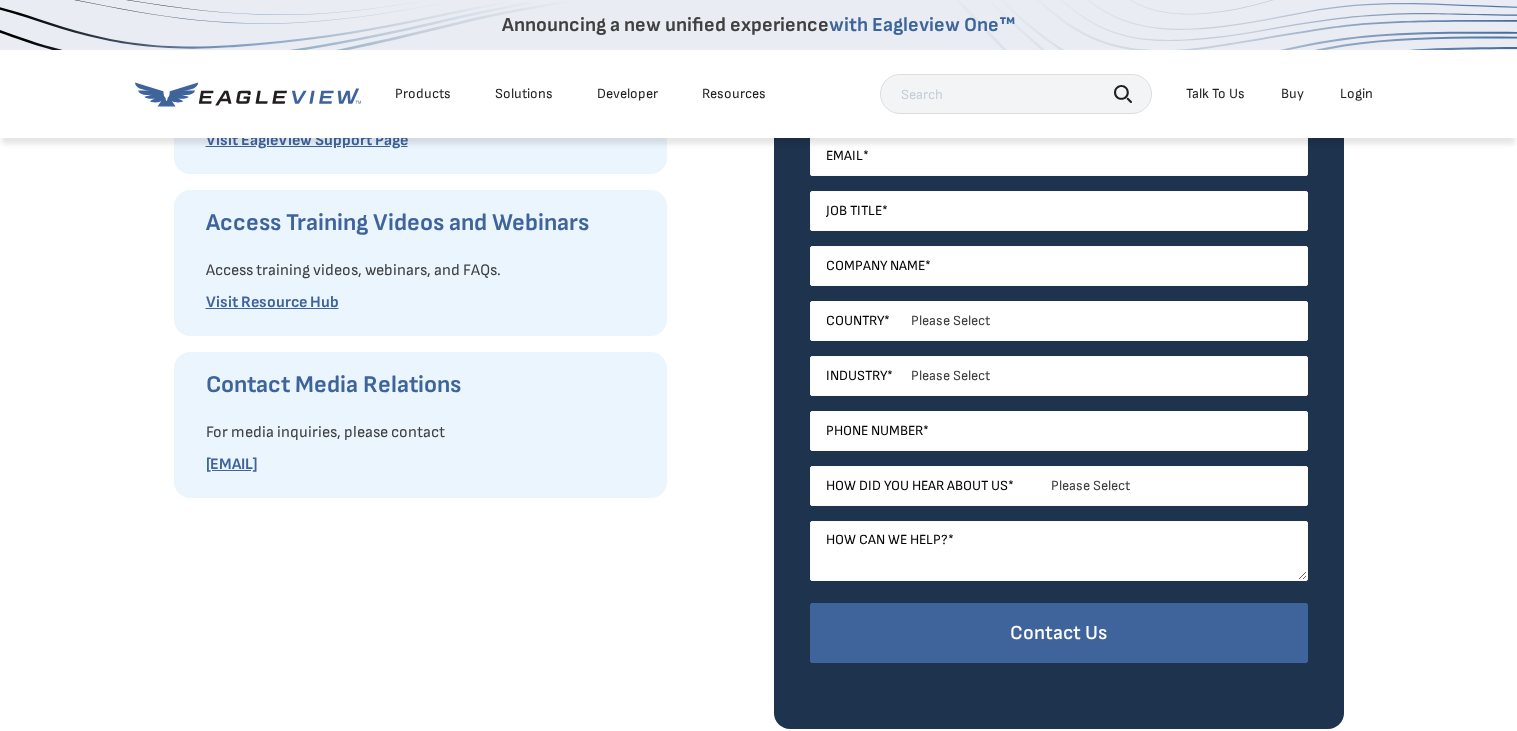 click on "Please Select Search Engine Social Media Word of Mouth Podcast Online Advertisement Event or Webinar Other" at bounding box center (1059, 486) 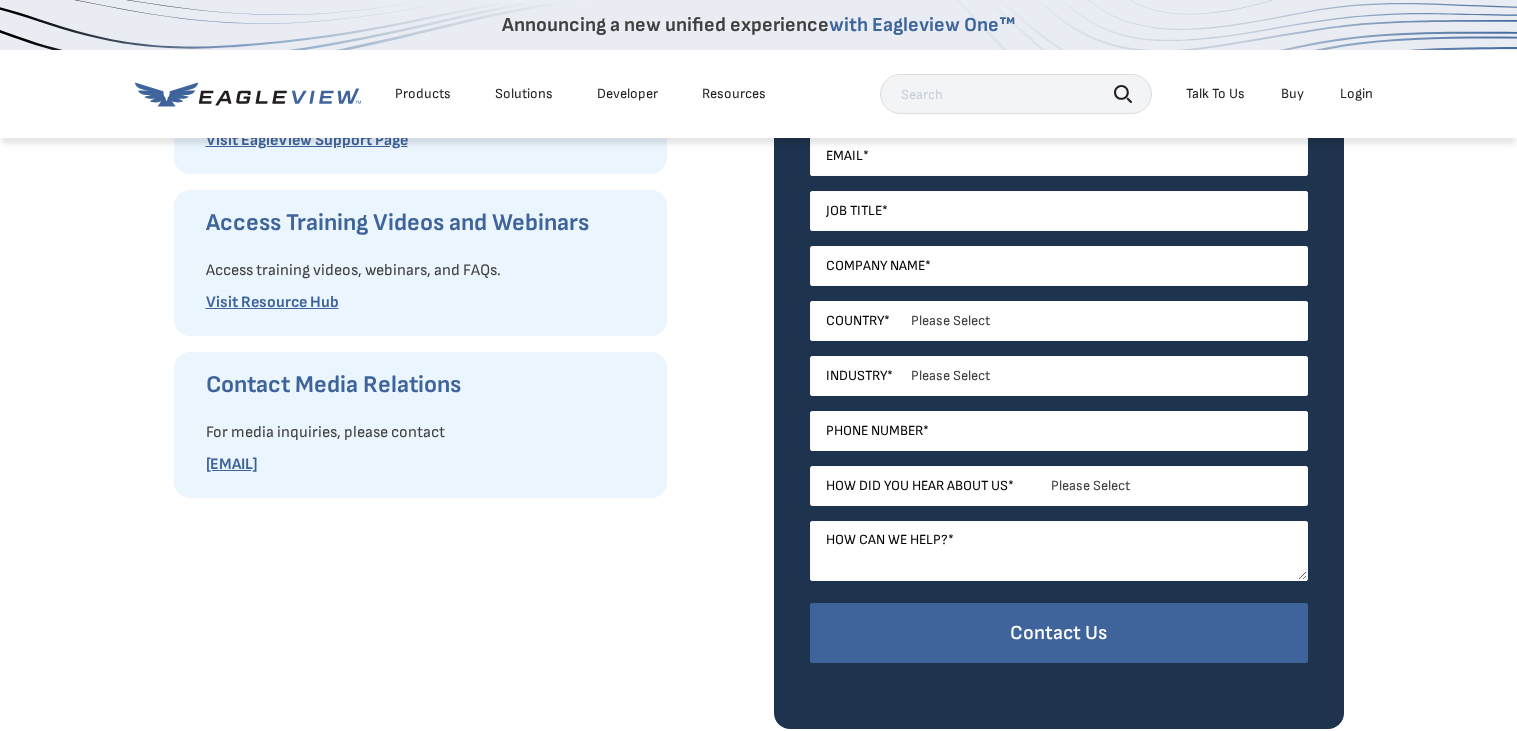 select on "Search Engine" 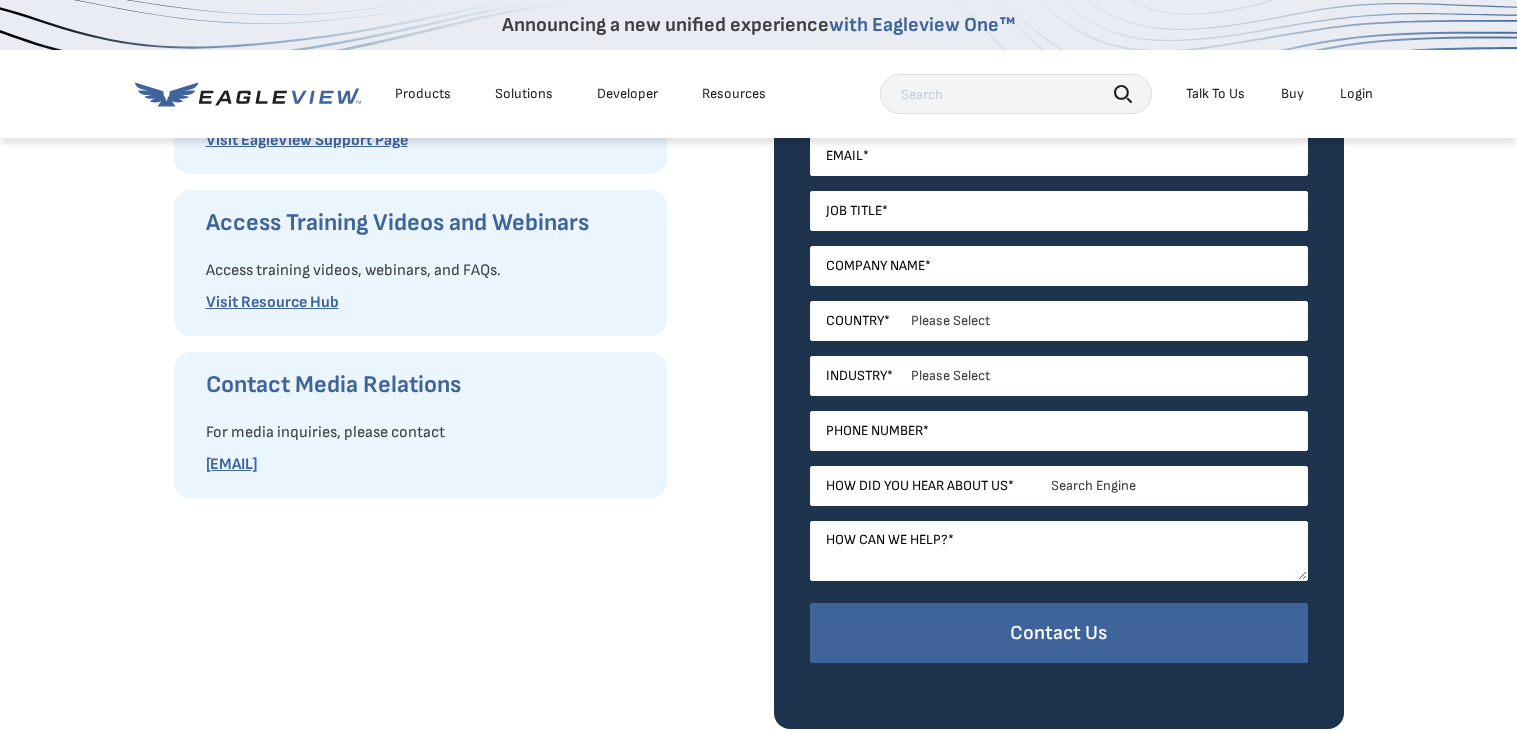 click on "Please Select Search Engine Social Media Word of Mouth Podcast Online Advertisement Event or Webinar Other" at bounding box center (1059, 486) 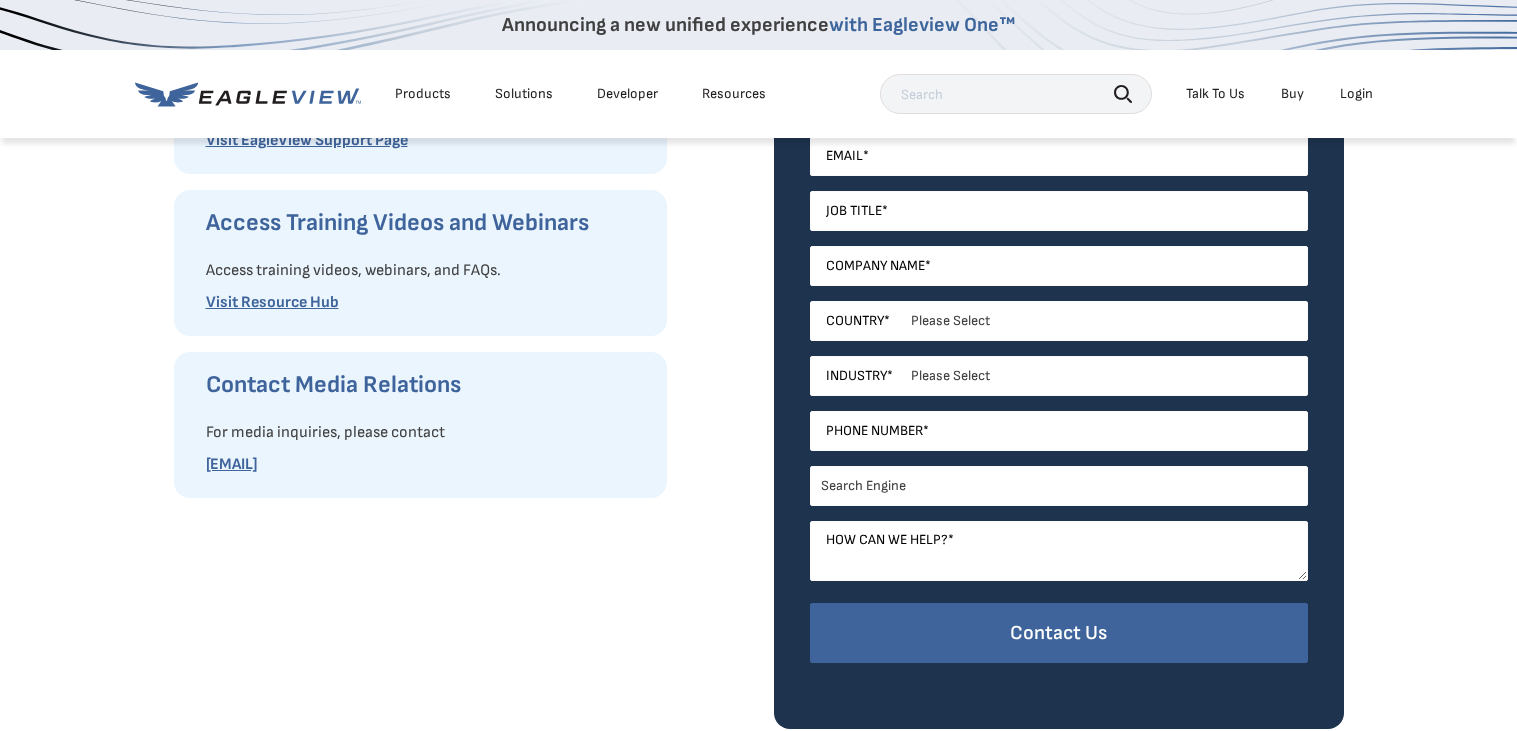 click on "Please Select Architects & Engineering Construction Electric/Gas Utilities Government Insurance Other Property Maintenance Real Estate Solar Telecommunications Software and Technology" at bounding box center [1059, 376] 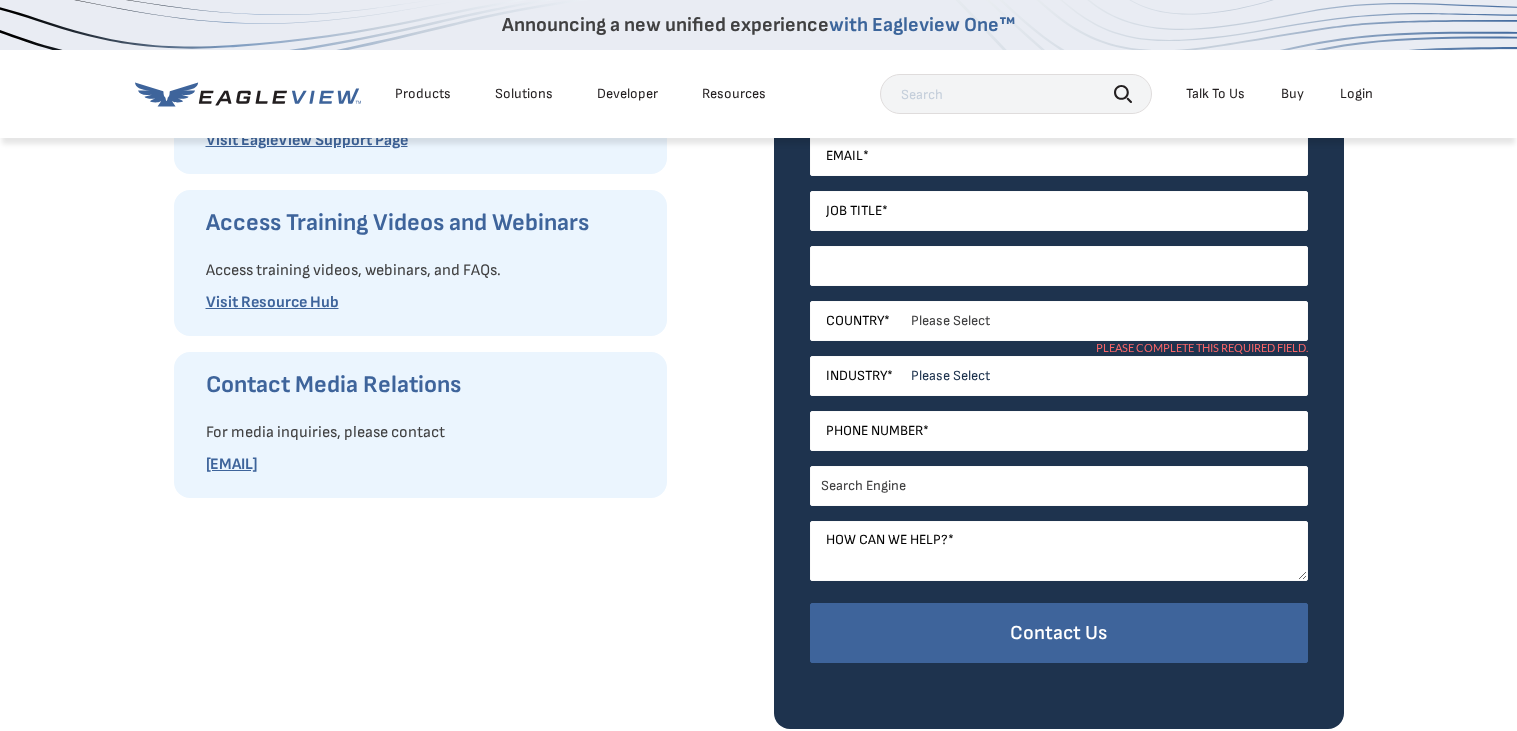 click on "Company Name *" at bounding box center [1059, 266] 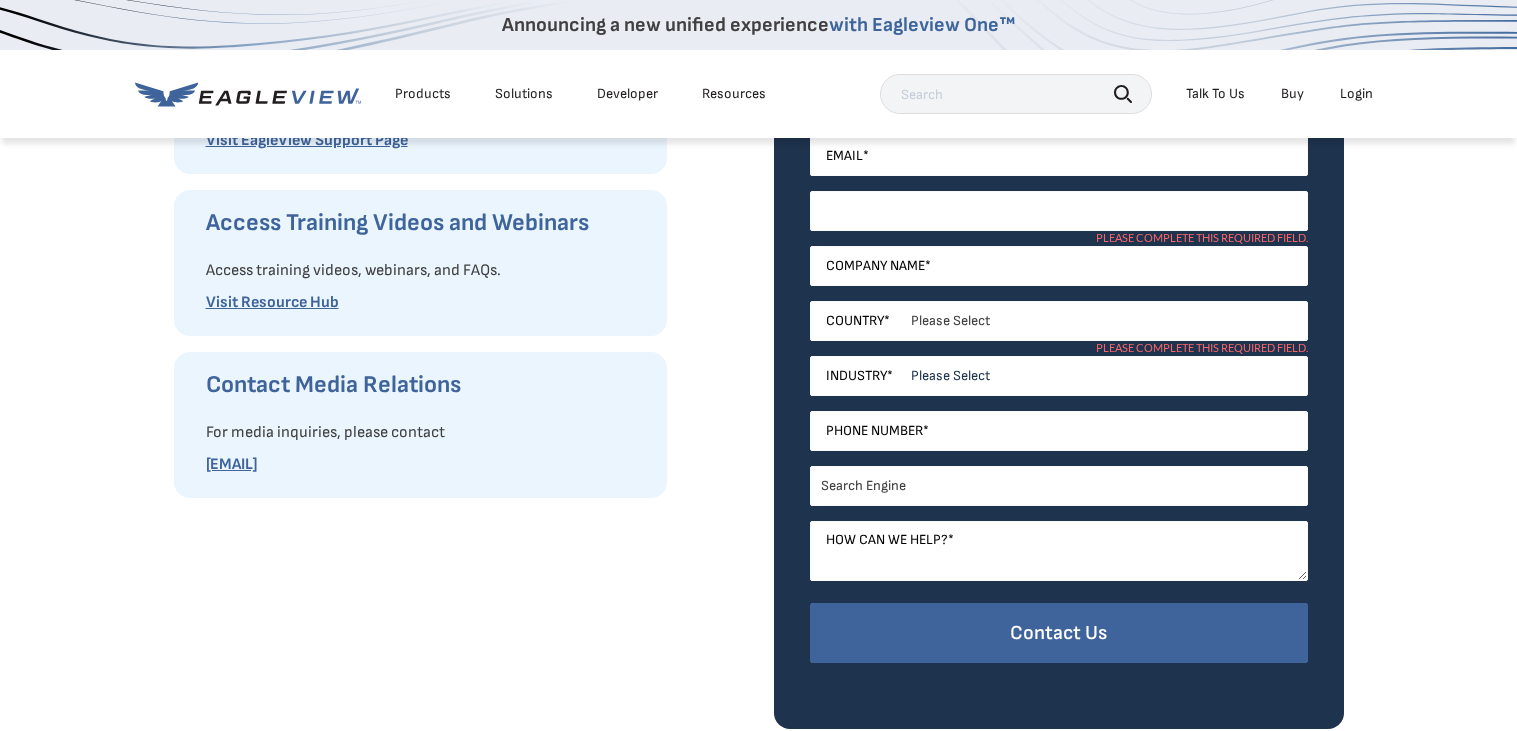 click on "Job Title *" at bounding box center (1059, 211) 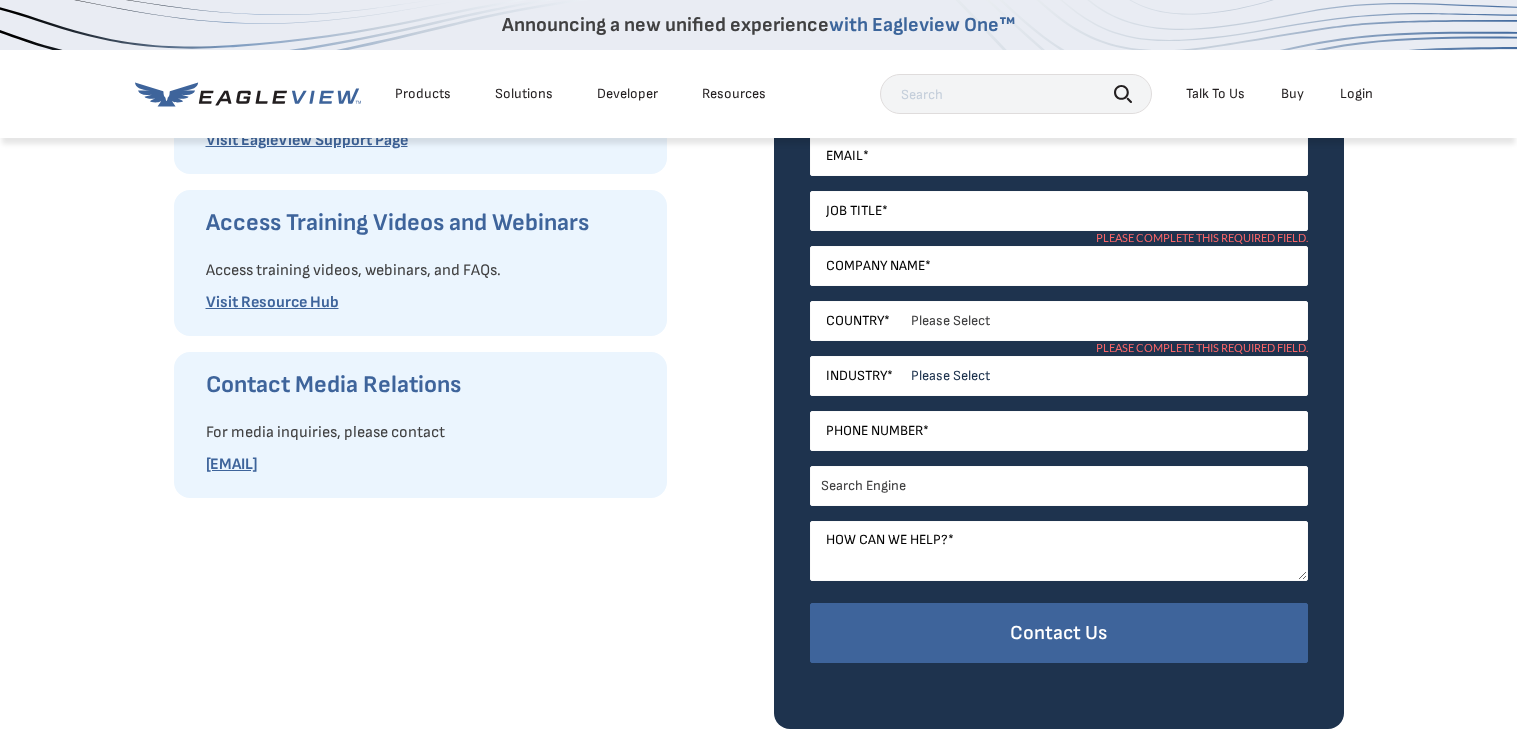click on "Please complete this required field." at bounding box center [1202, 348] 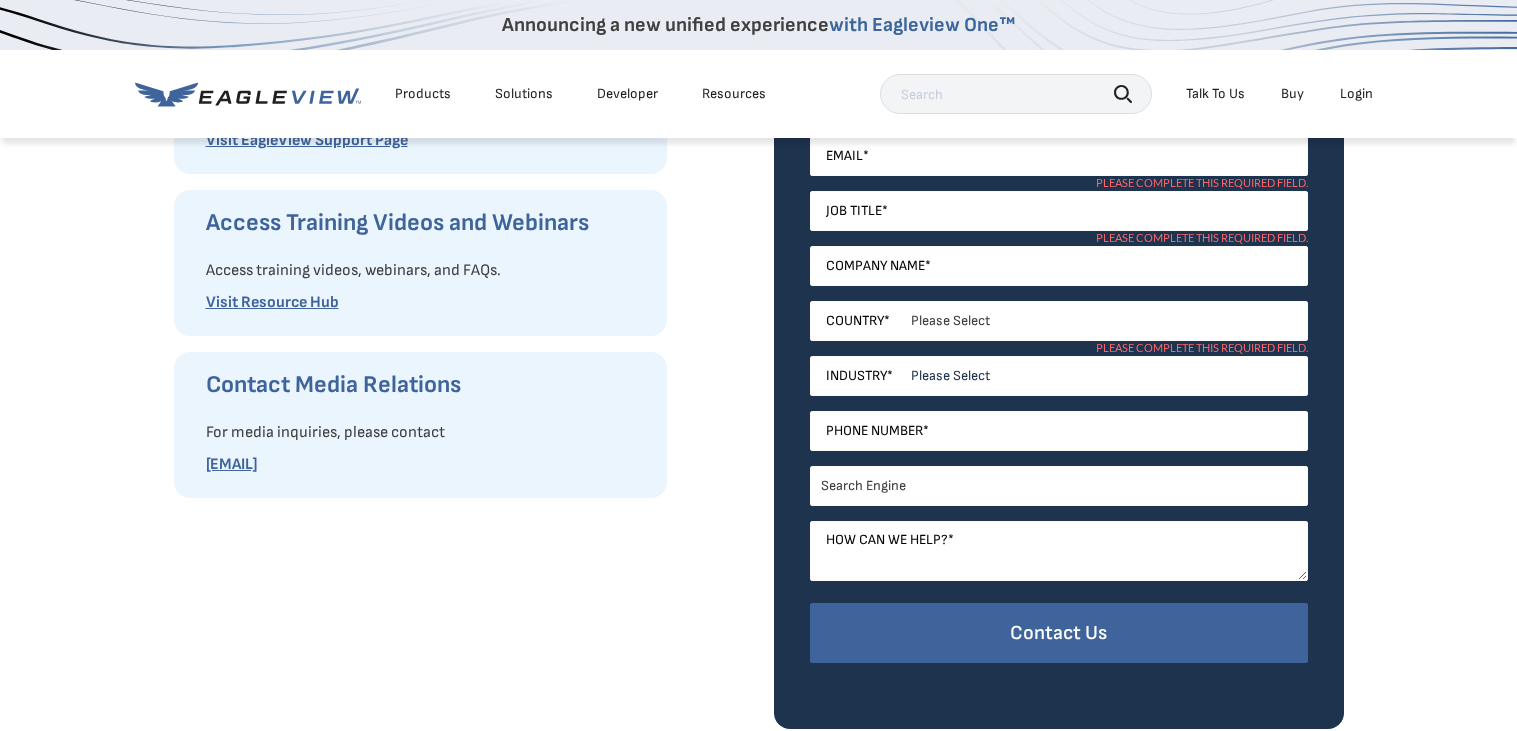 click on "Please Select United States Canada Australia India United Kingdom Other Aruba Czechia Guam" at bounding box center (1059, 321) 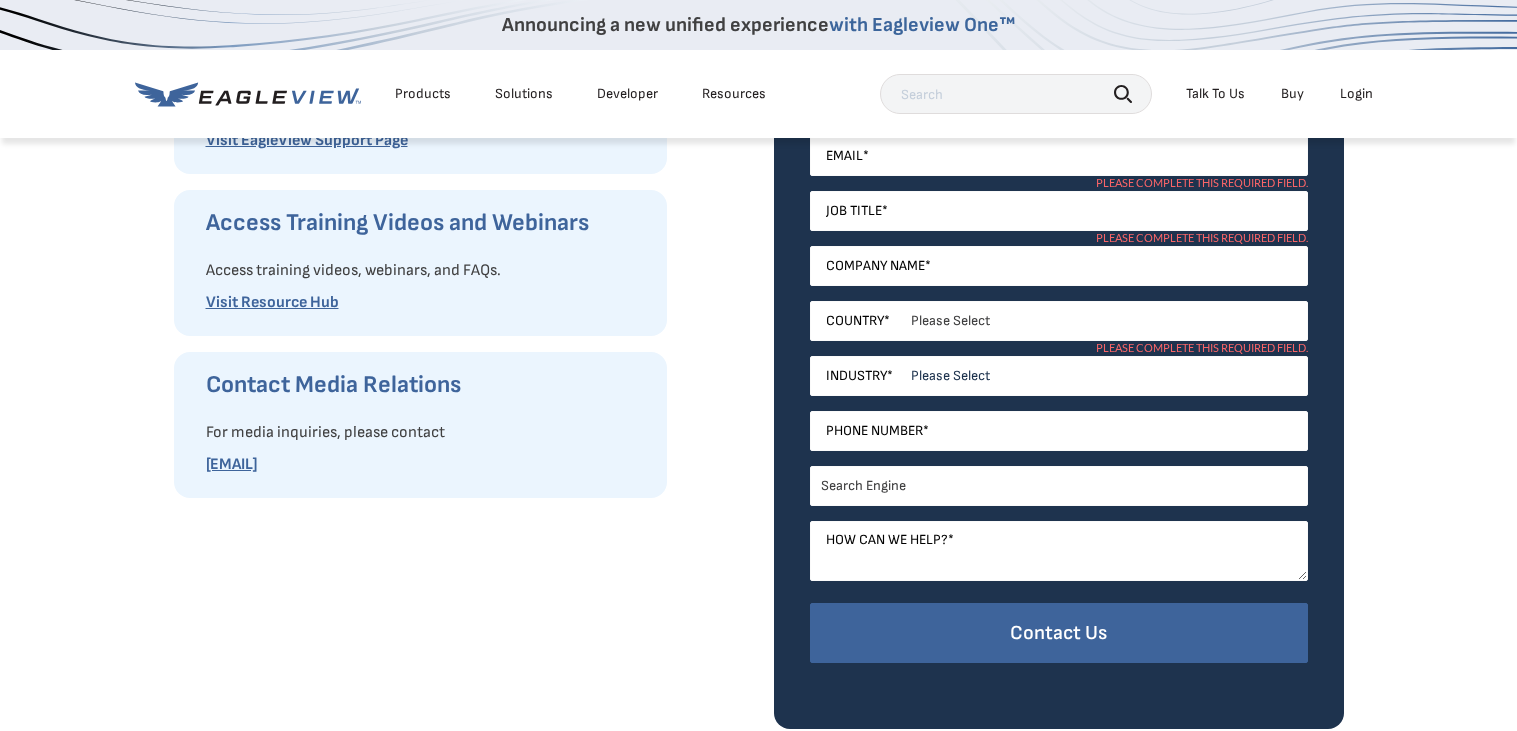 click on "How Can We Help You?
Request Product Information
Fill out our request form to ask for product information or a product demonstration.
Contact Customer Service
For current EagleView customers, visit our support page to get help with a reports order, the CONNECT platform, your account access or other issues.
Visit EagleView Support Page
Access Training Videos and Webinars
Access training videos, webinars, and FAQs.
Visit Resource Hub
Contact Media Relations
For media inquiries, please contact
mediarelations@eagleview.com
Contact Our Sales Team
We are happy to answer any questions. Fill out the form below and we will contact you soon. First Name * Last Name * Email * Job Title * Please complete this required field. Company Name * Country * Please Select Canada *" at bounding box center (758, 145) 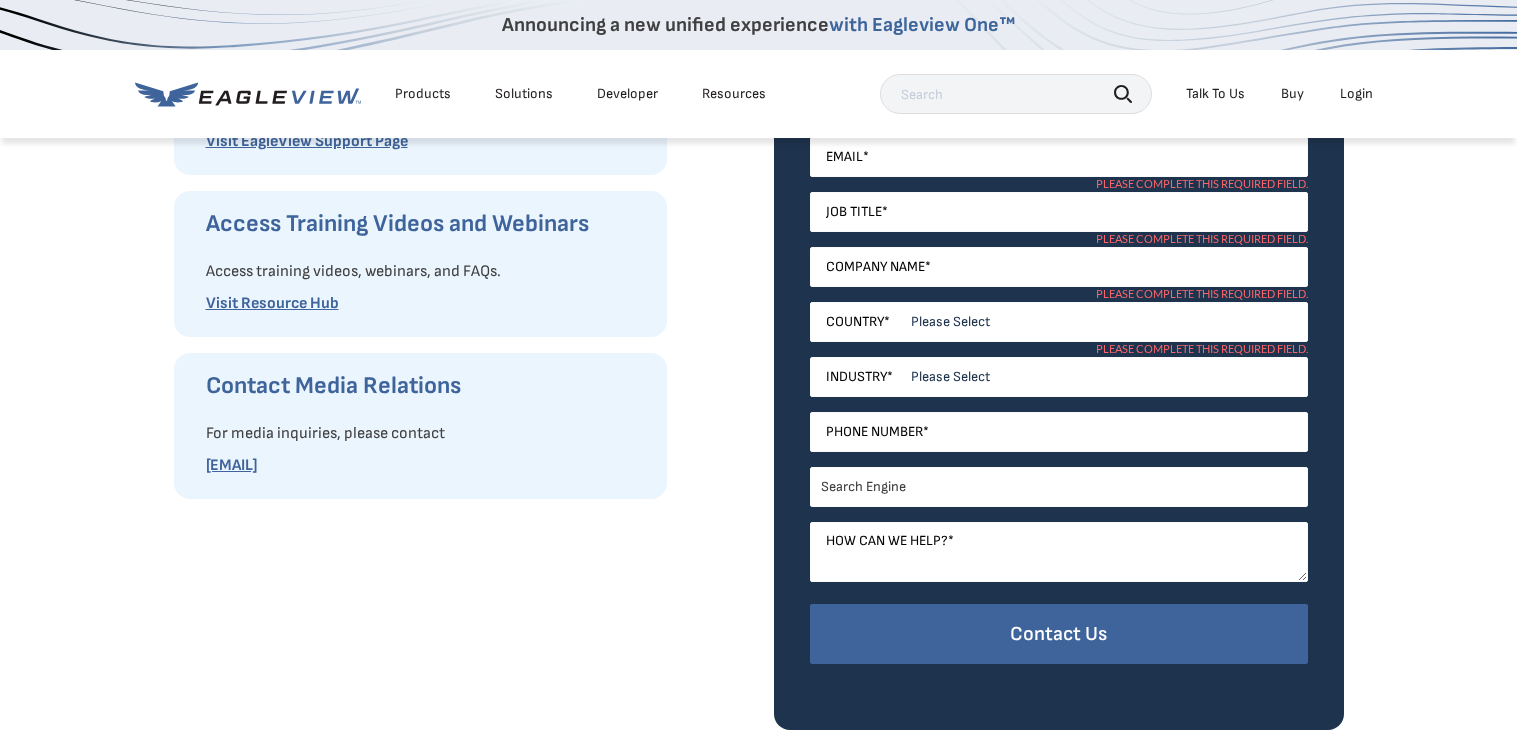 scroll, scrollTop: 569, scrollLeft: 0, axis: vertical 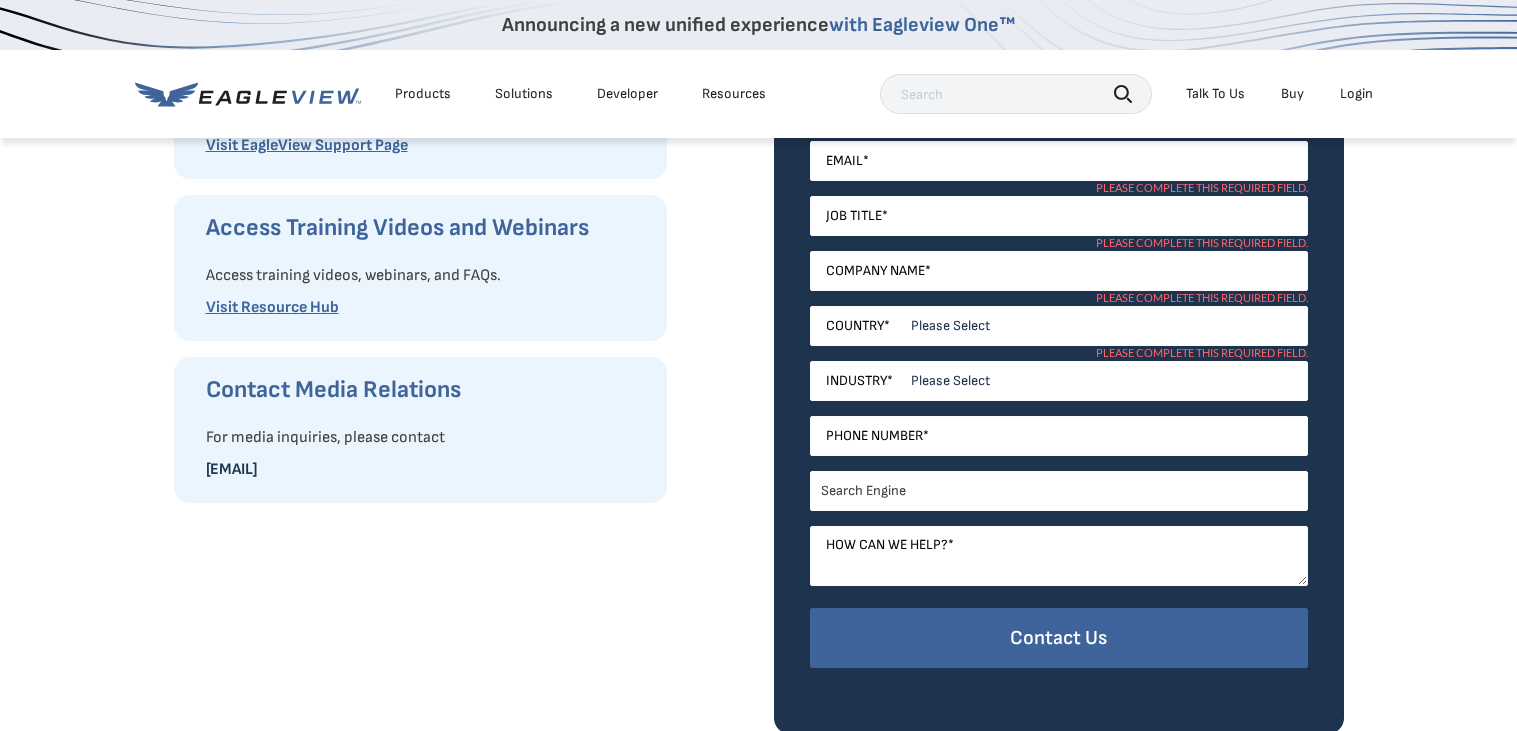 click on "mediarelations@eagleview.com" at bounding box center [231, 469] 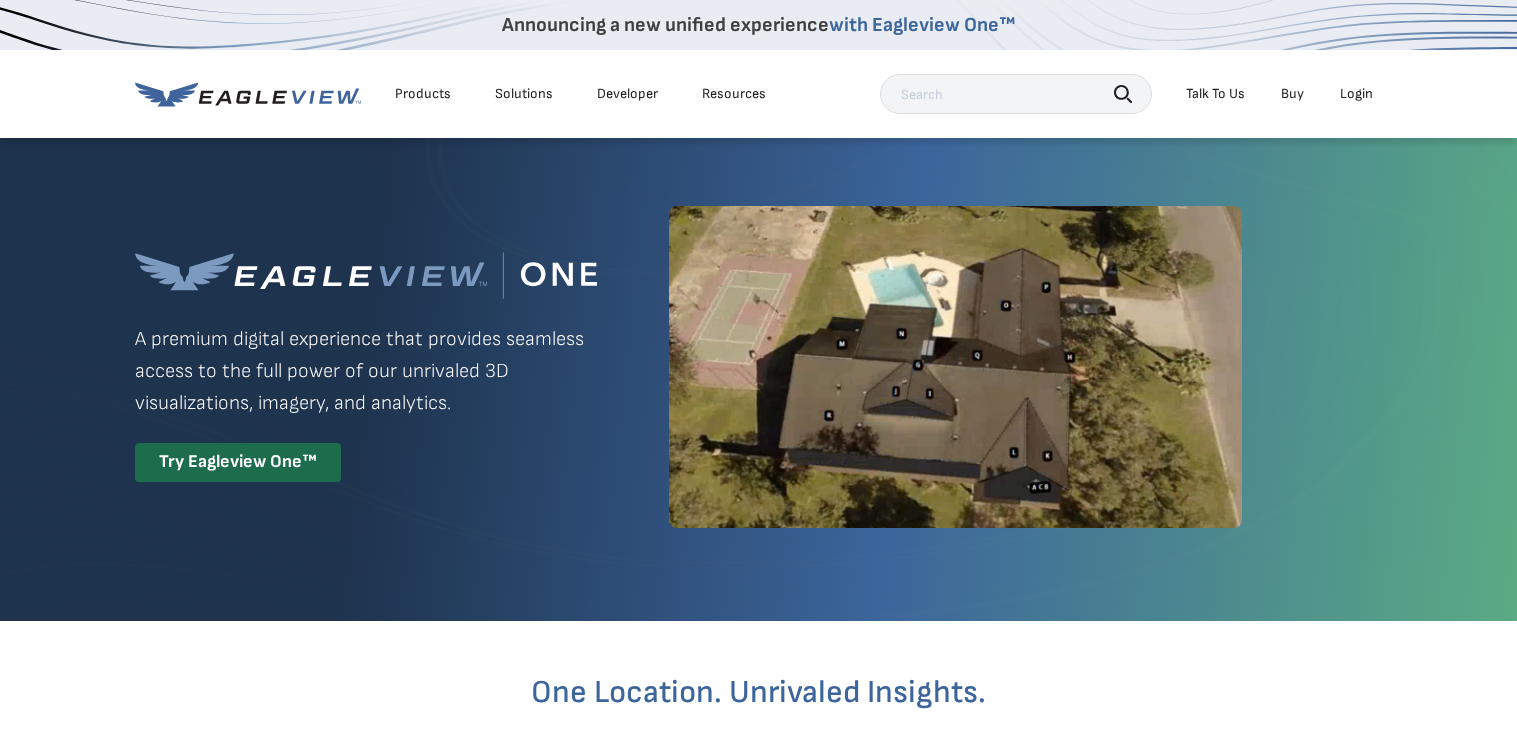 scroll, scrollTop: 0, scrollLeft: 0, axis: both 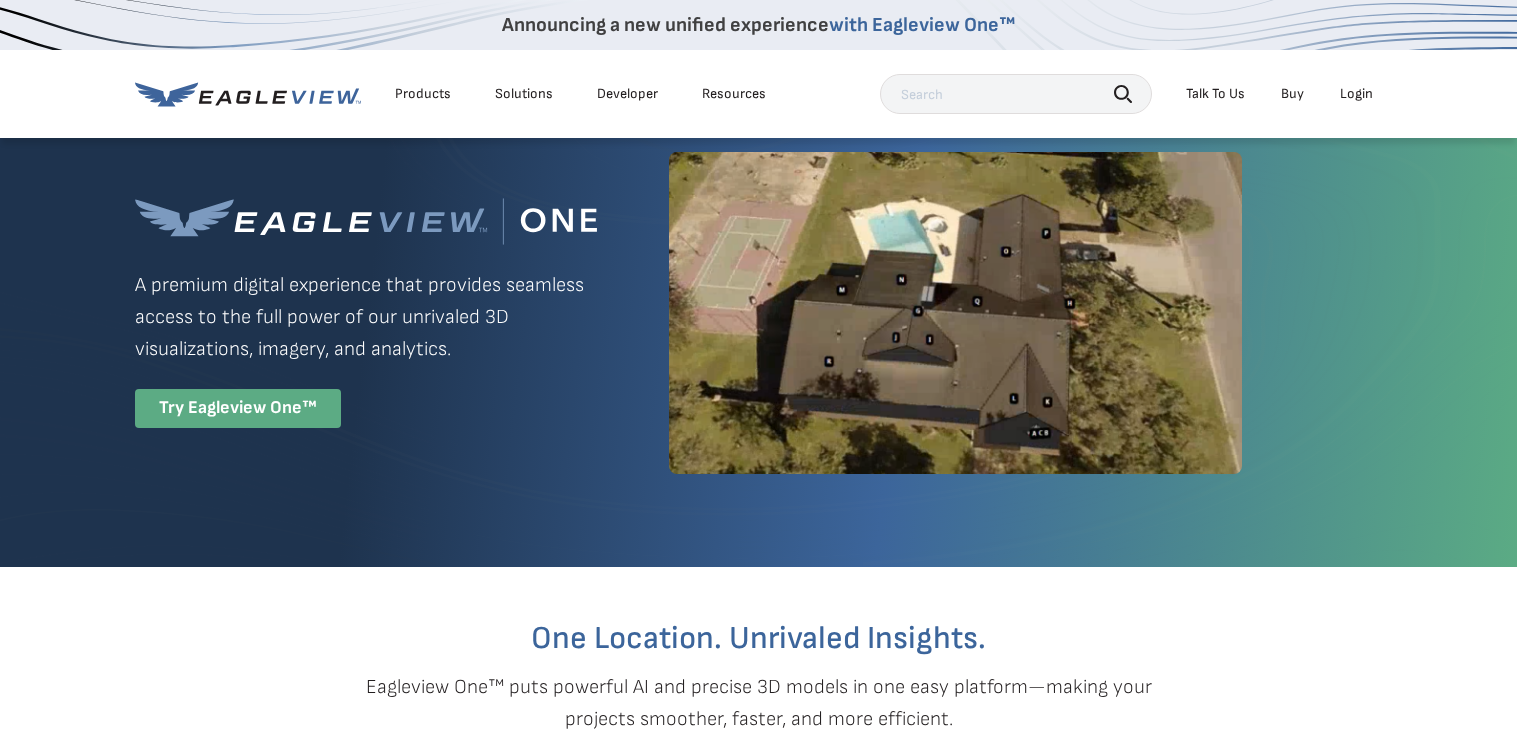 click on "Try Eagleview One™" at bounding box center [238, 408] 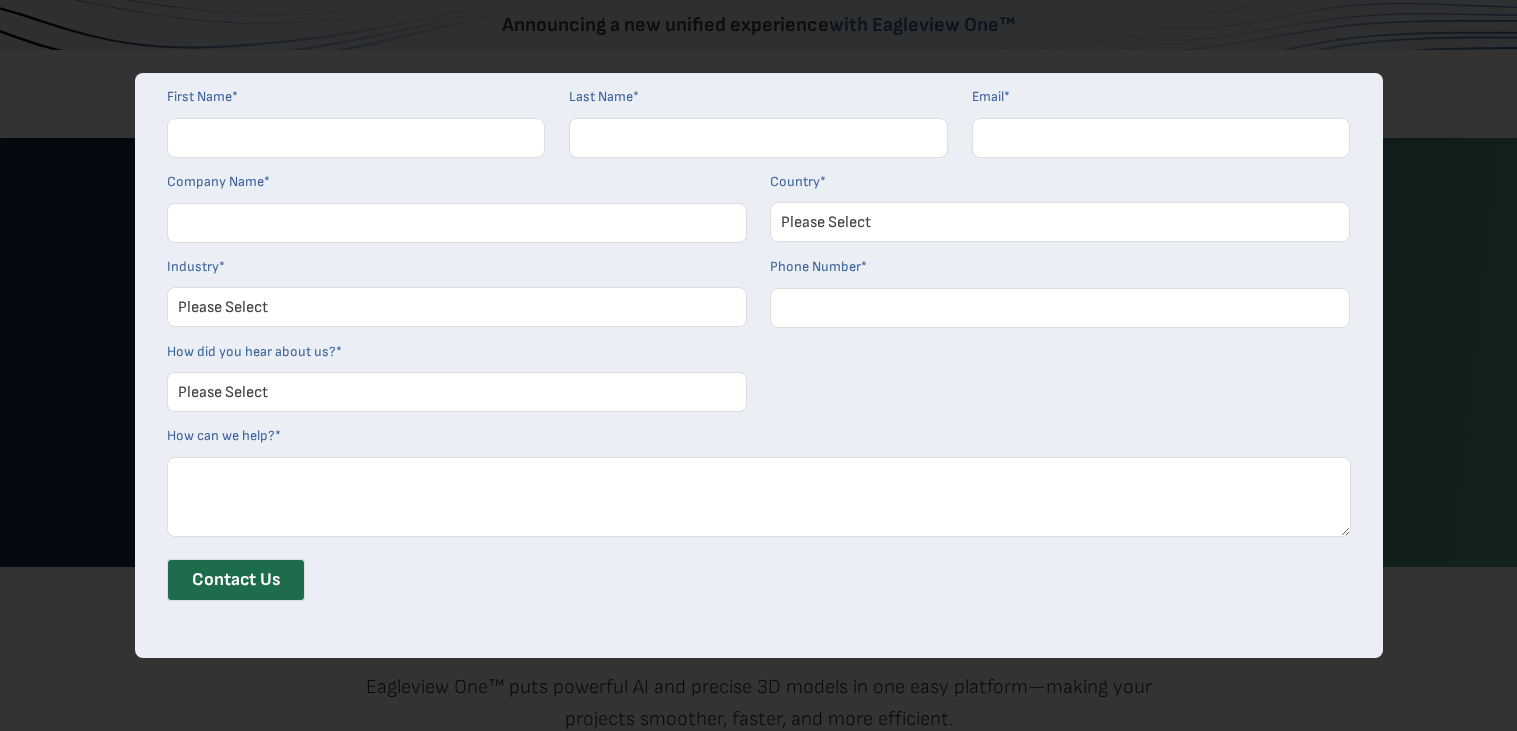 scroll, scrollTop: 117, scrollLeft: 0, axis: vertical 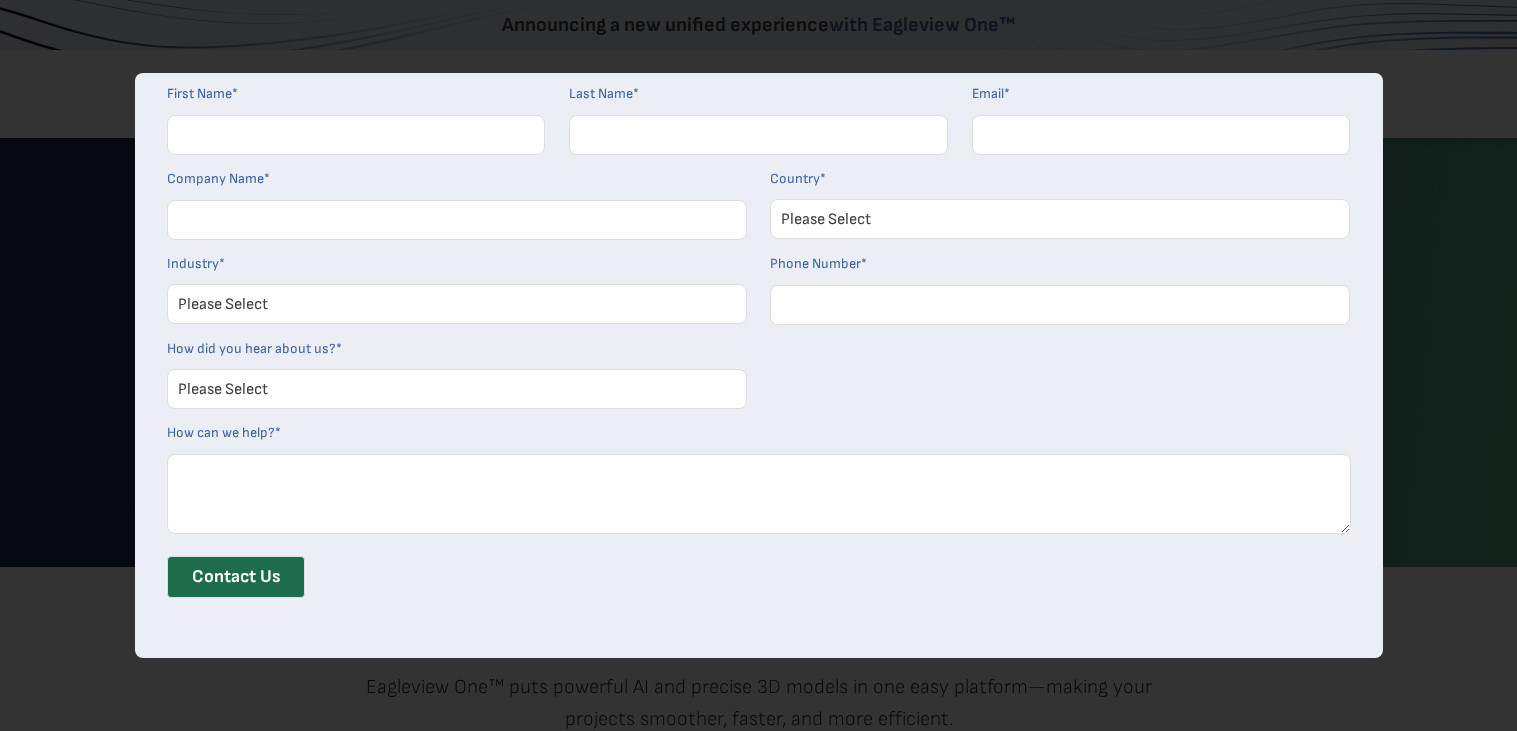 click on "Please Select Architects & Engineering Construction Electric/Gas Utilities Government Insurance Property Maintenance Real Estate Software and Technology Solar Telecommunications Other" at bounding box center [457, 304] 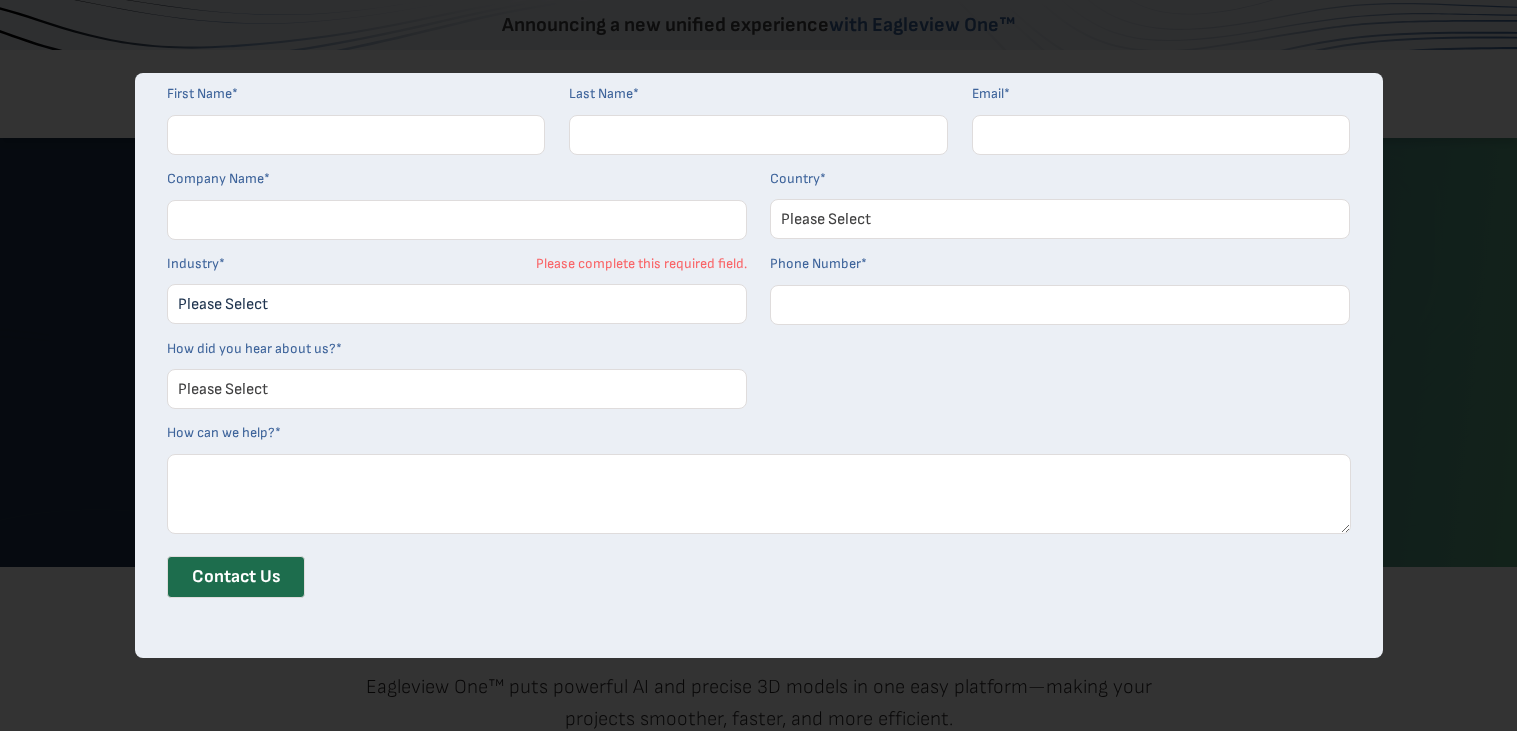 click on "Company Name *" at bounding box center (457, 220) 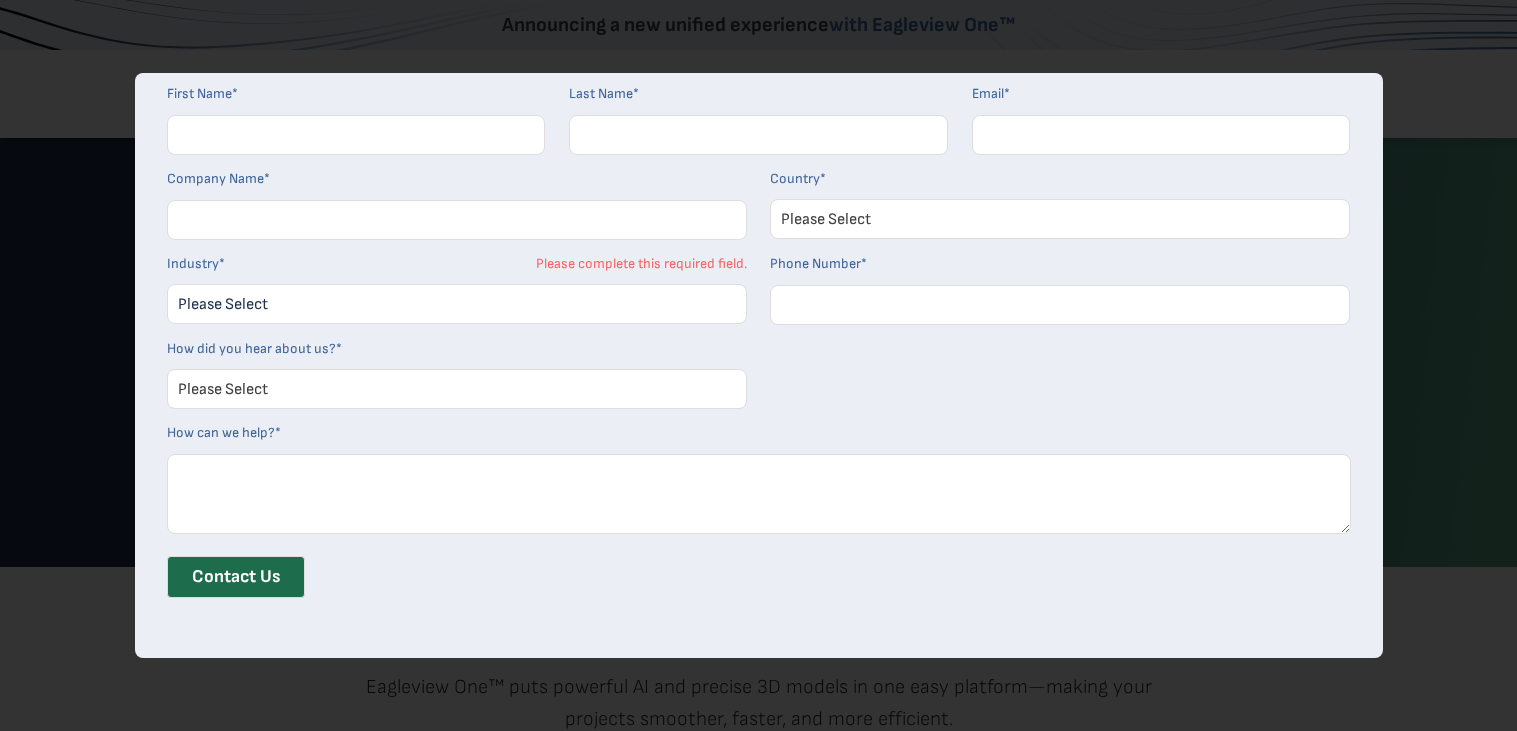 click on "First Name * Last Name * Email * Company Name * Country * Please Select [STATE] [STATE] [STATE] [STATE] [STATE] Other [STATE] [STATE] [STATE] Industry * Please Select Architects & Engineering Construction Electric/Gas Utilities Government Insurance Property Maintenance Real Estate Software and Technology Solar Telecommunications Other Please complete this required field. Phone Number * How did you hear about us? * Please Select Search Engine Social Media Word of Mouth Podcast Online Advertisement Event or Webinar Other How can we help? * utm_campaign utm_source utm_medium Contact Us" at bounding box center [759, 348] 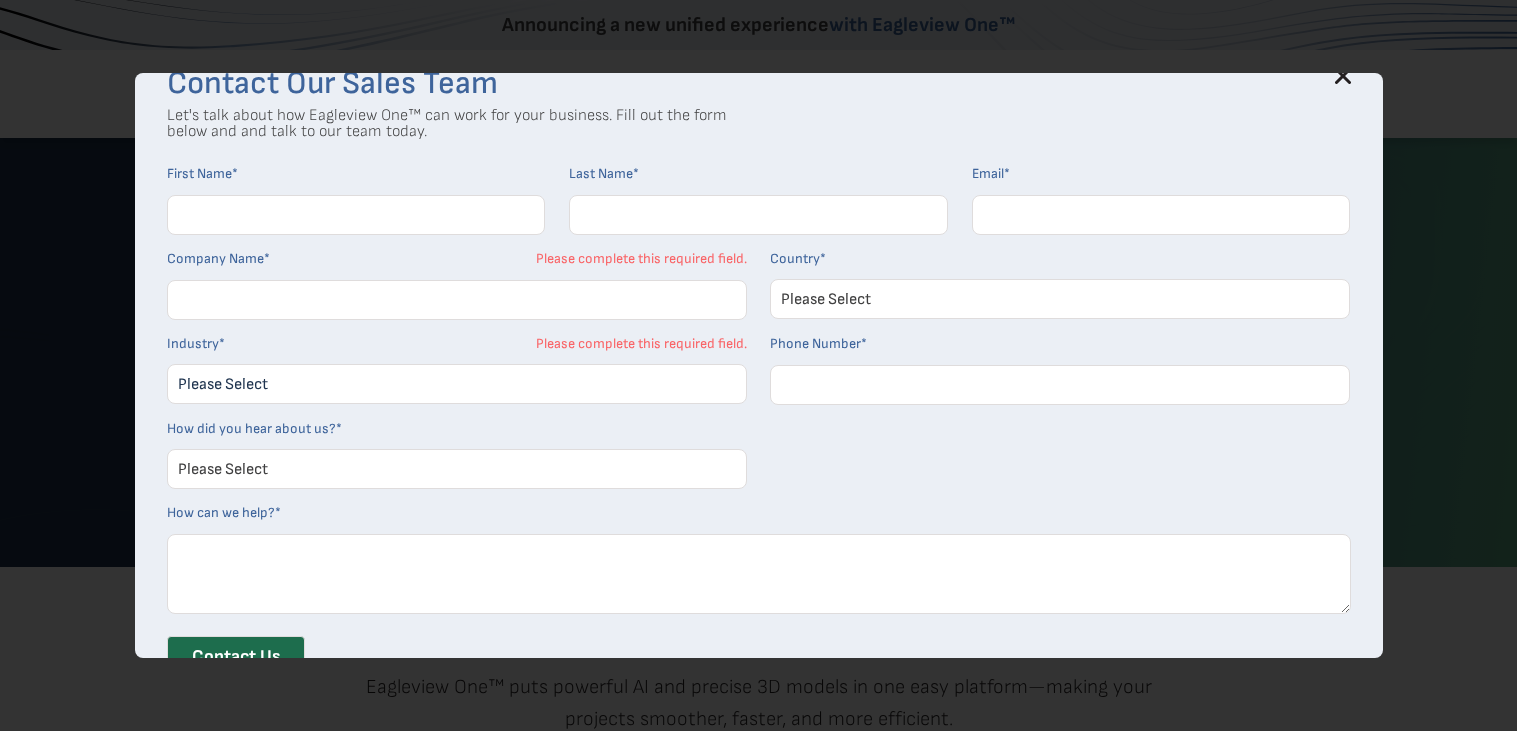 scroll, scrollTop: 35, scrollLeft: 0, axis: vertical 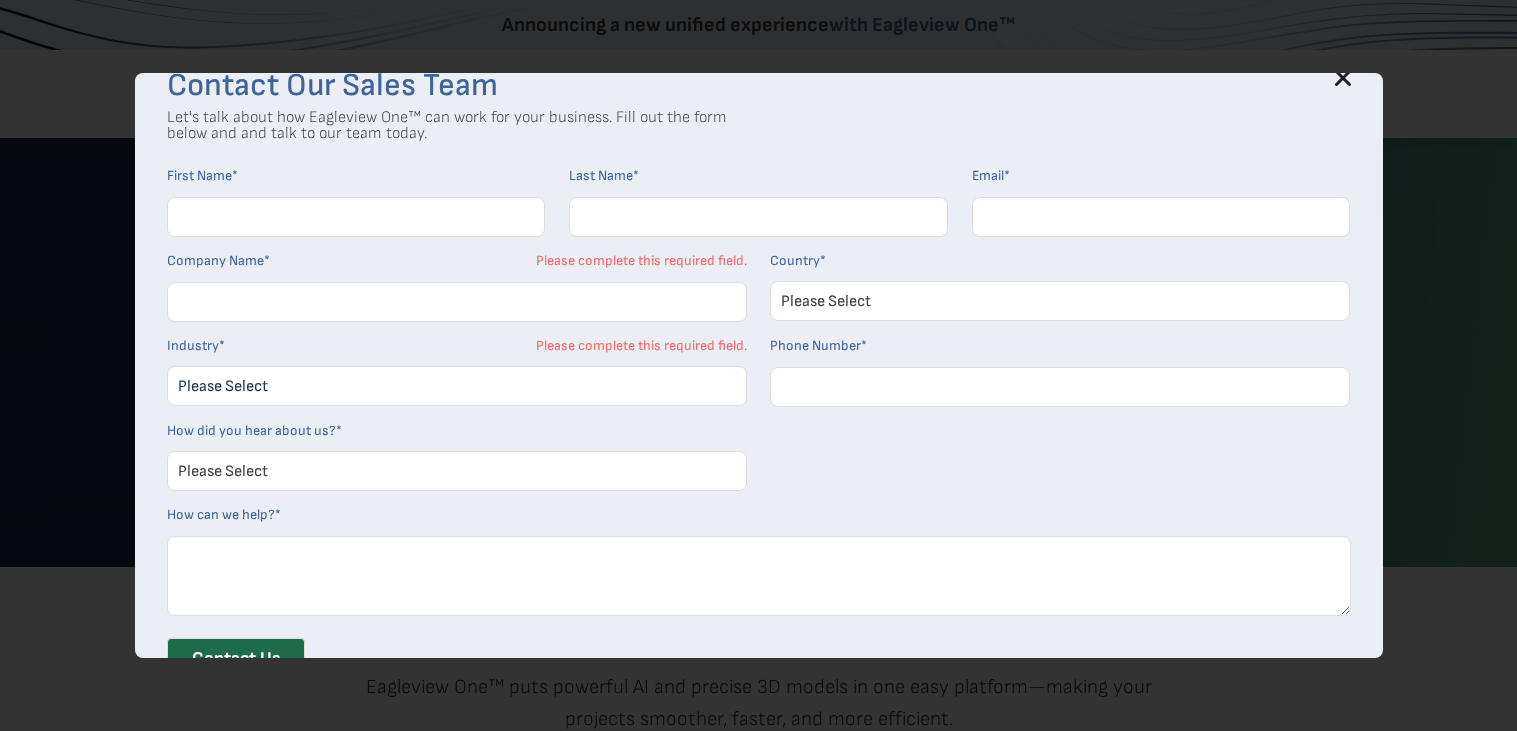click 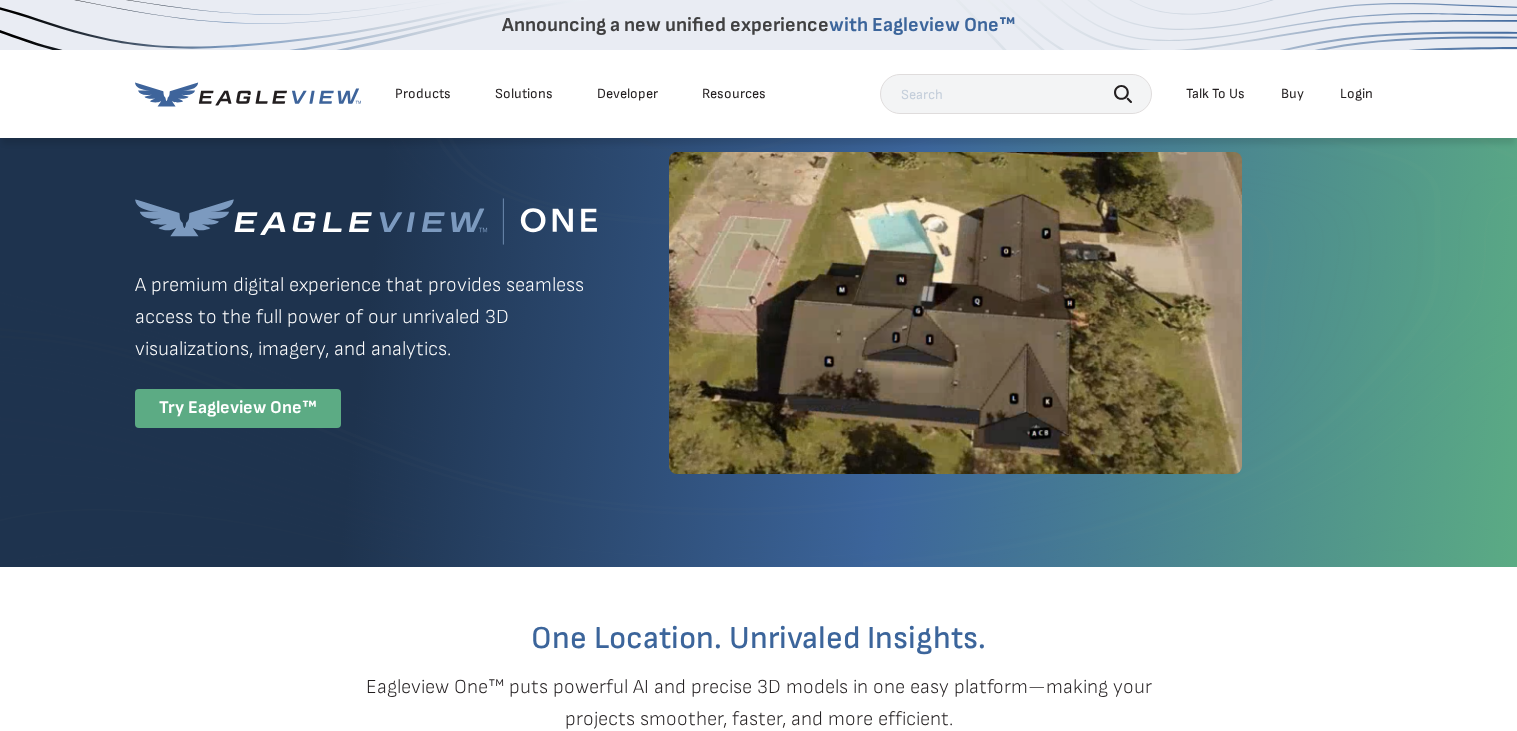 click on "Try Eagleview One™" at bounding box center (238, 408) 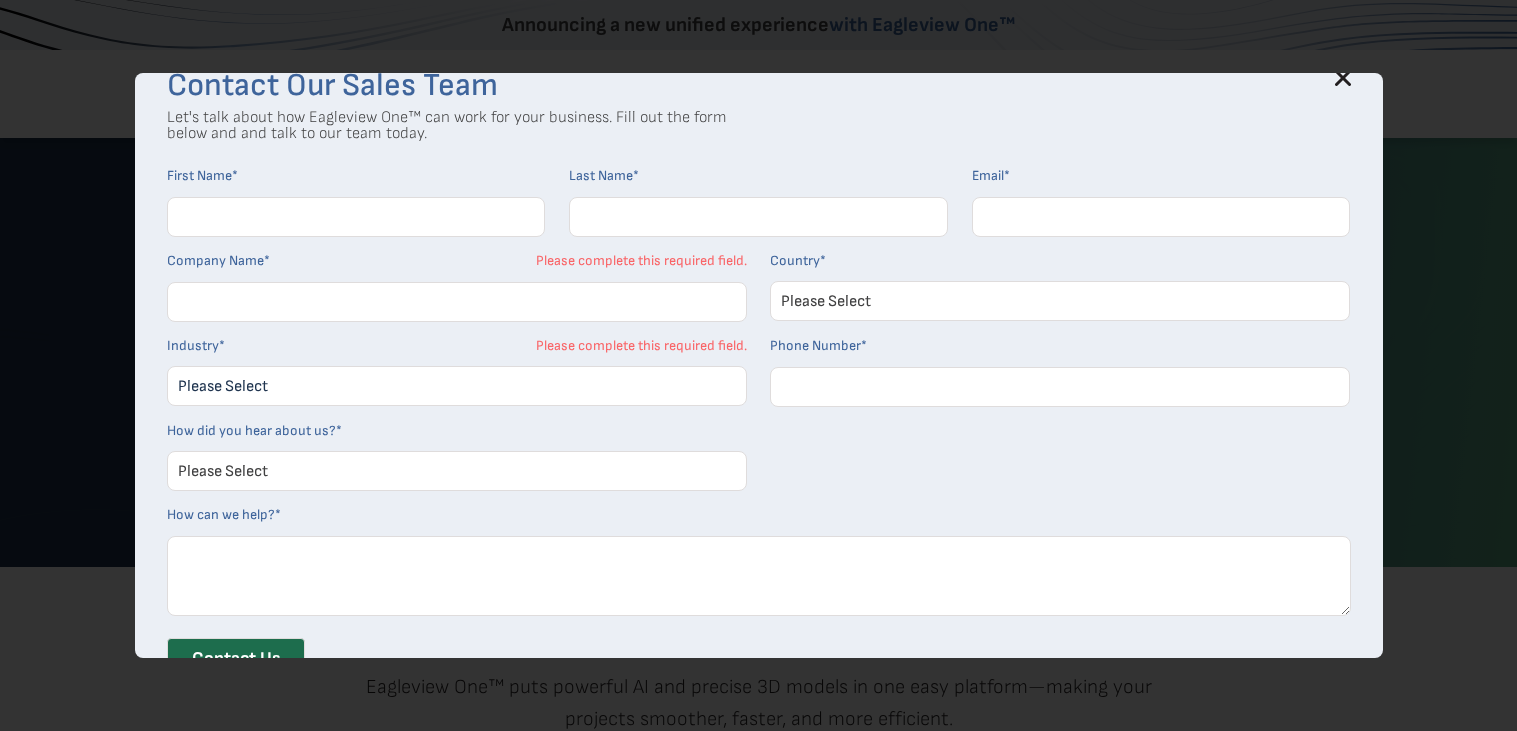 click on "Contact Our Sales Team
Let's talk about how Eagleview One™ can work for your business. Fill out the form below and and talk to our team today.
First Name * Last Name * Email * Company Name * Please complete this required field. Country * Please Select [STATE] [STATE] [STATE] [STATE] [STATE] Other [STATE] [STATE] [STATE] Industry * Please Select Architects & Engineering Construction Electric/Gas Utilities Government Insurance Property Maintenance Real Estate Software and Technology Solar Telecommunications Other Please complete this required field. Phone Number * How did you hear about us? * Please Select Search Engine Social Media Word of Mouth Podcast Online Advertisement Event or Webinar Other How can we help? * utm_campaign utm_source utm_medium Contact Us
Get Early Access to Eagleview One Now!
First Name * Last Name * Email * Industry" at bounding box center [759, 365] 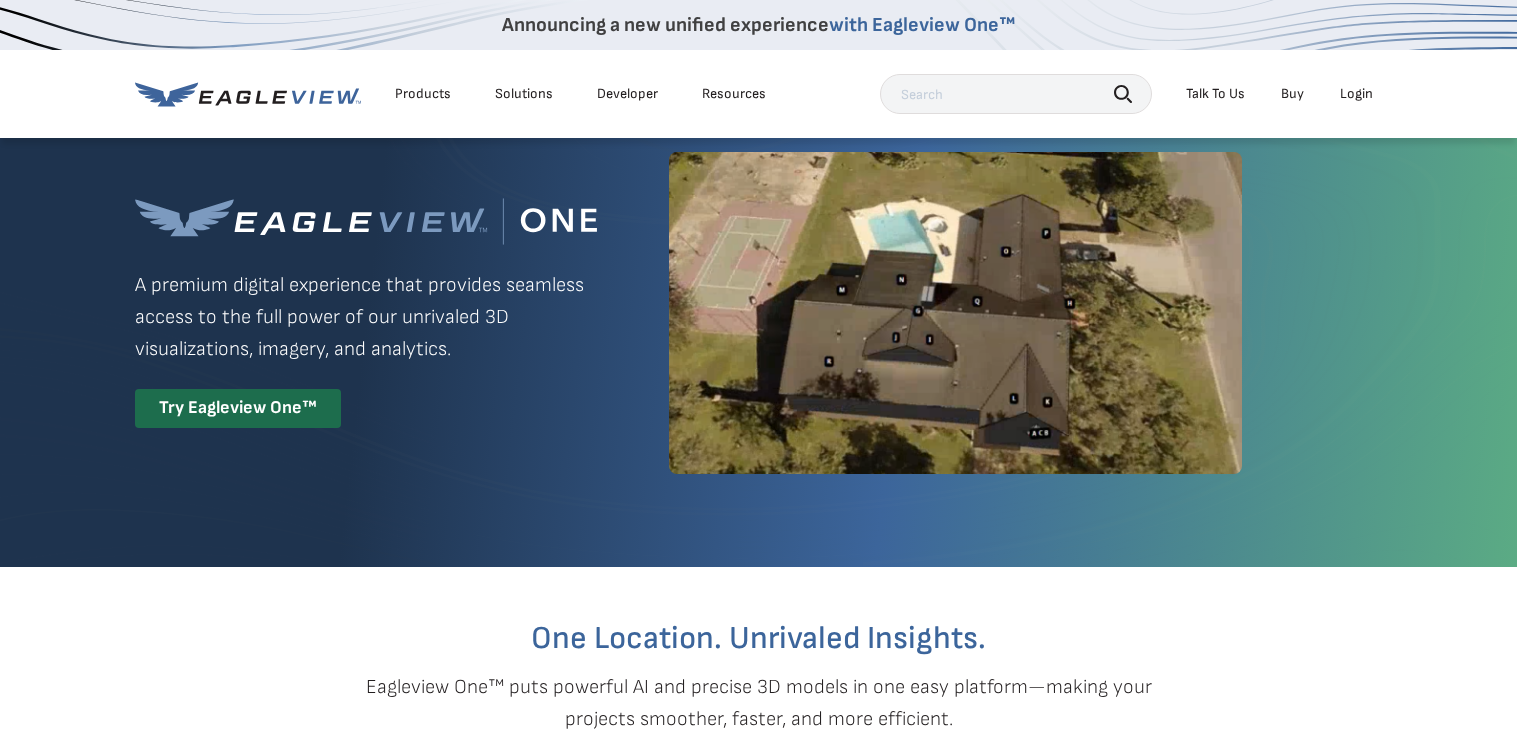 click on "Login" at bounding box center (1356, 94) 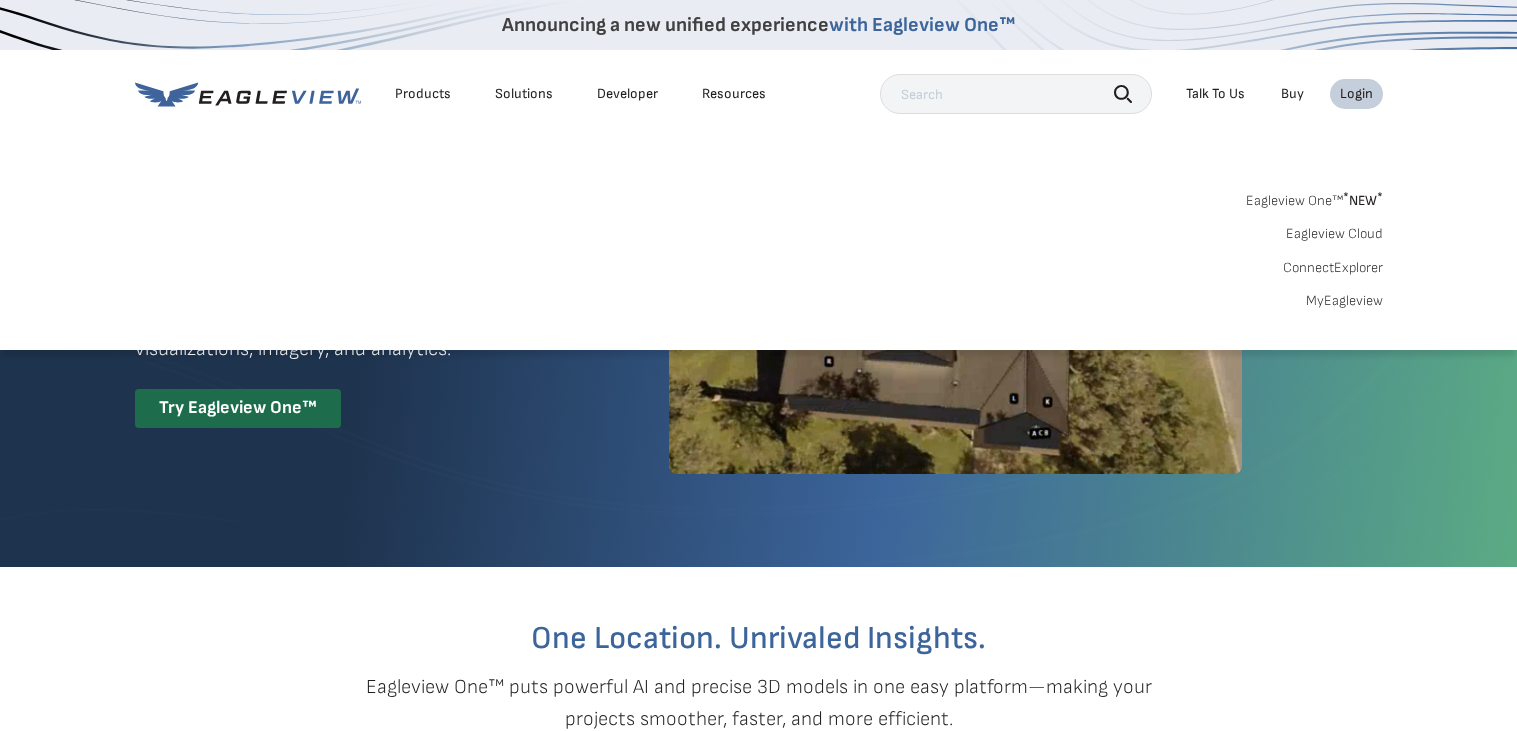 click on "ConnectExplorer" at bounding box center [1333, 268] 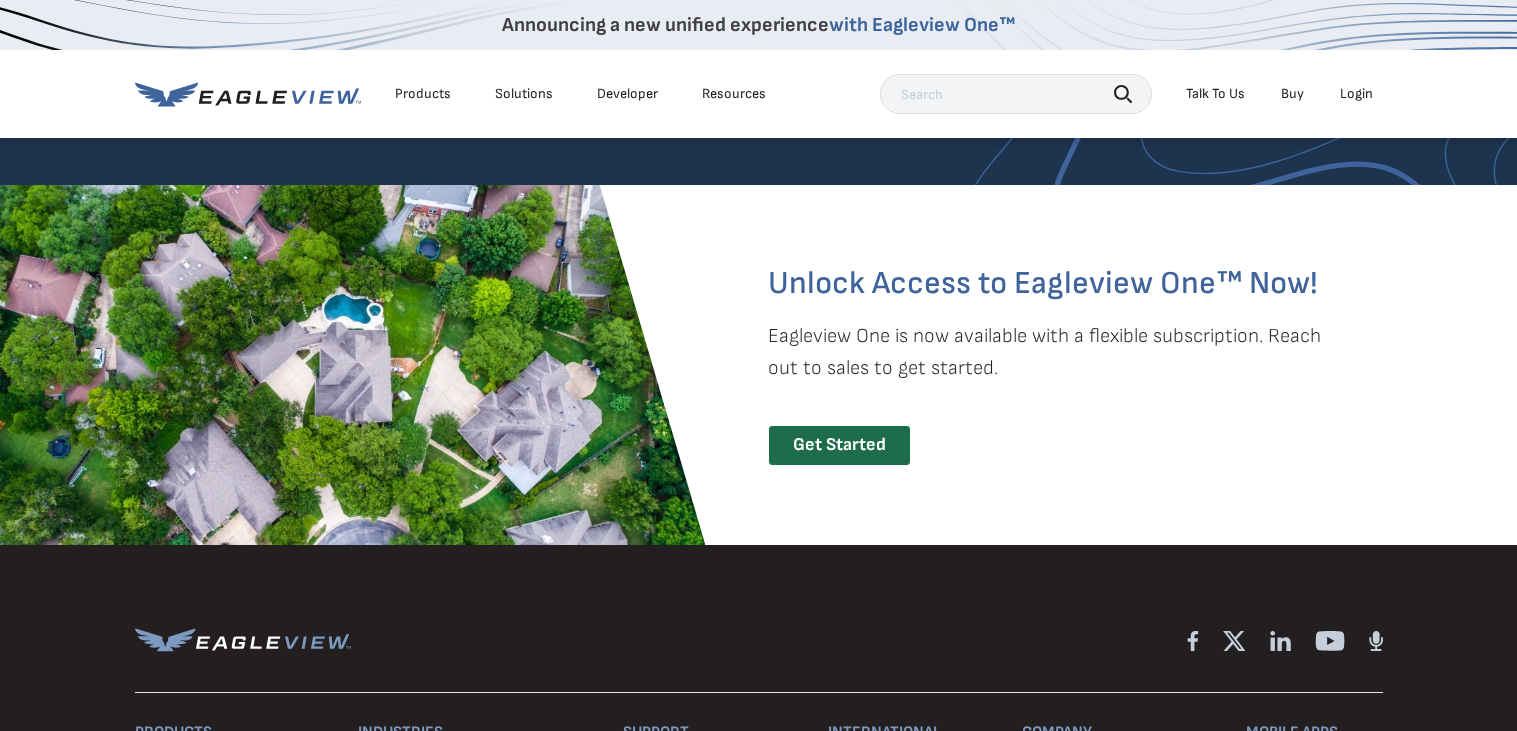 scroll, scrollTop: 3758, scrollLeft: 0, axis: vertical 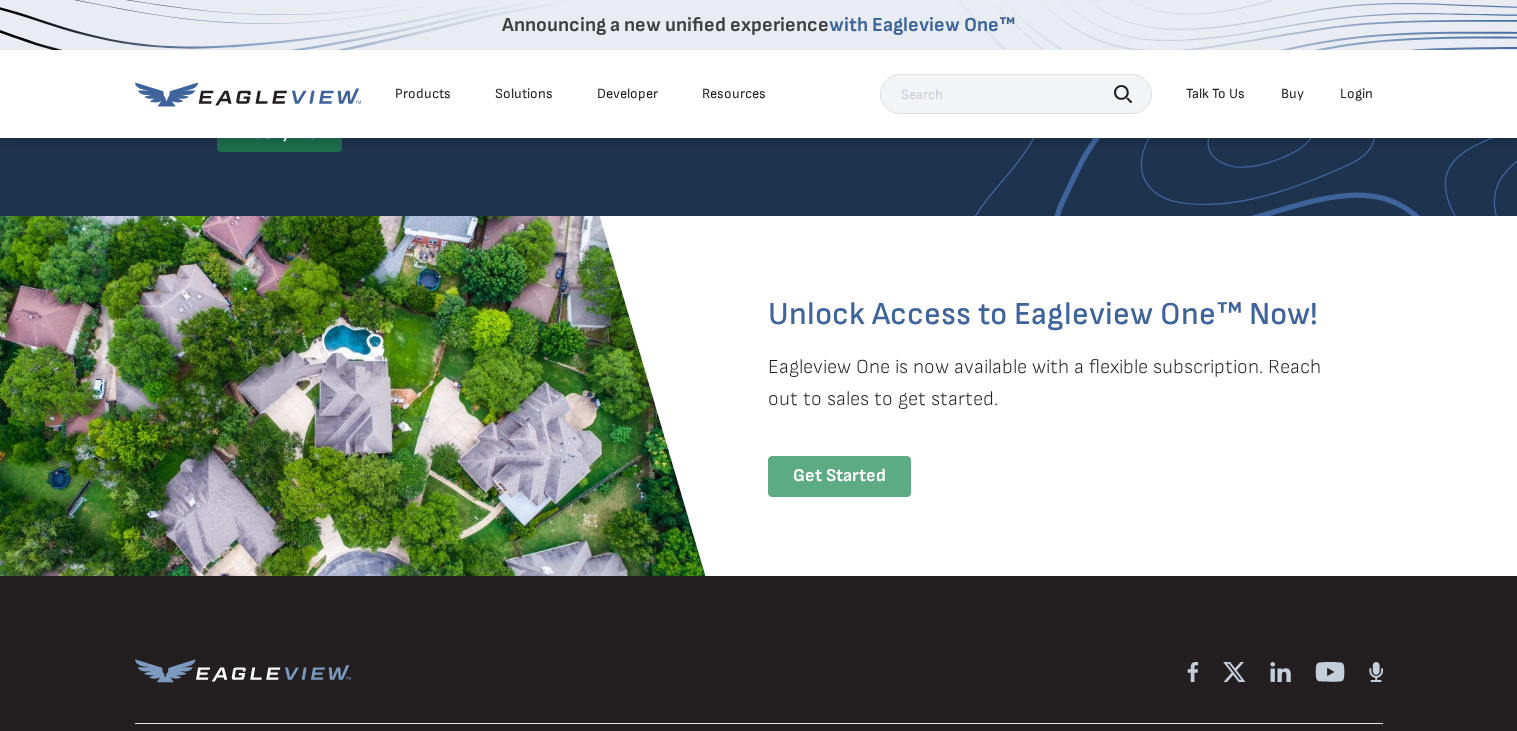 click on "Get Started" at bounding box center (839, 476) 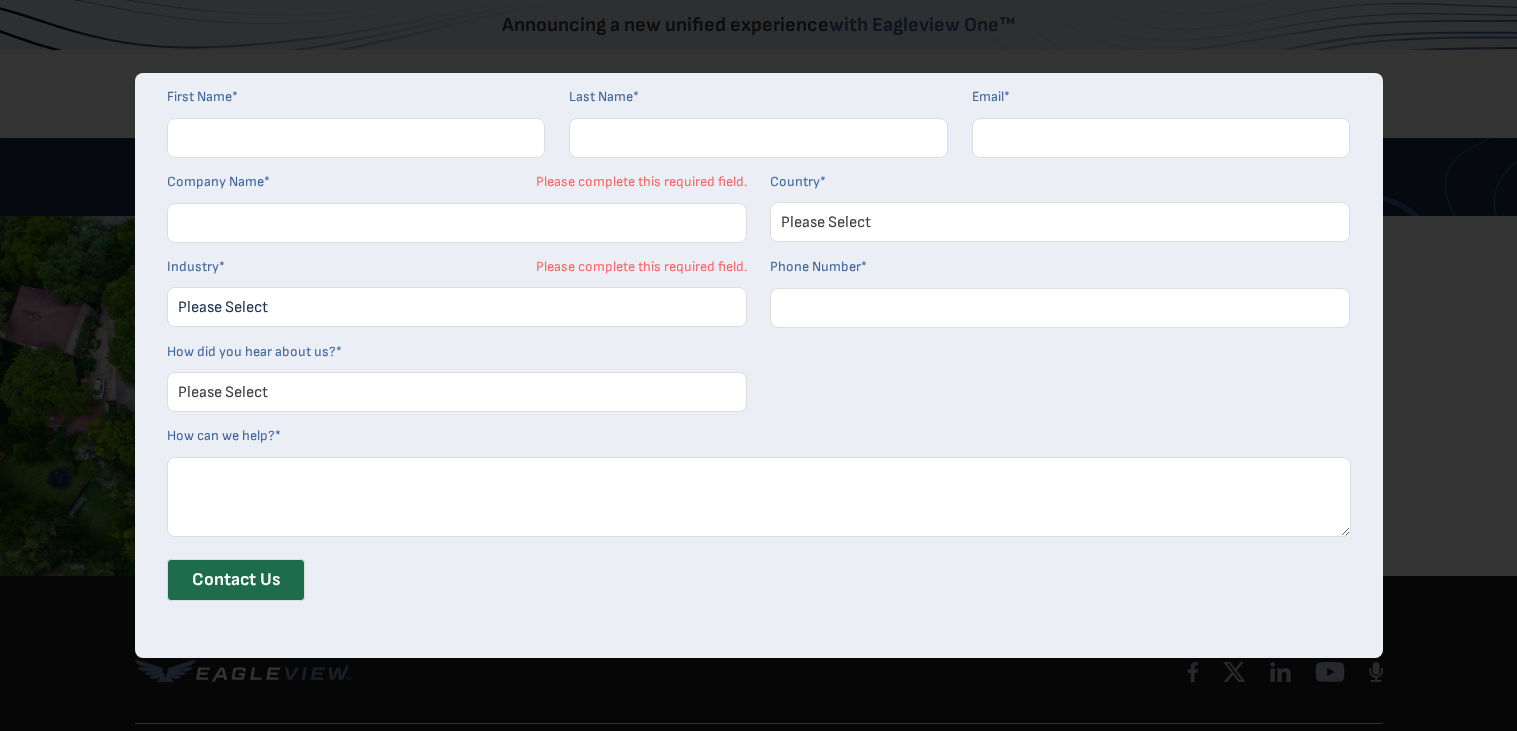 scroll, scrollTop: 0, scrollLeft: 0, axis: both 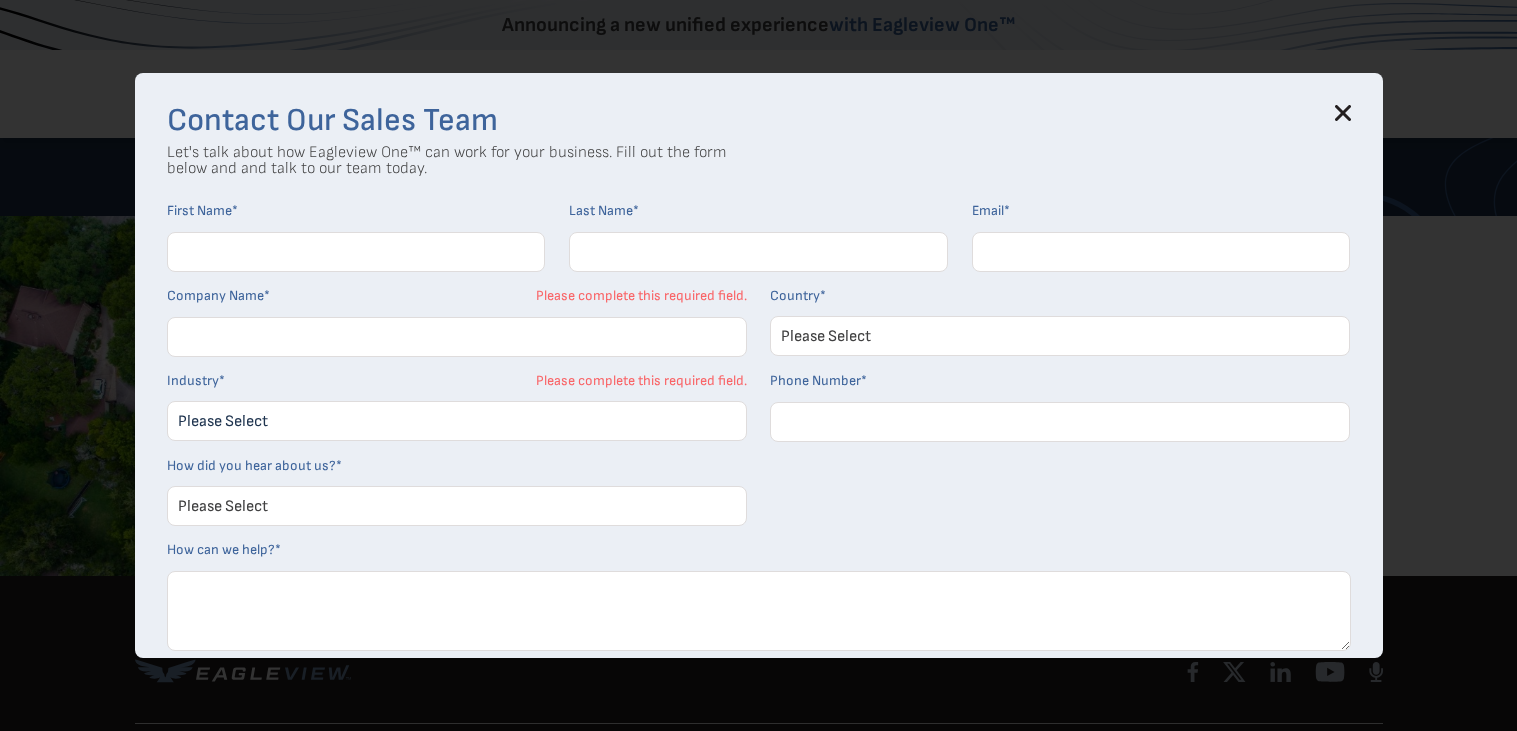 click 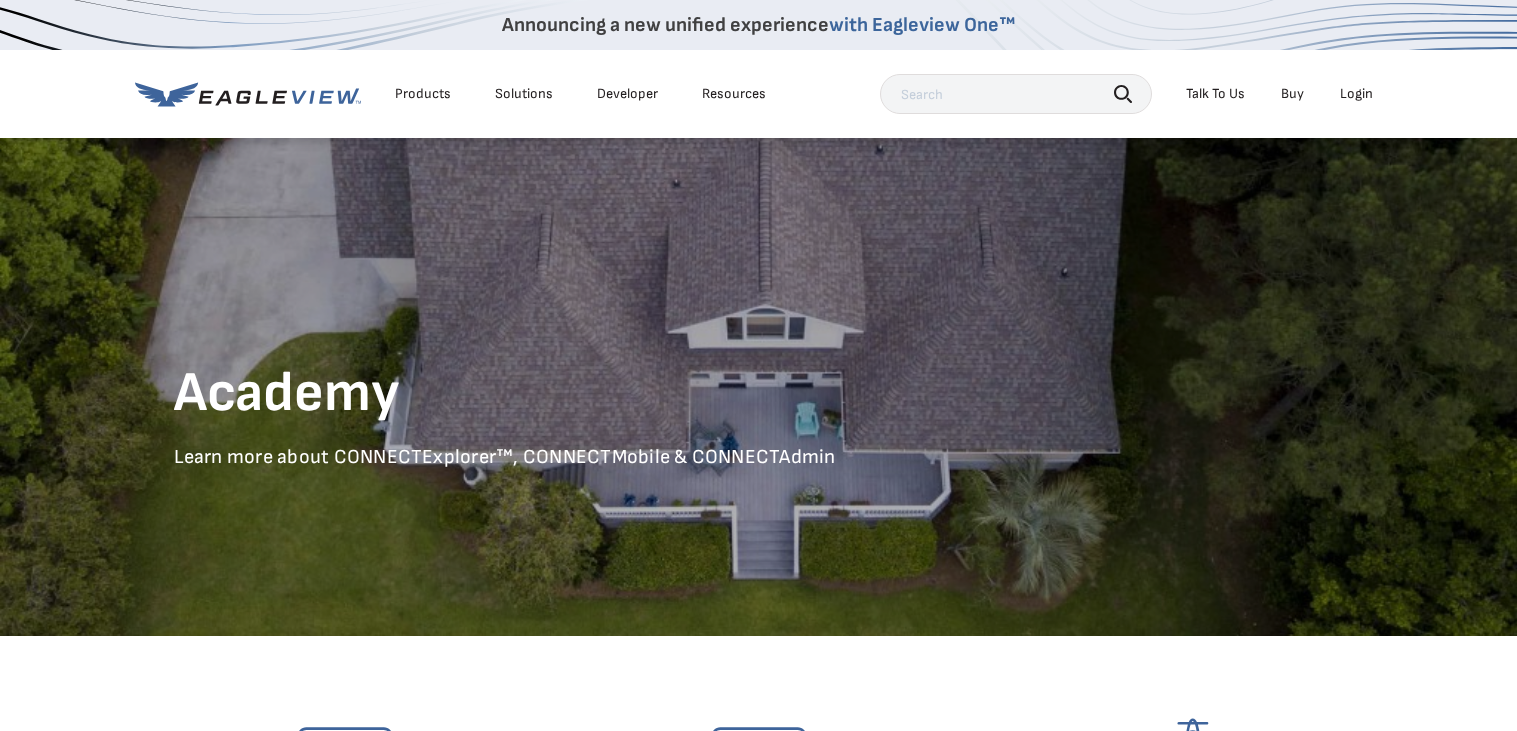 scroll, scrollTop: 0, scrollLeft: 0, axis: both 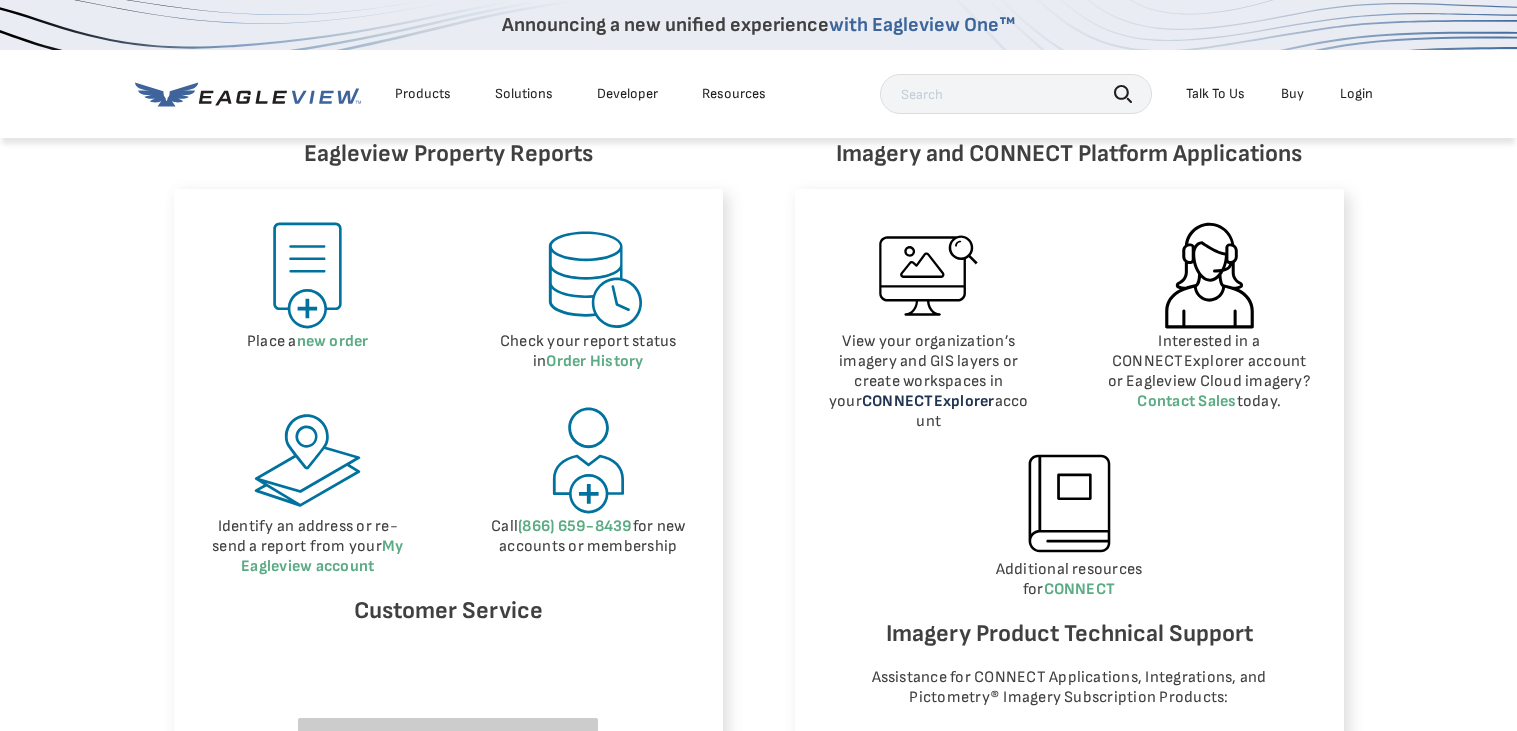 click on "CONNECTExplorer" at bounding box center [928, 401] 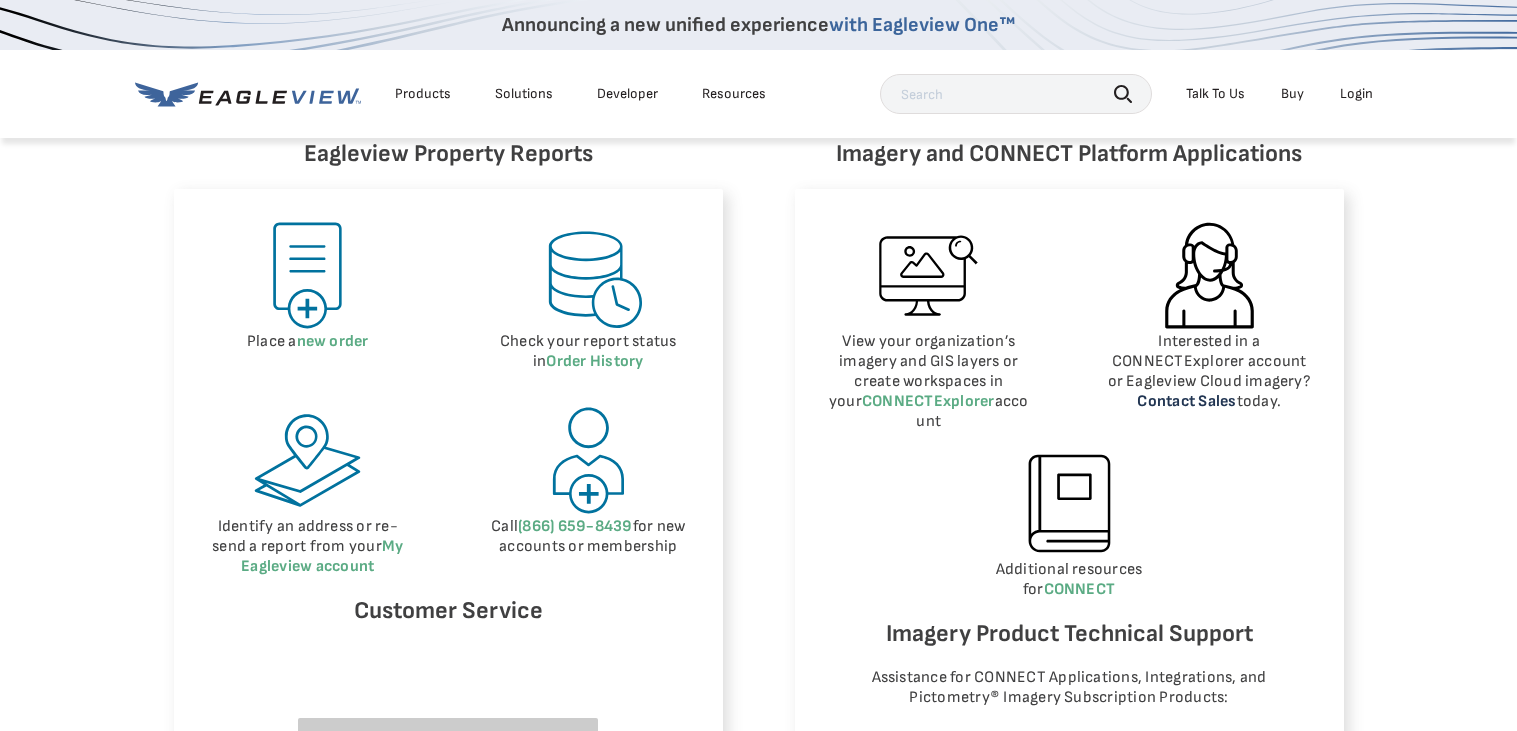 click on "Contact Sales" at bounding box center [1186, 401] 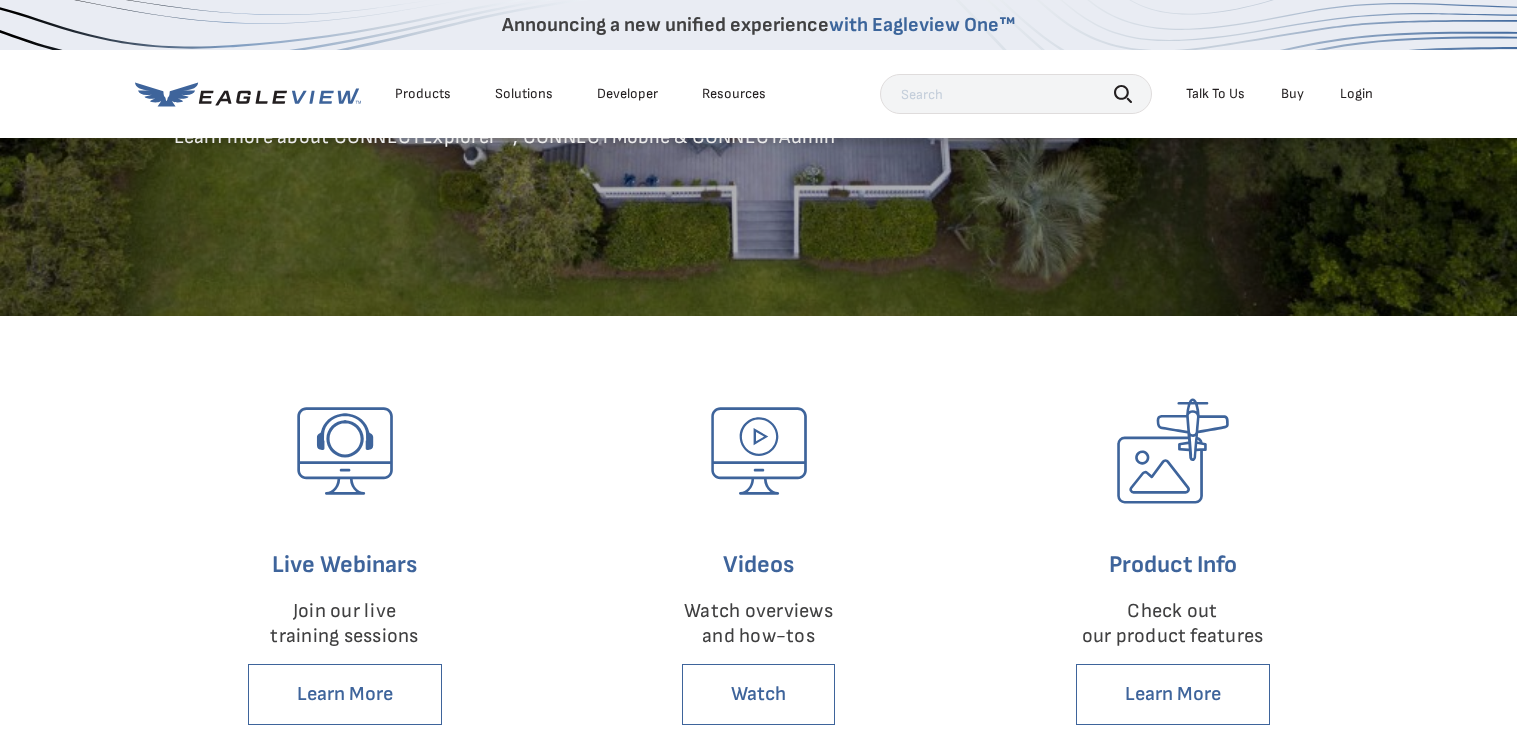 scroll, scrollTop: 0, scrollLeft: 0, axis: both 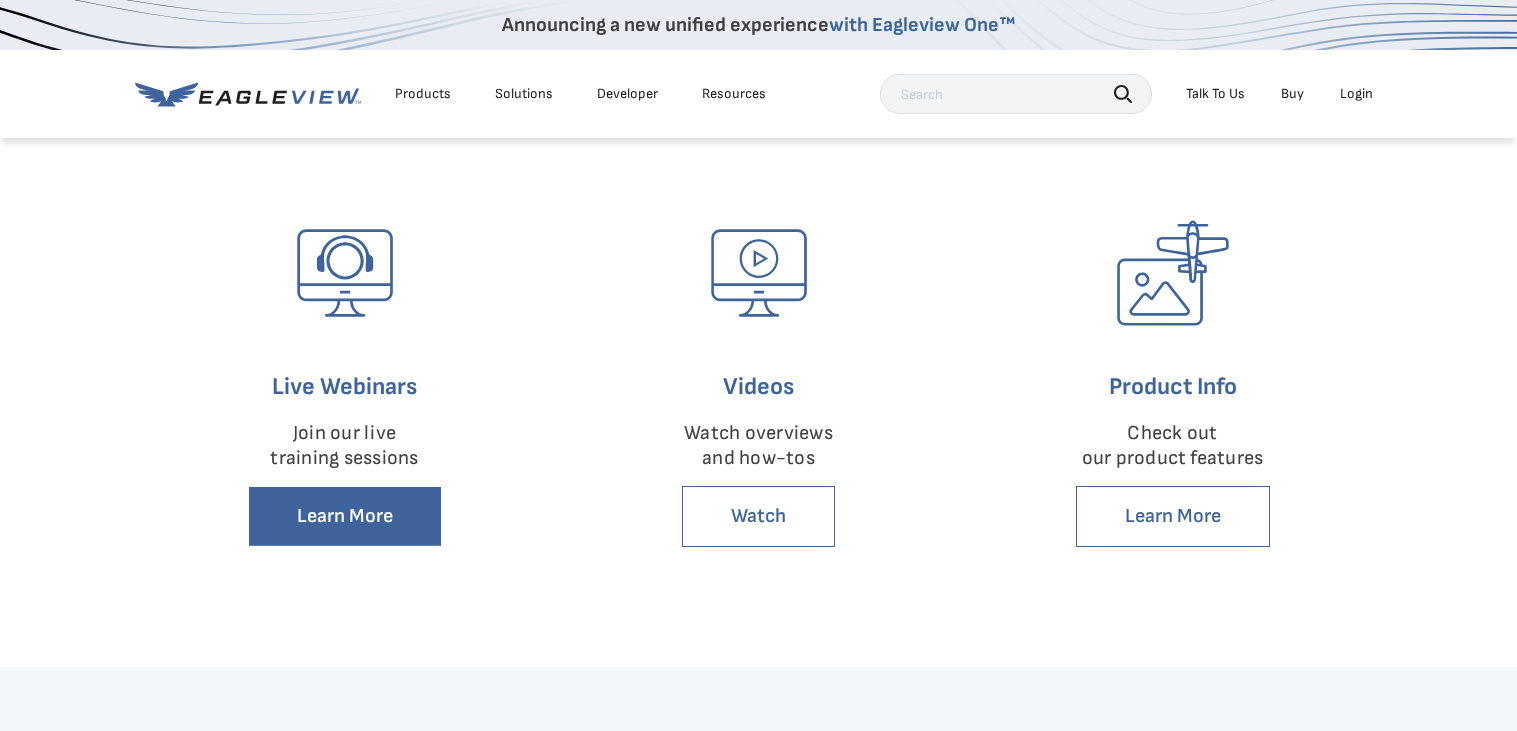 click on "Learn More" at bounding box center [345, 516] 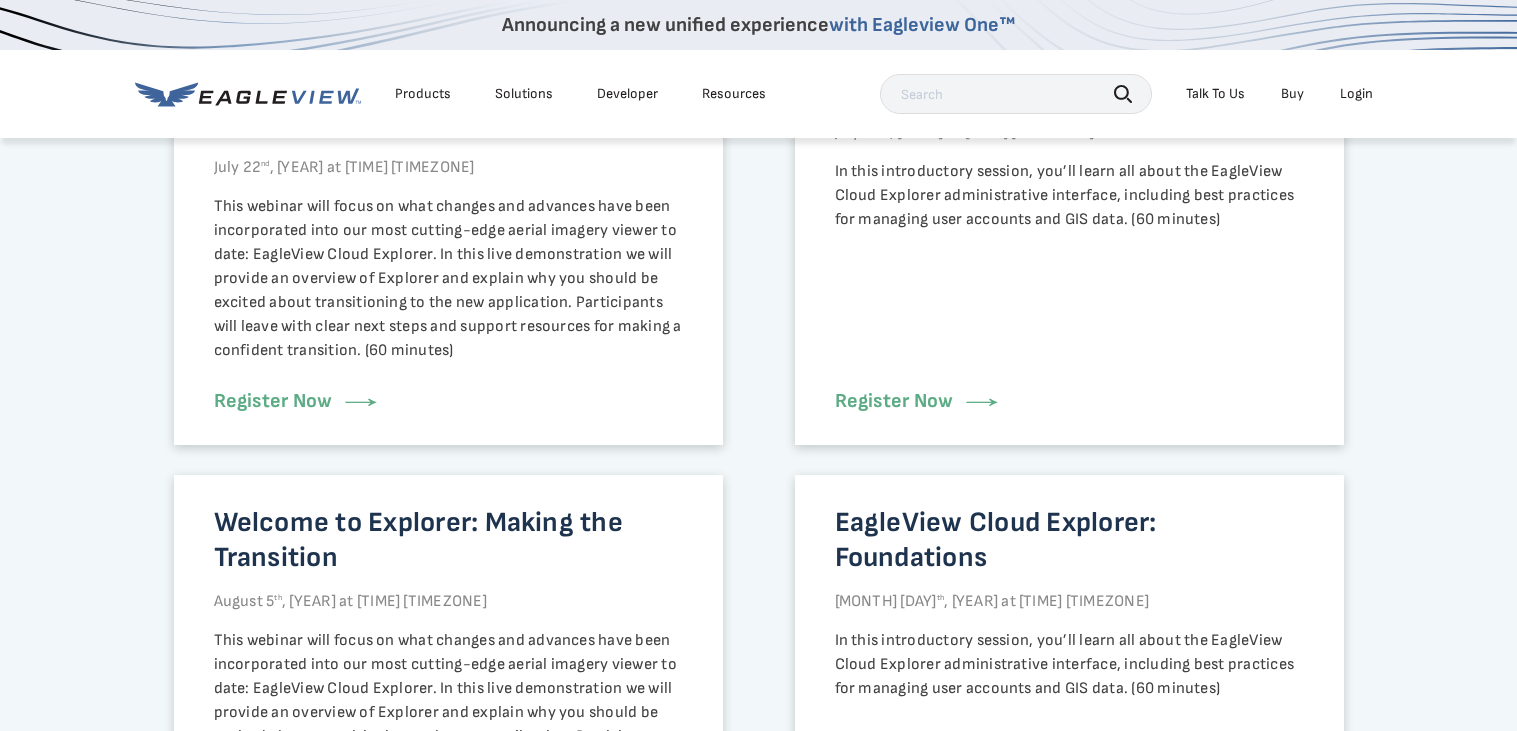 scroll, scrollTop: 1112, scrollLeft: 0, axis: vertical 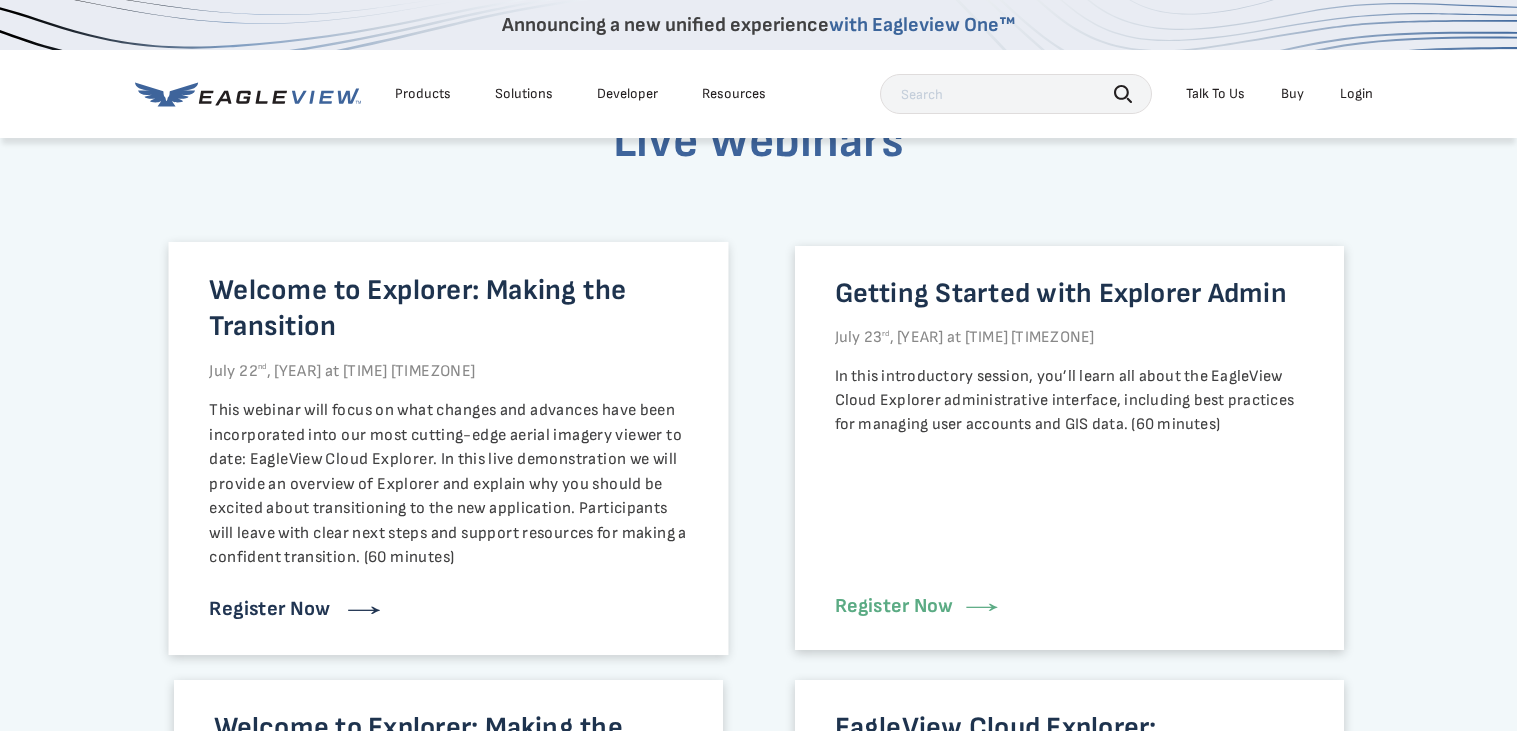 click on "Register Now" at bounding box center (290, 609) 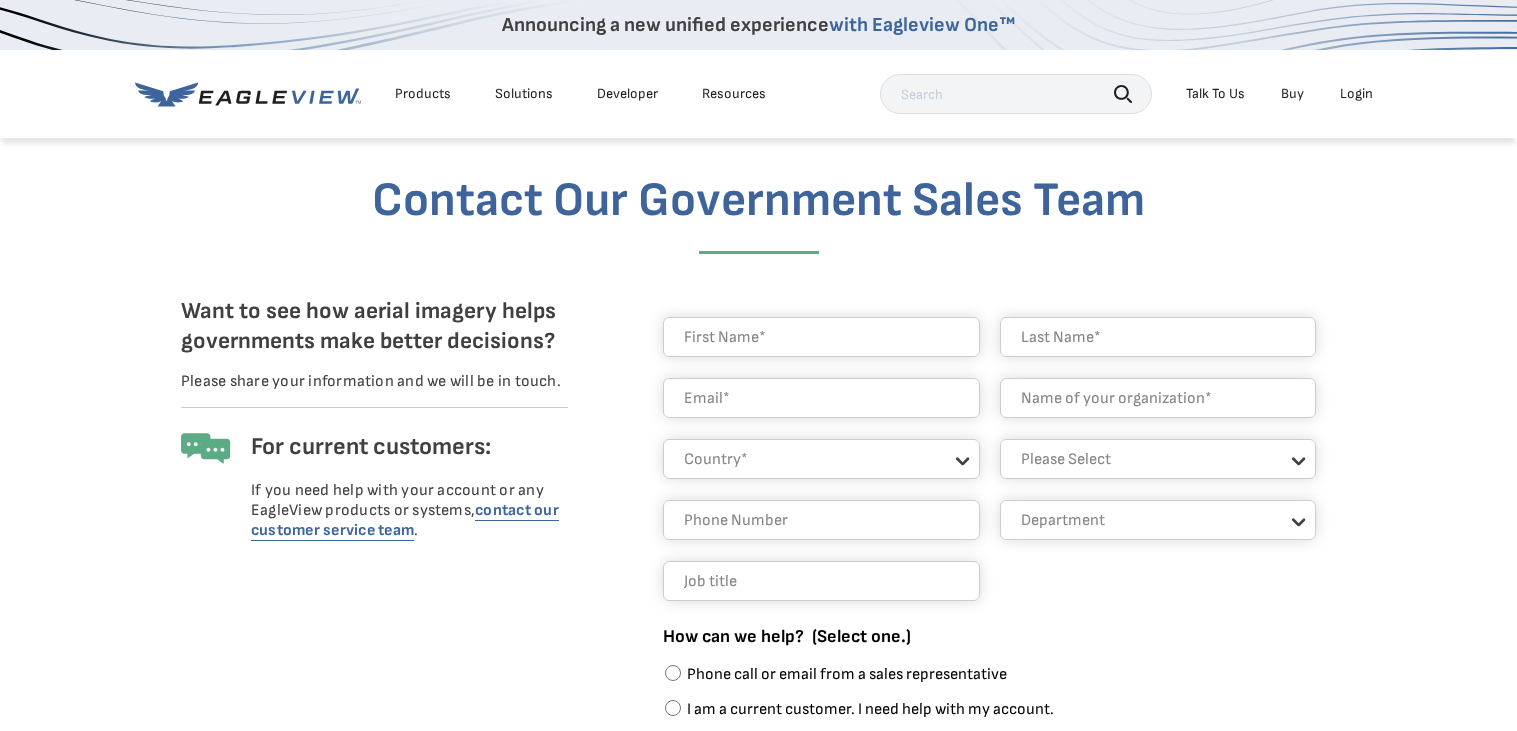 scroll, scrollTop: 0, scrollLeft: 0, axis: both 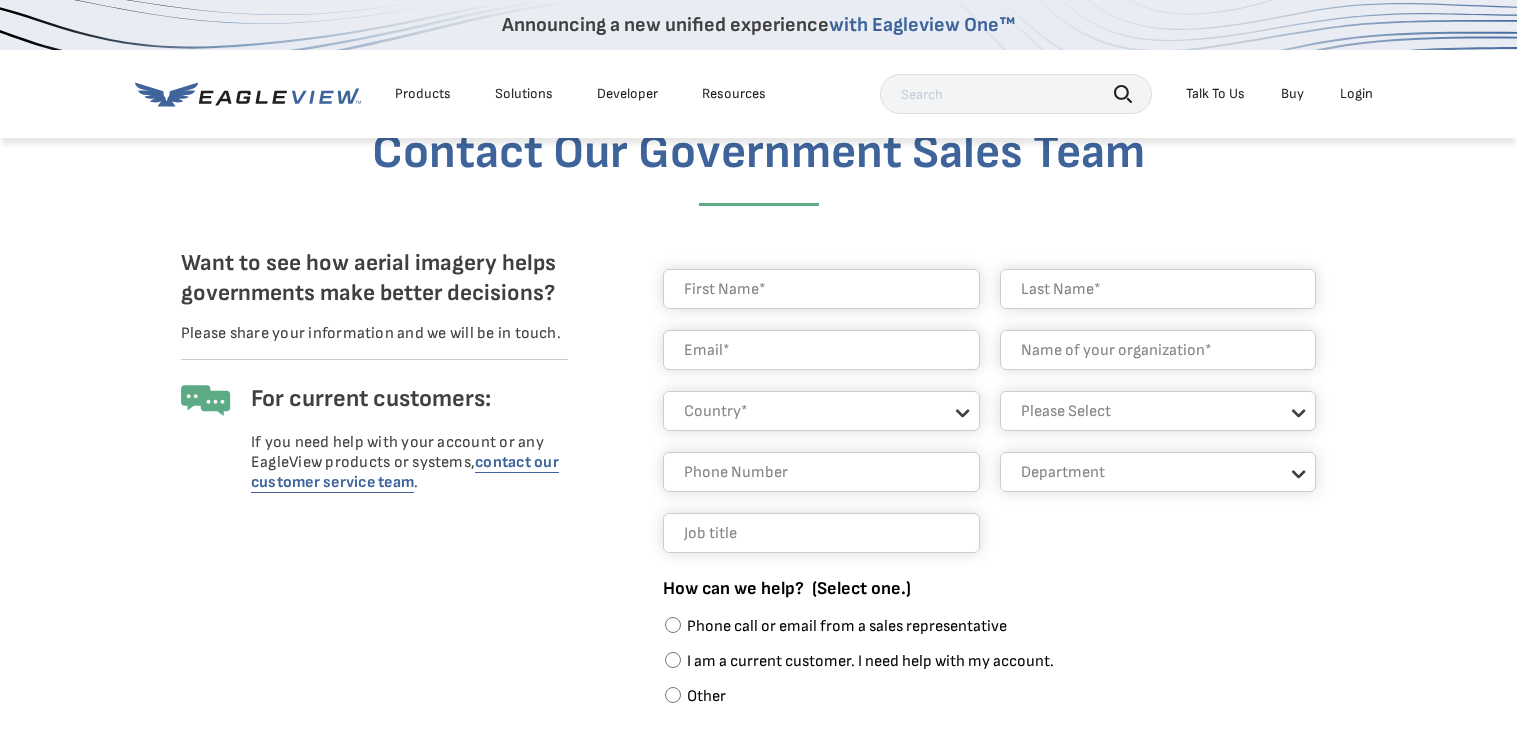 click at bounding box center (821, 533) 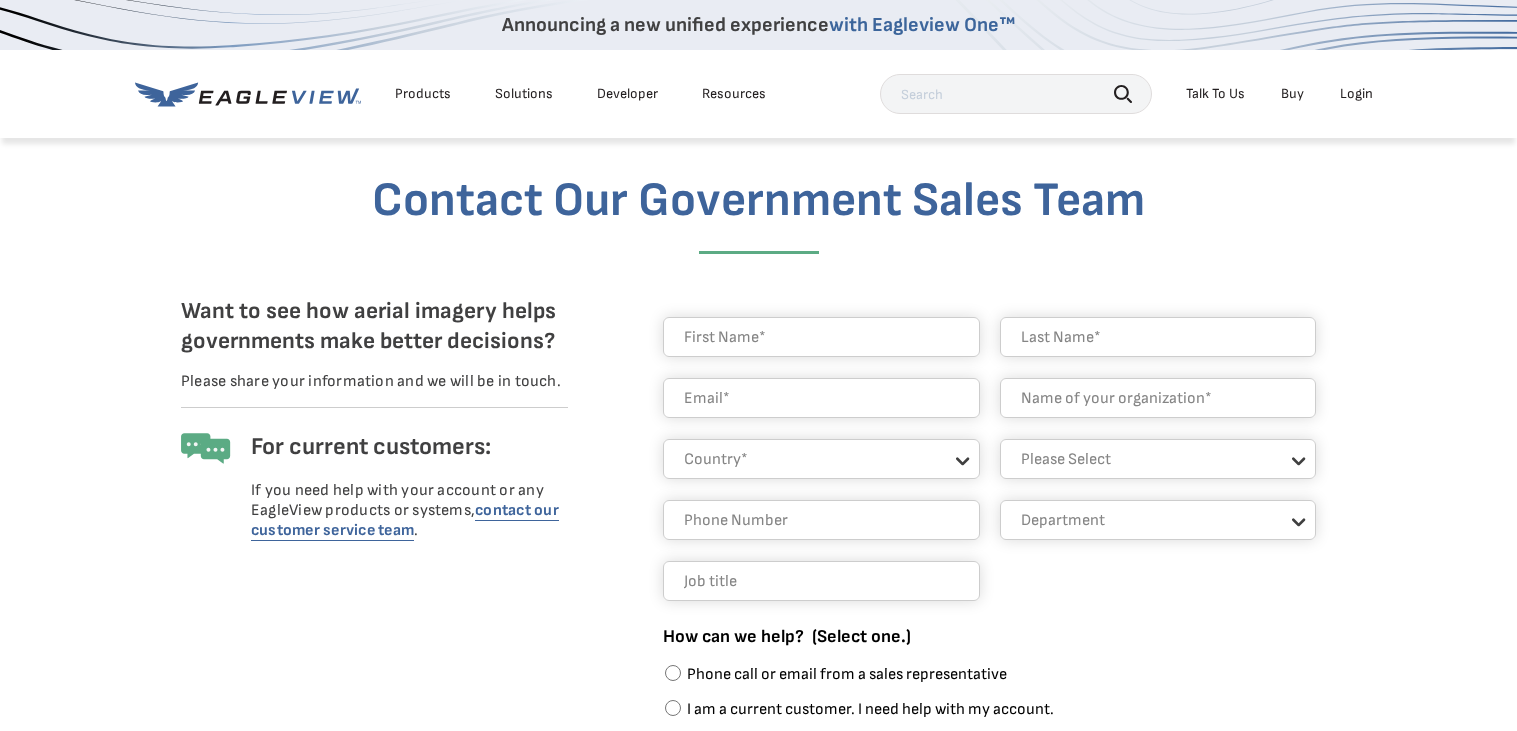 scroll, scrollTop: 1, scrollLeft: 0, axis: vertical 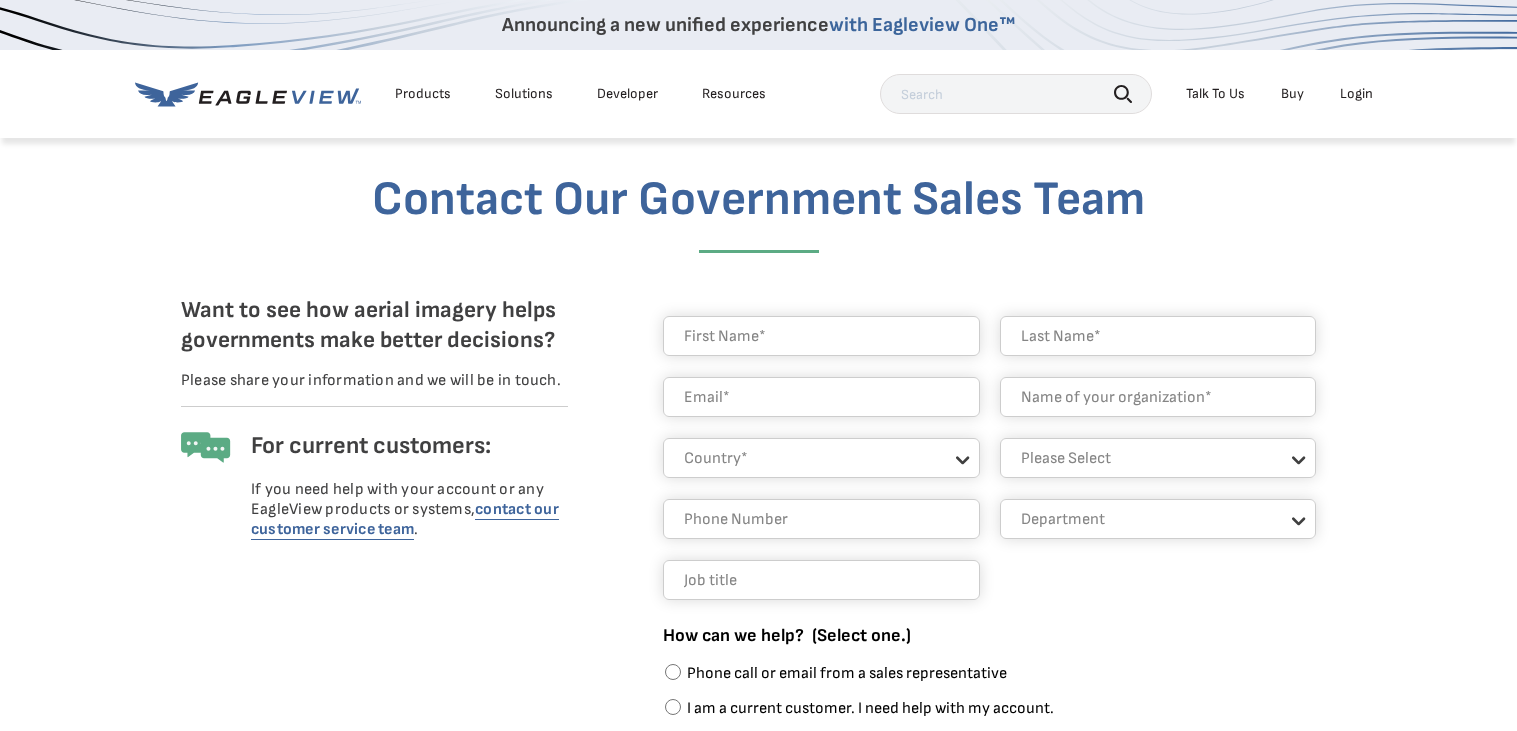 click at bounding box center [1158, 397] 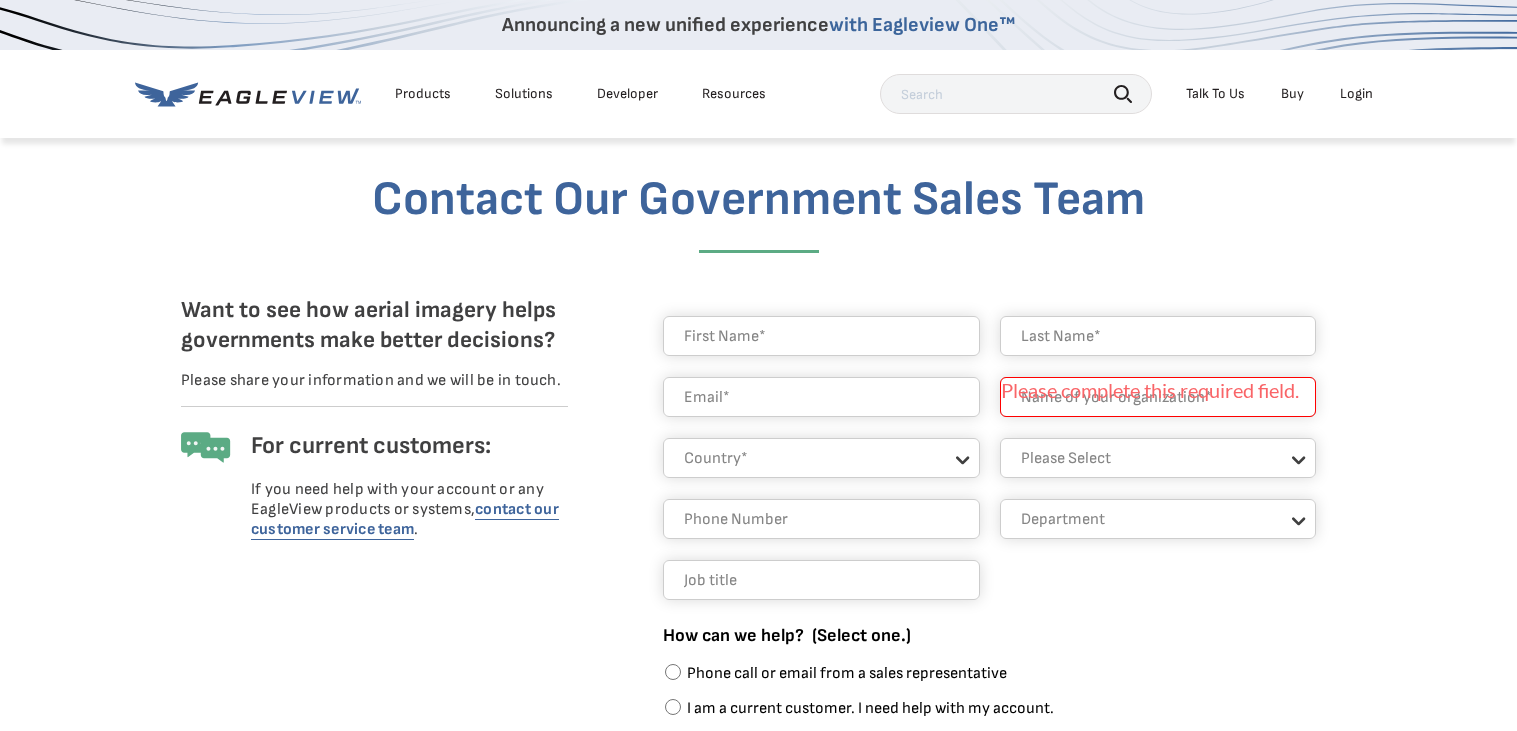 click on "Contact Our Government Sales Team" at bounding box center [759, 209] 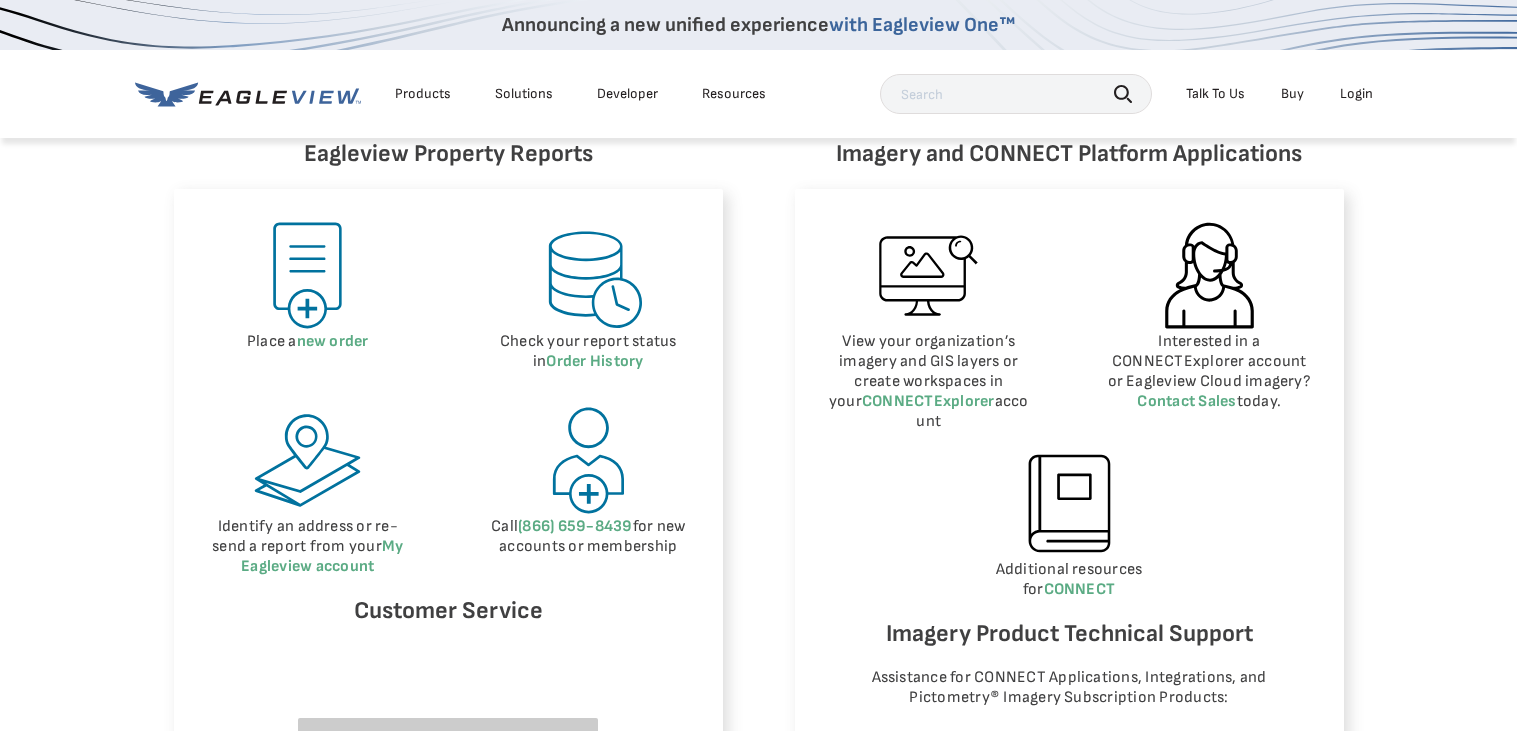 scroll, scrollTop: 906, scrollLeft: 0, axis: vertical 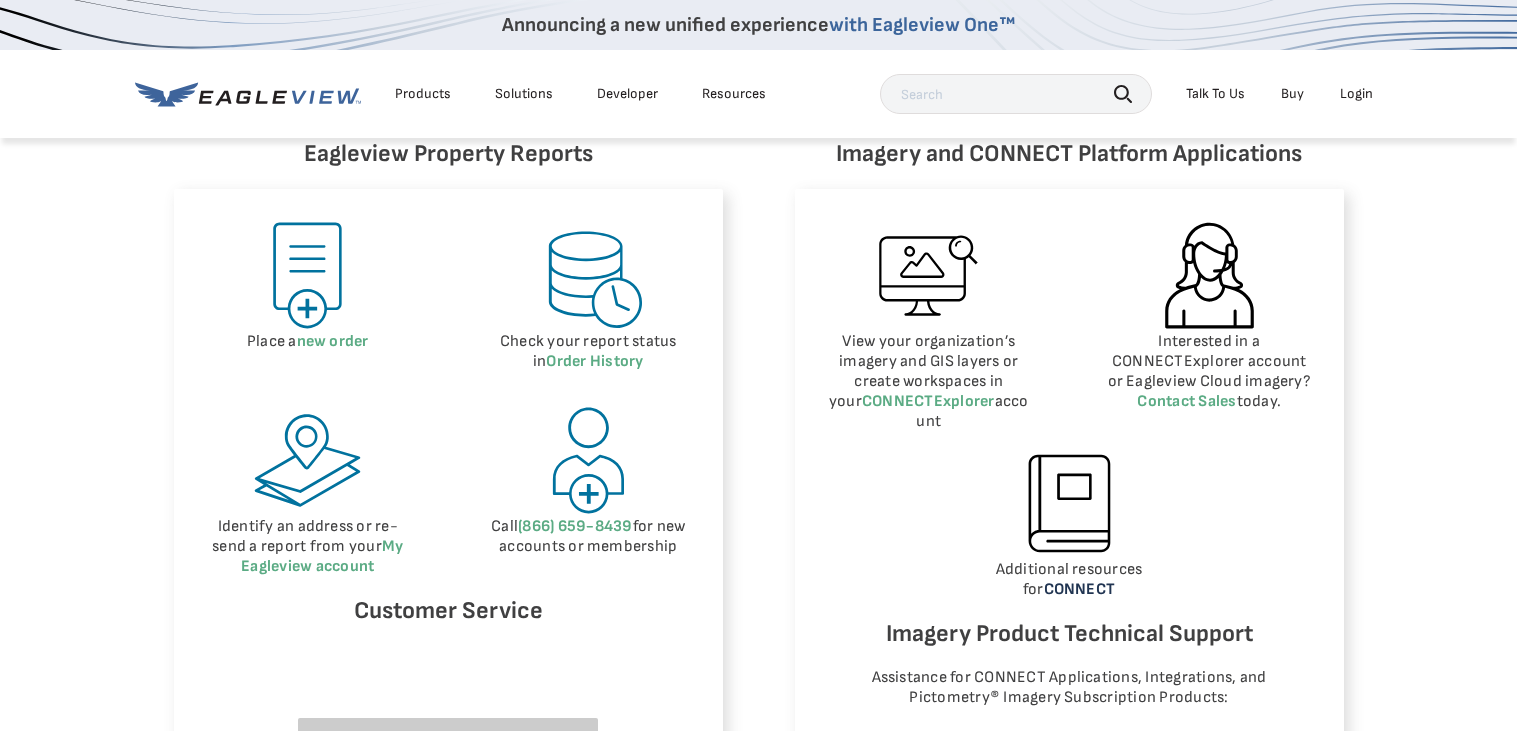 click on "CONNECT" at bounding box center (1080, 589) 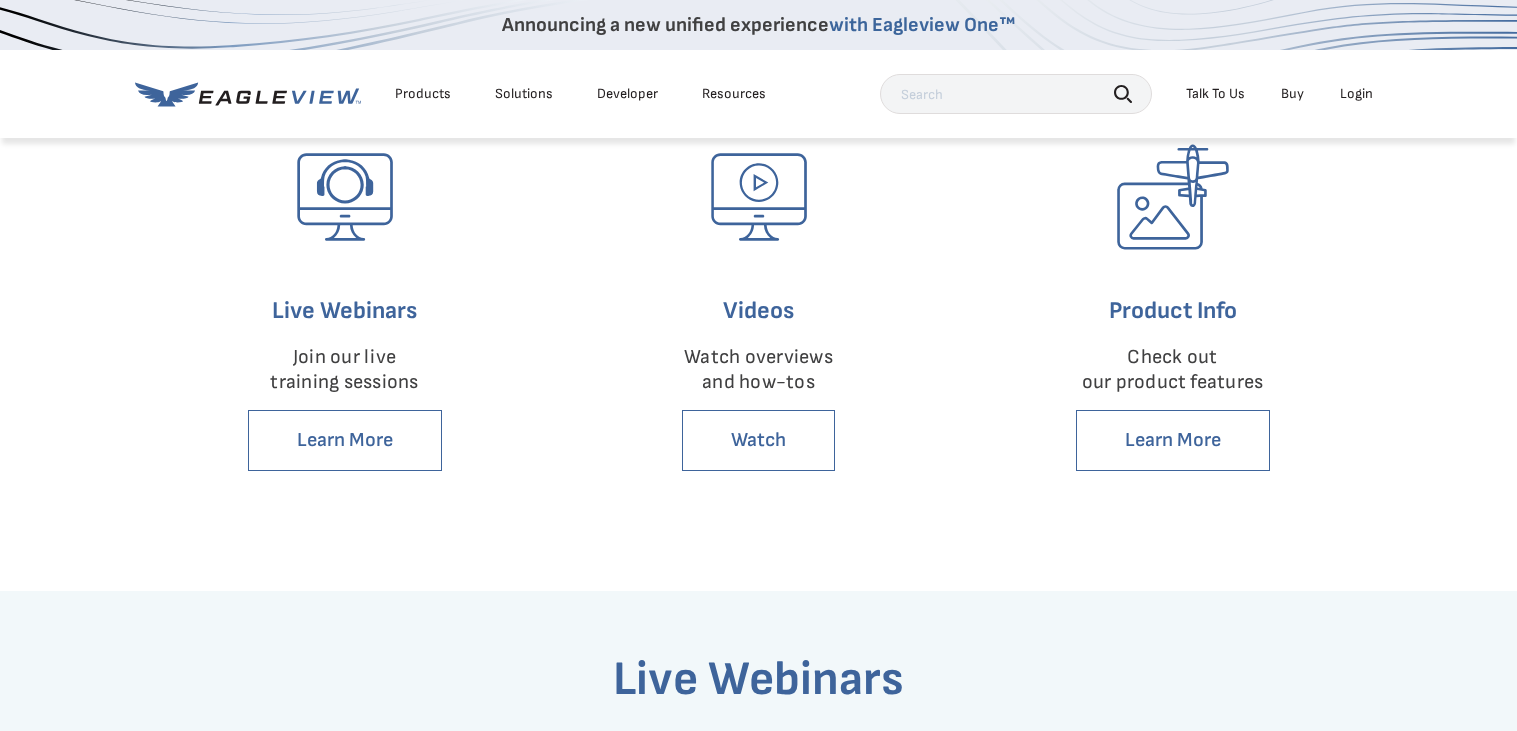 scroll, scrollTop: 0, scrollLeft: 0, axis: both 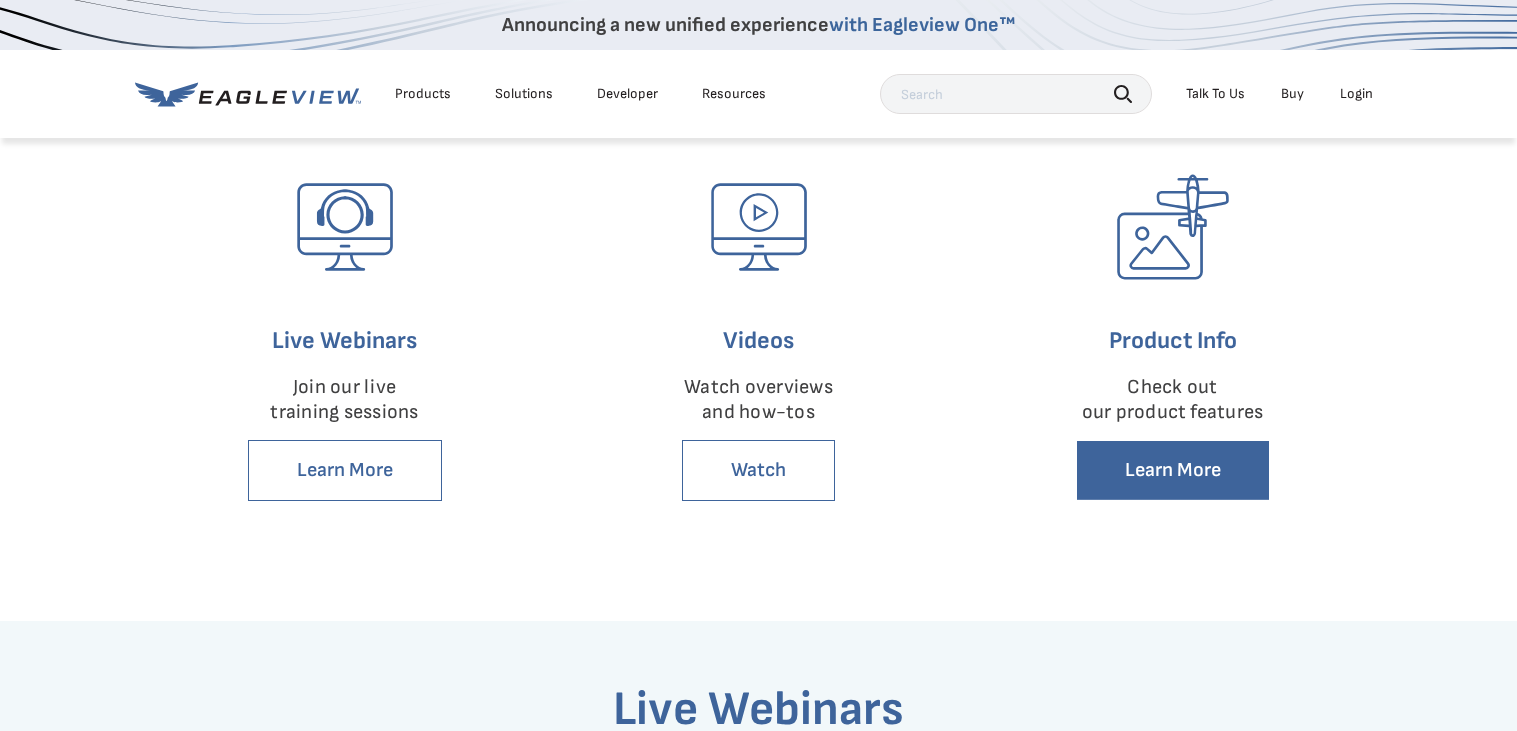click on "Learn More" at bounding box center (1173, 470) 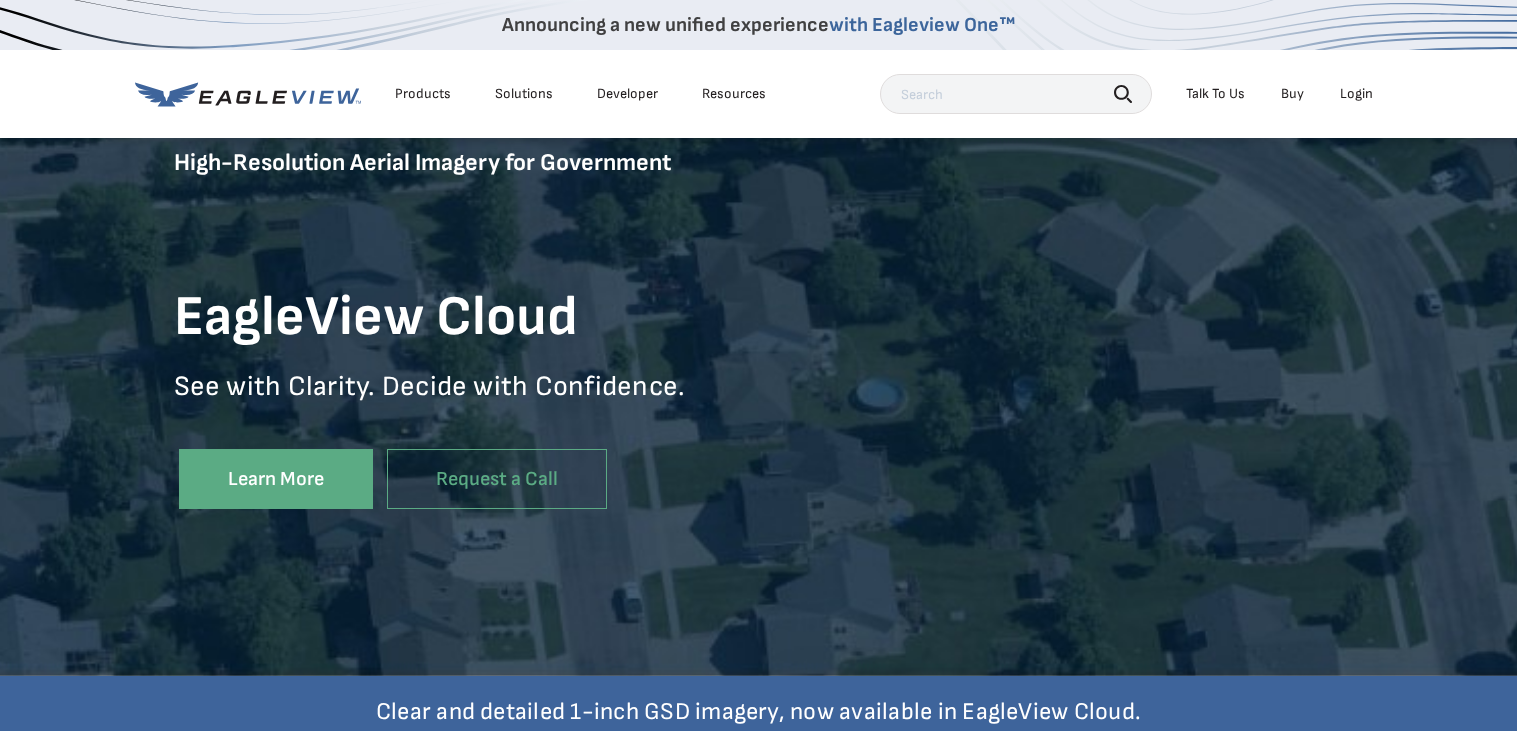 scroll, scrollTop: 159, scrollLeft: 0, axis: vertical 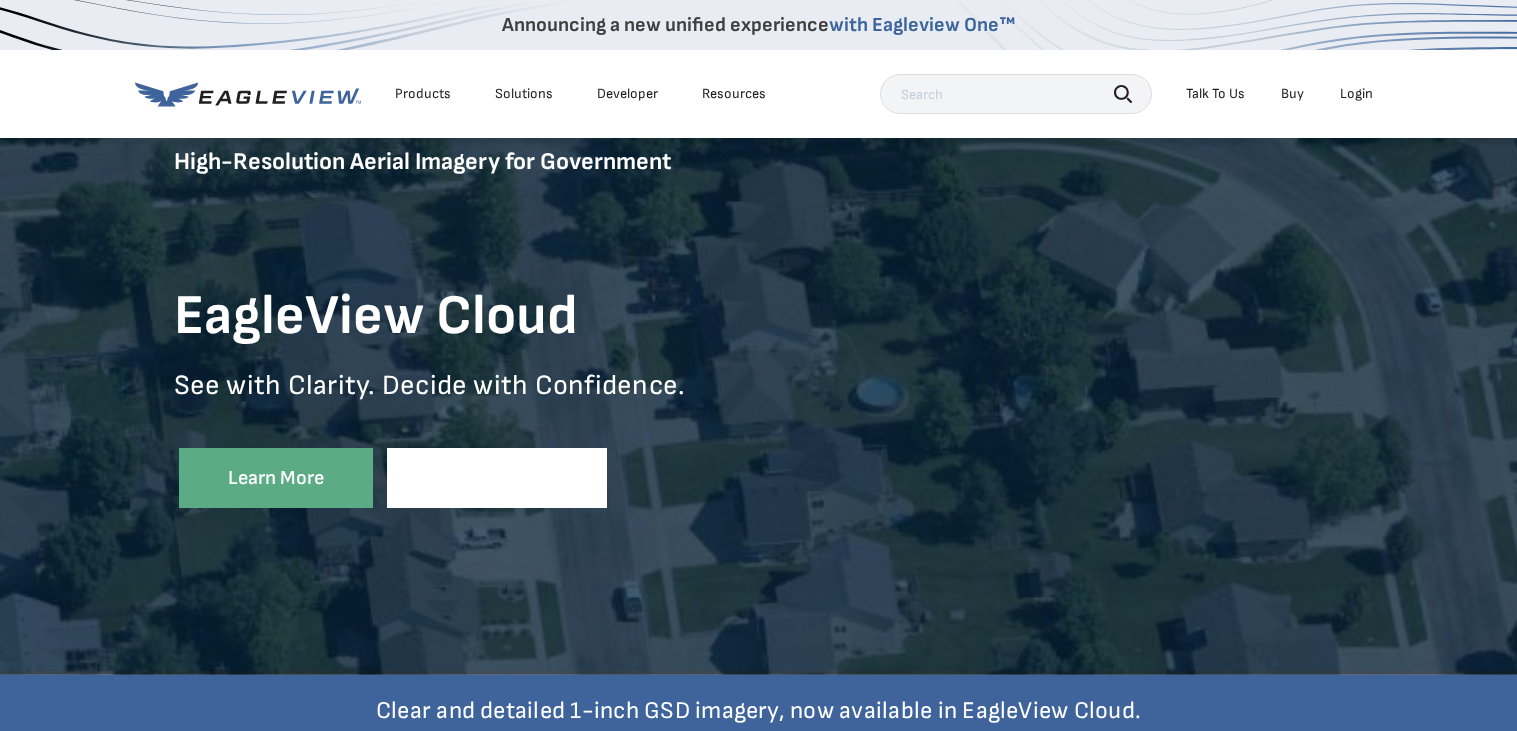 click on "Request a Call" at bounding box center [497, 478] 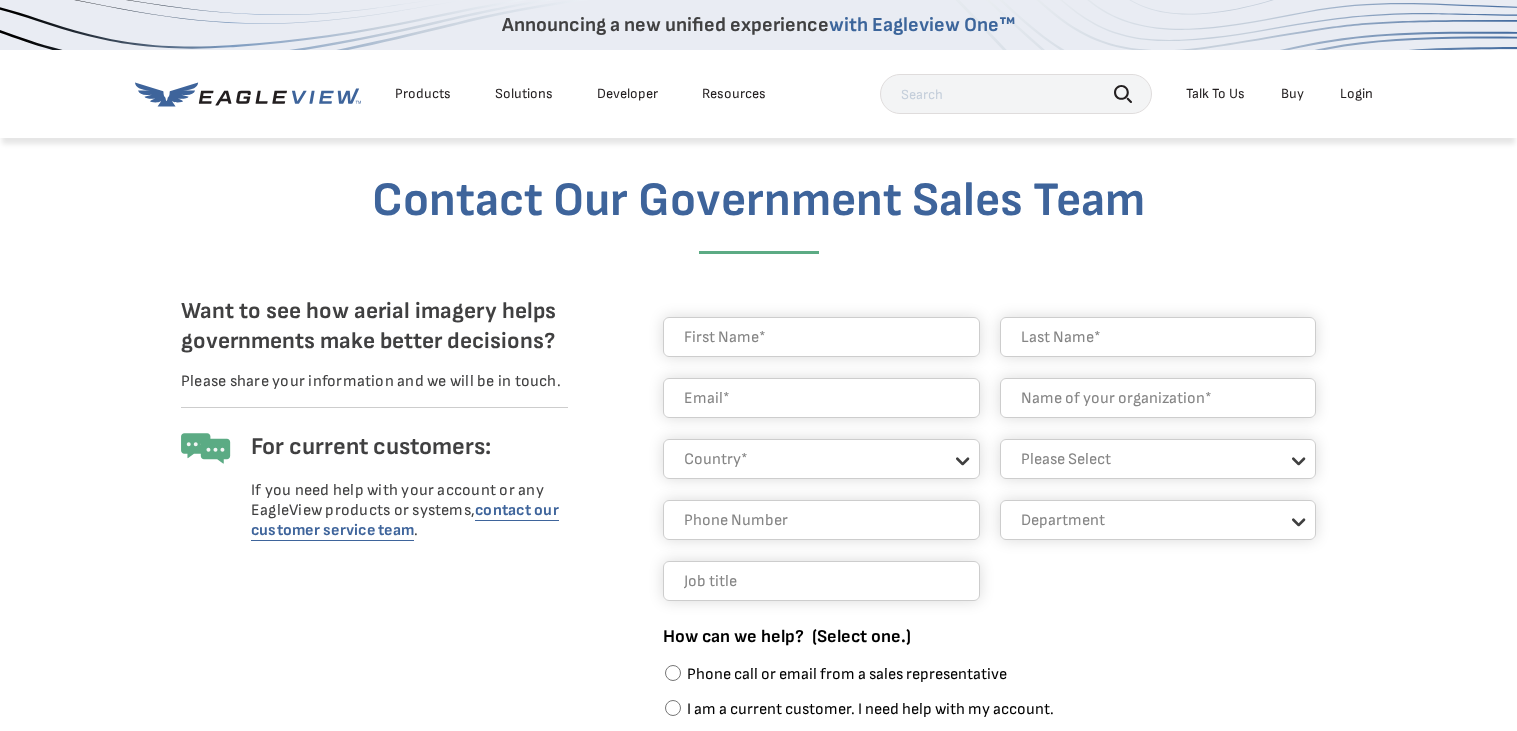scroll, scrollTop: 0, scrollLeft: 0, axis: both 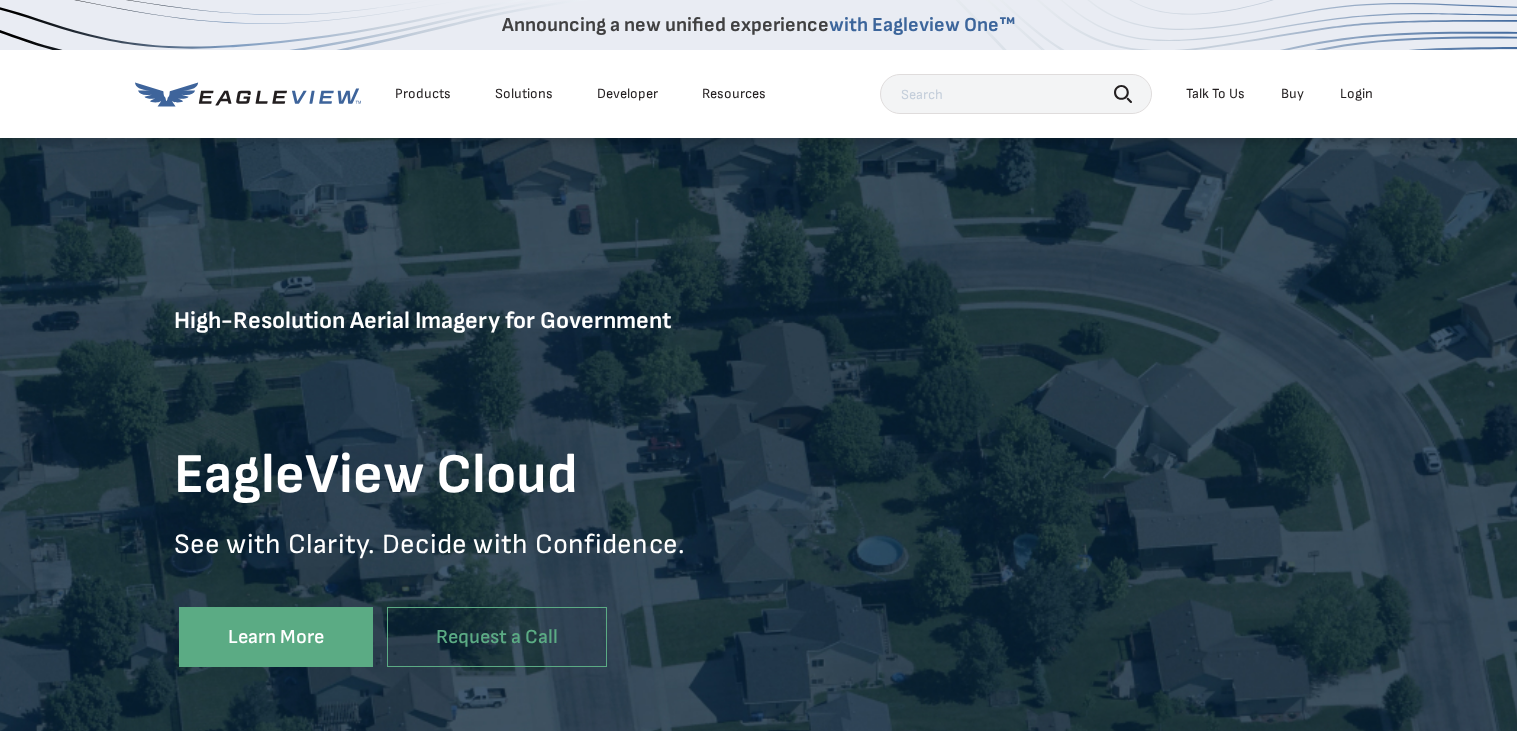 click at bounding box center (1016, 94) 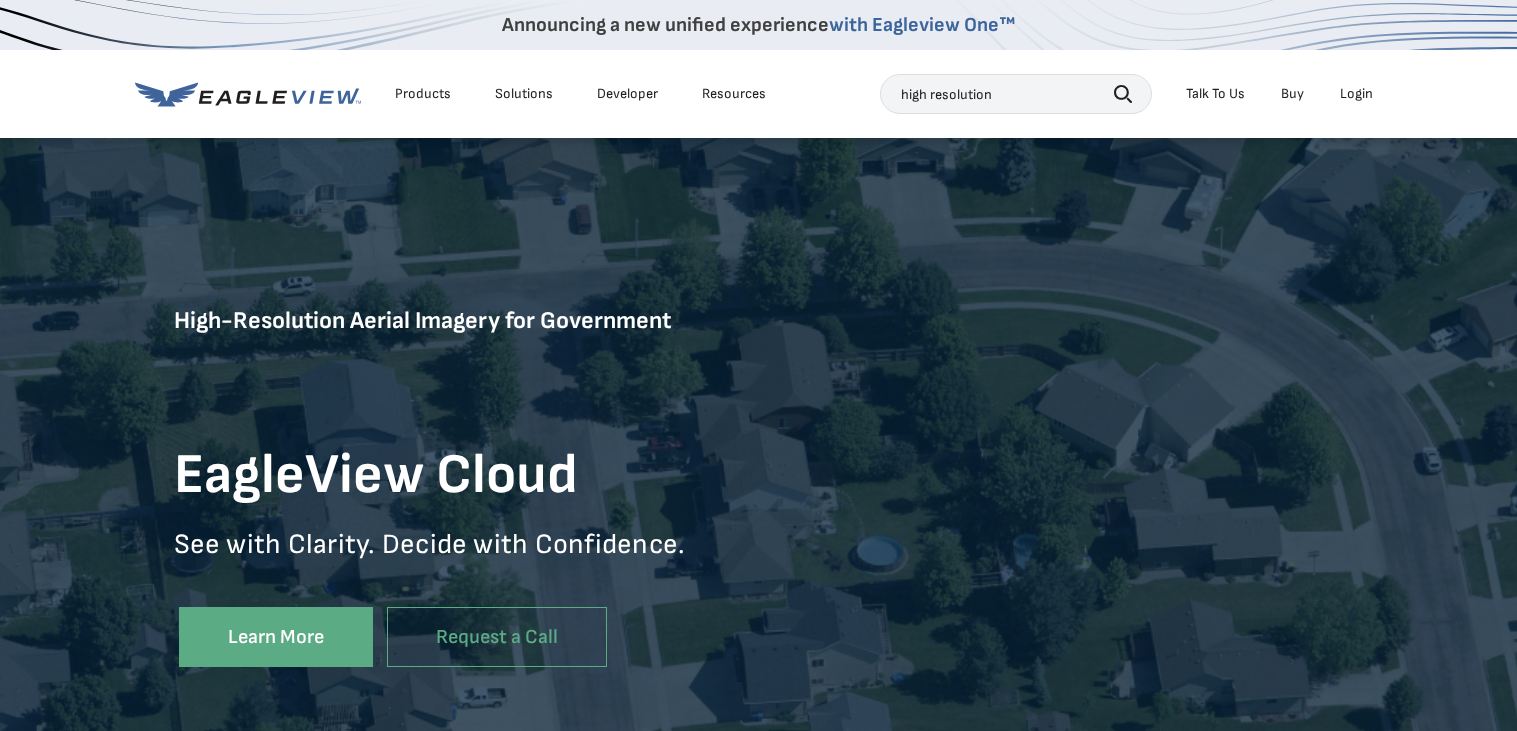 type on "high resolution" 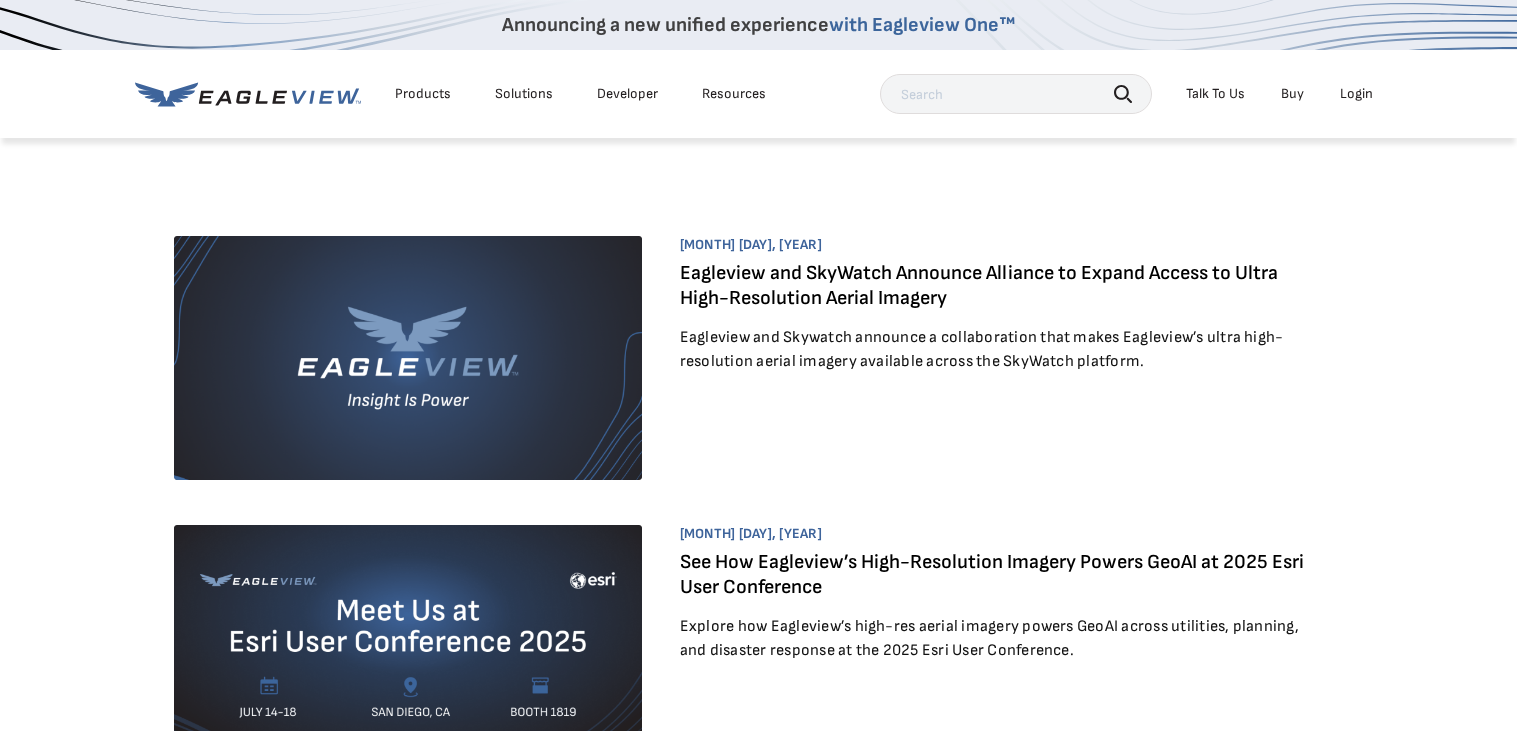 scroll, scrollTop: 0, scrollLeft: 0, axis: both 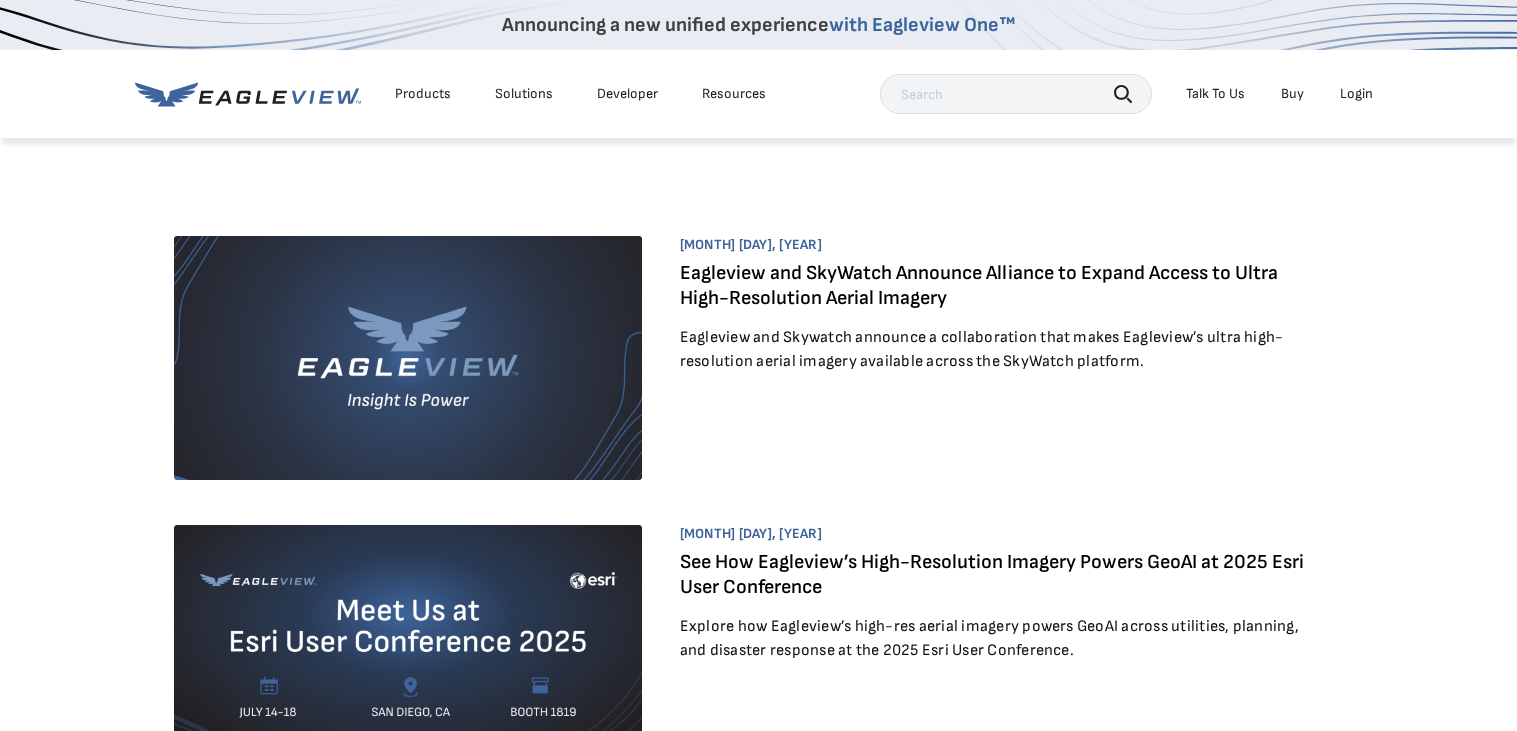 click on "Eagleview and SkyWatch Announce Alliance to Expand Access to Ultra High-Resolution Aerial Imagery" at bounding box center (979, 285) 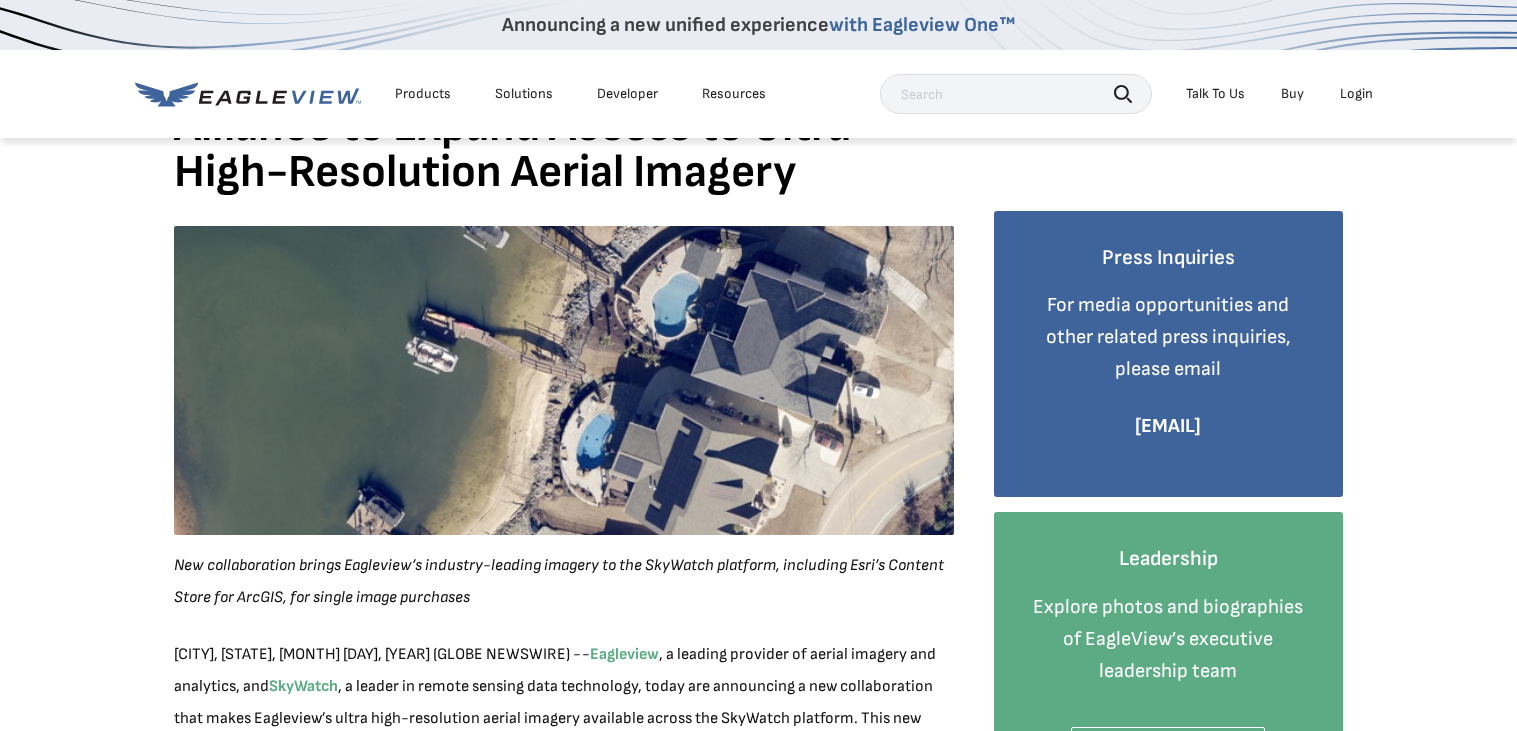 scroll, scrollTop: 217, scrollLeft: 0, axis: vertical 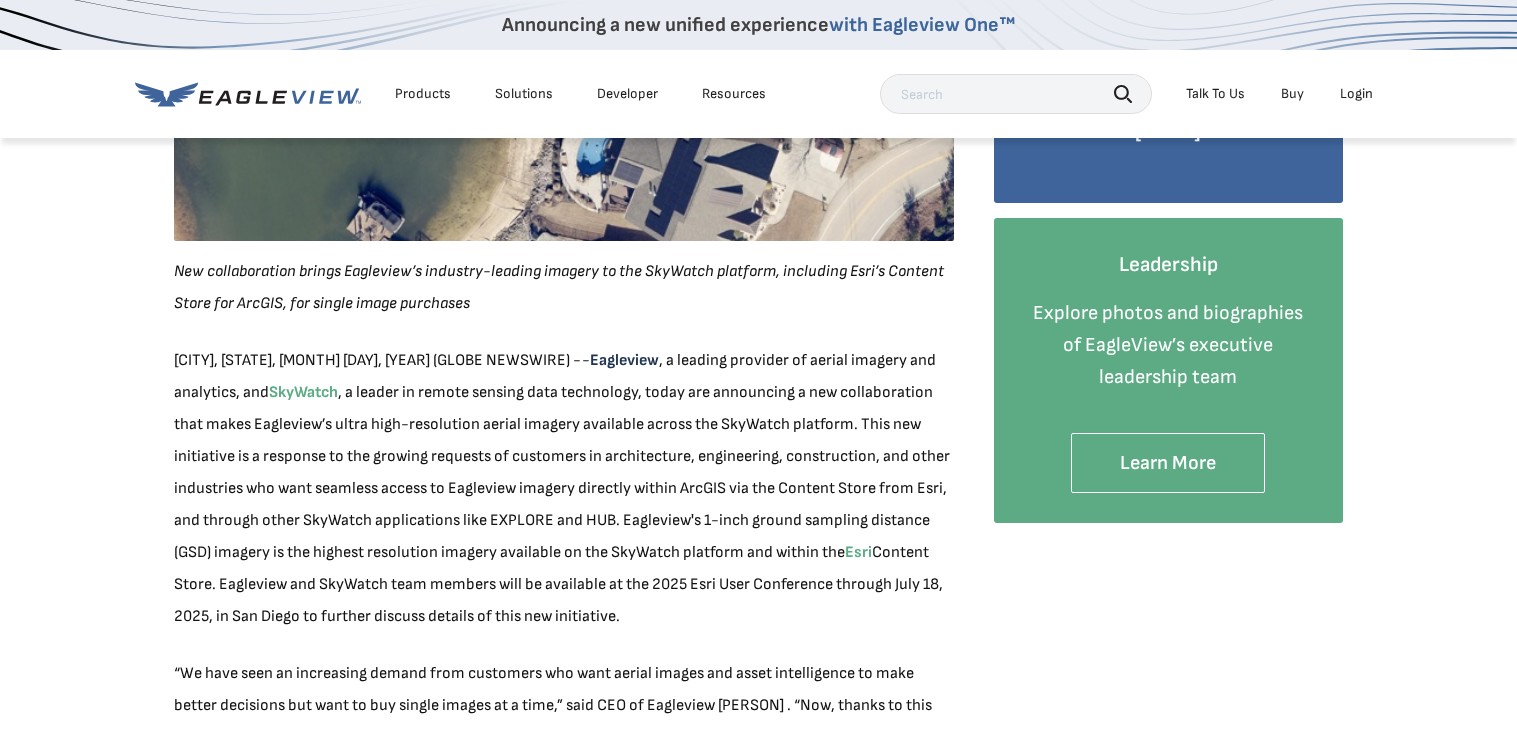 click on "Eagleview" at bounding box center (624, 360) 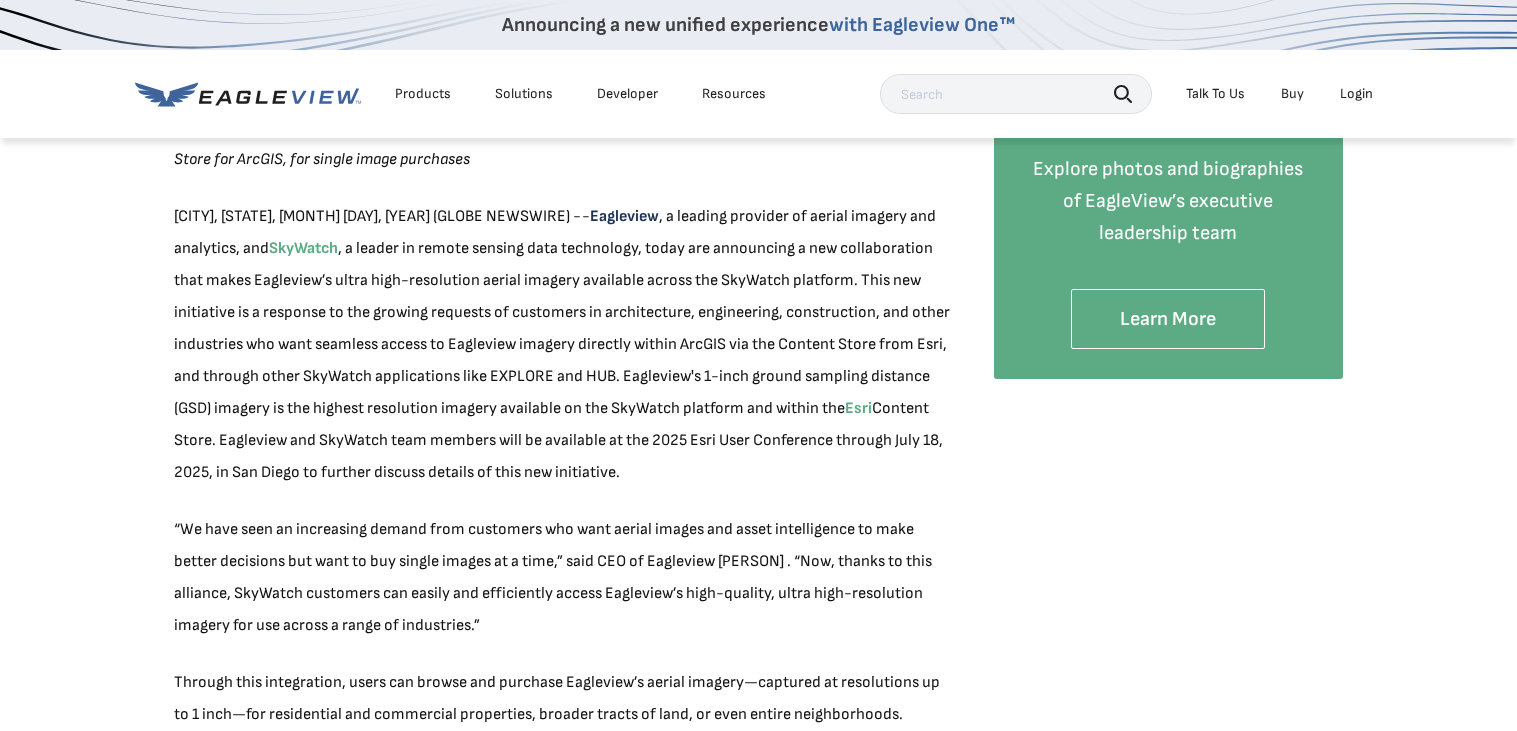scroll, scrollTop: 600, scrollLeft: 0, axis: vertical 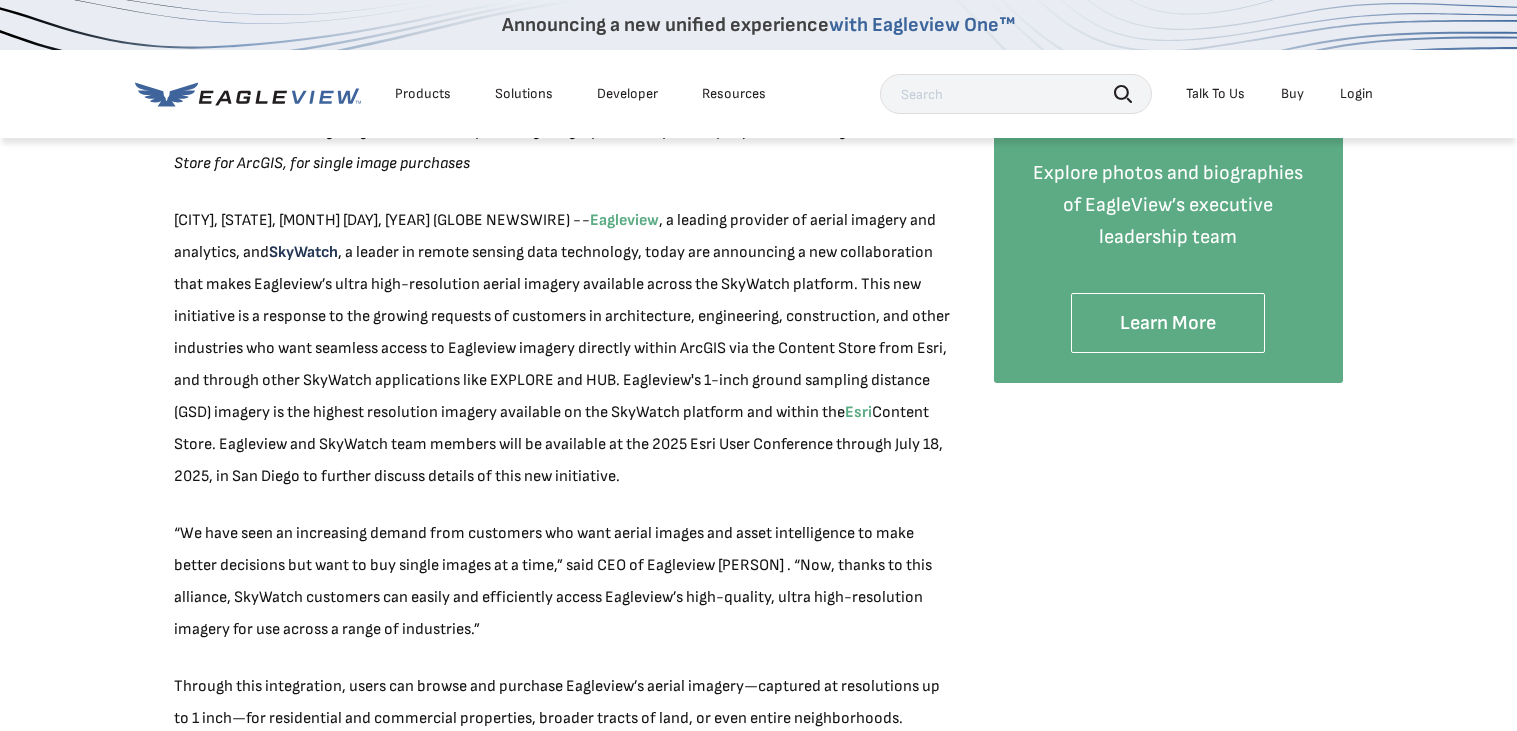 click on "SkyWatch" at bounding box center [303, 252] 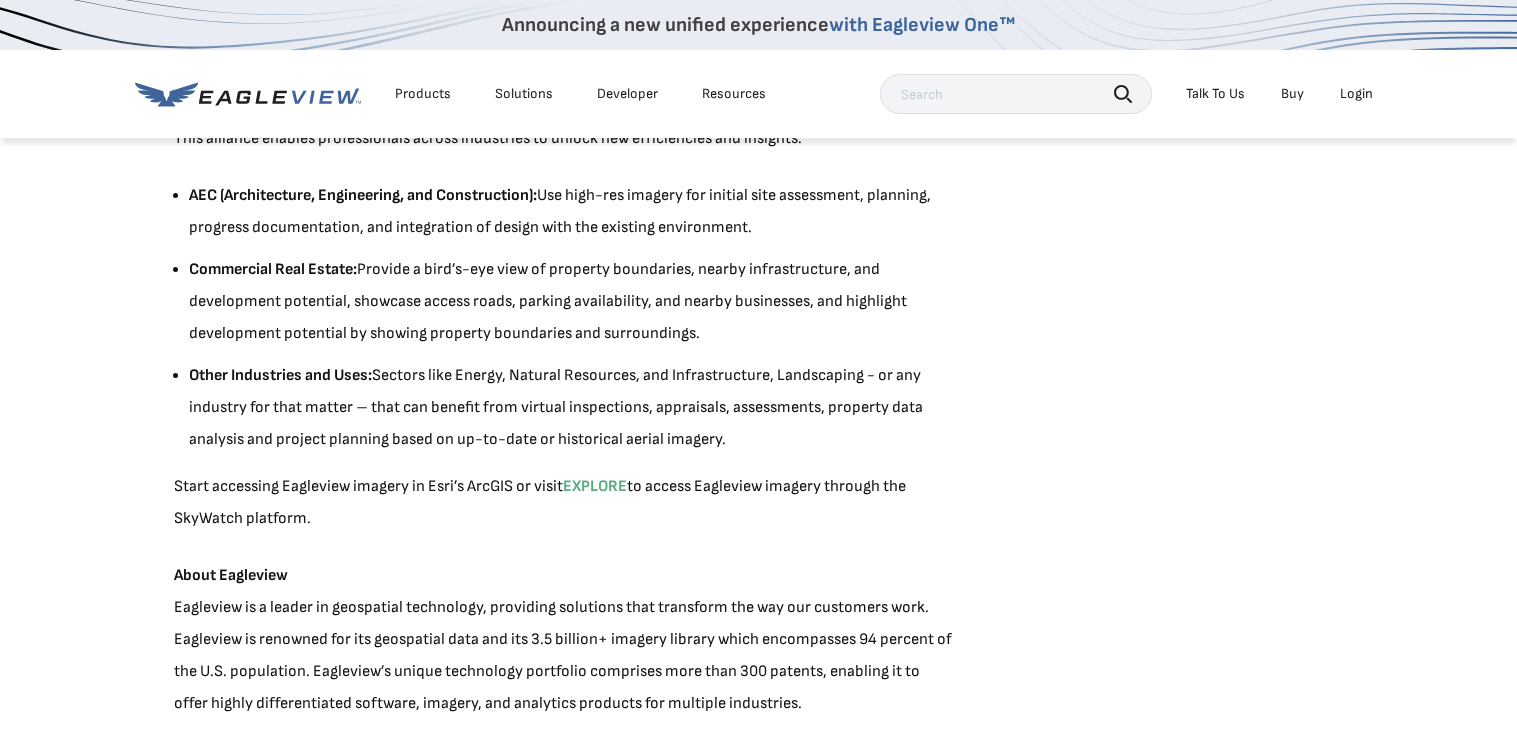 scroll, scrollTop: 1455, scrollLeft: 0, axis: vertical 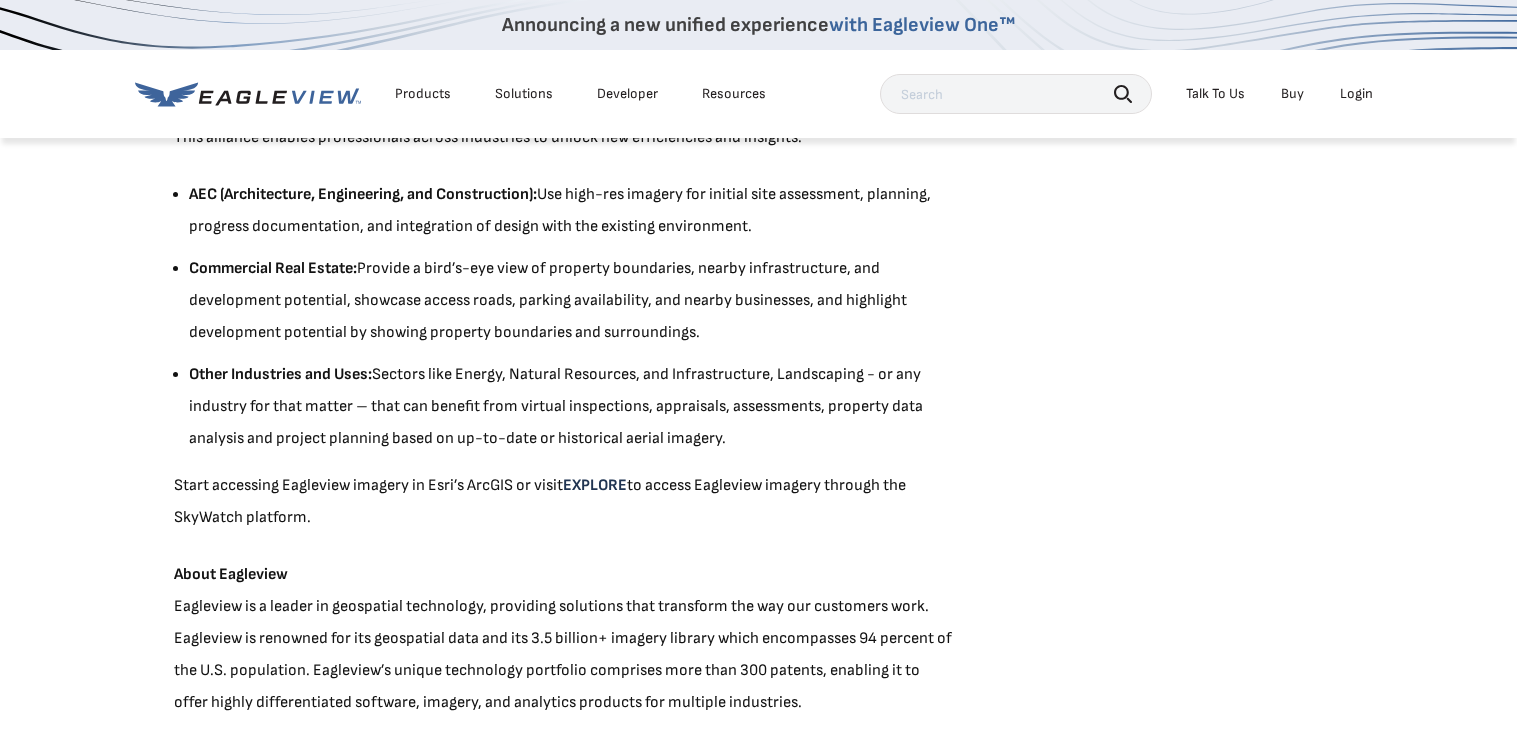 click on "EXPLORE" at bounding box center (595, 485) 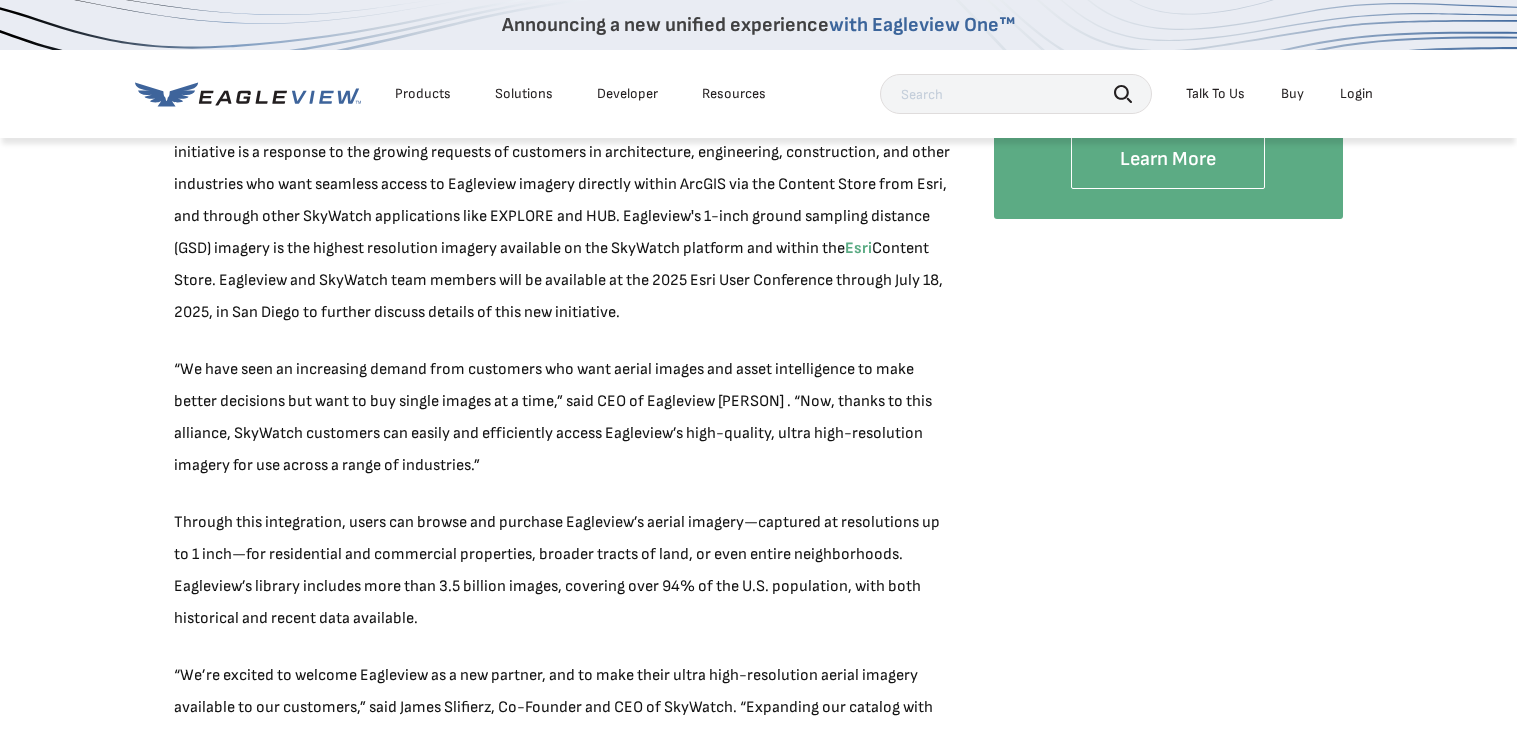 scroll, scrollTop: 0, scrollLeft: 0, axis: both 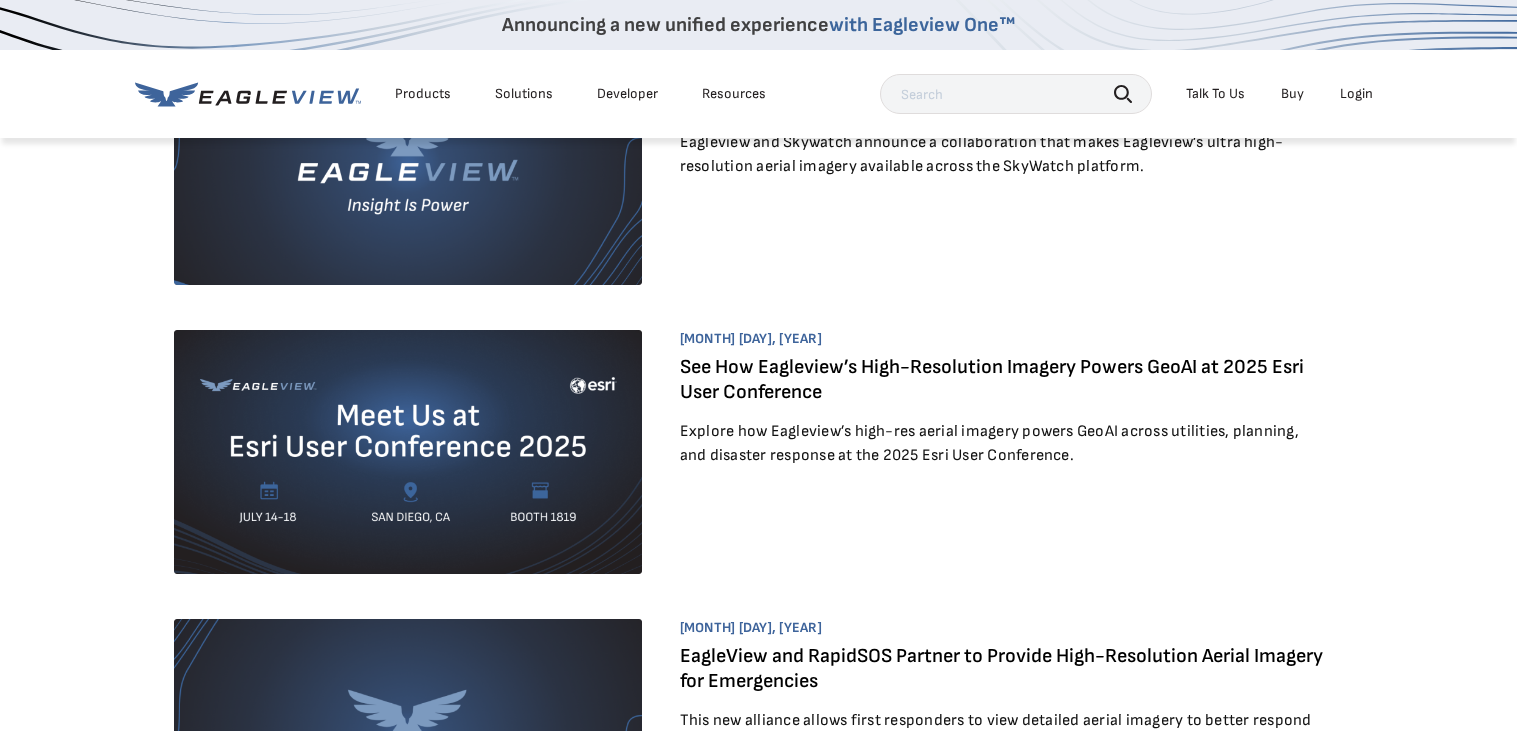 click on "See How Eagleview’s High-Resolution Imagery Powers GeoAI at 2025 Esri User Conference" at bounding box center (992, 379) 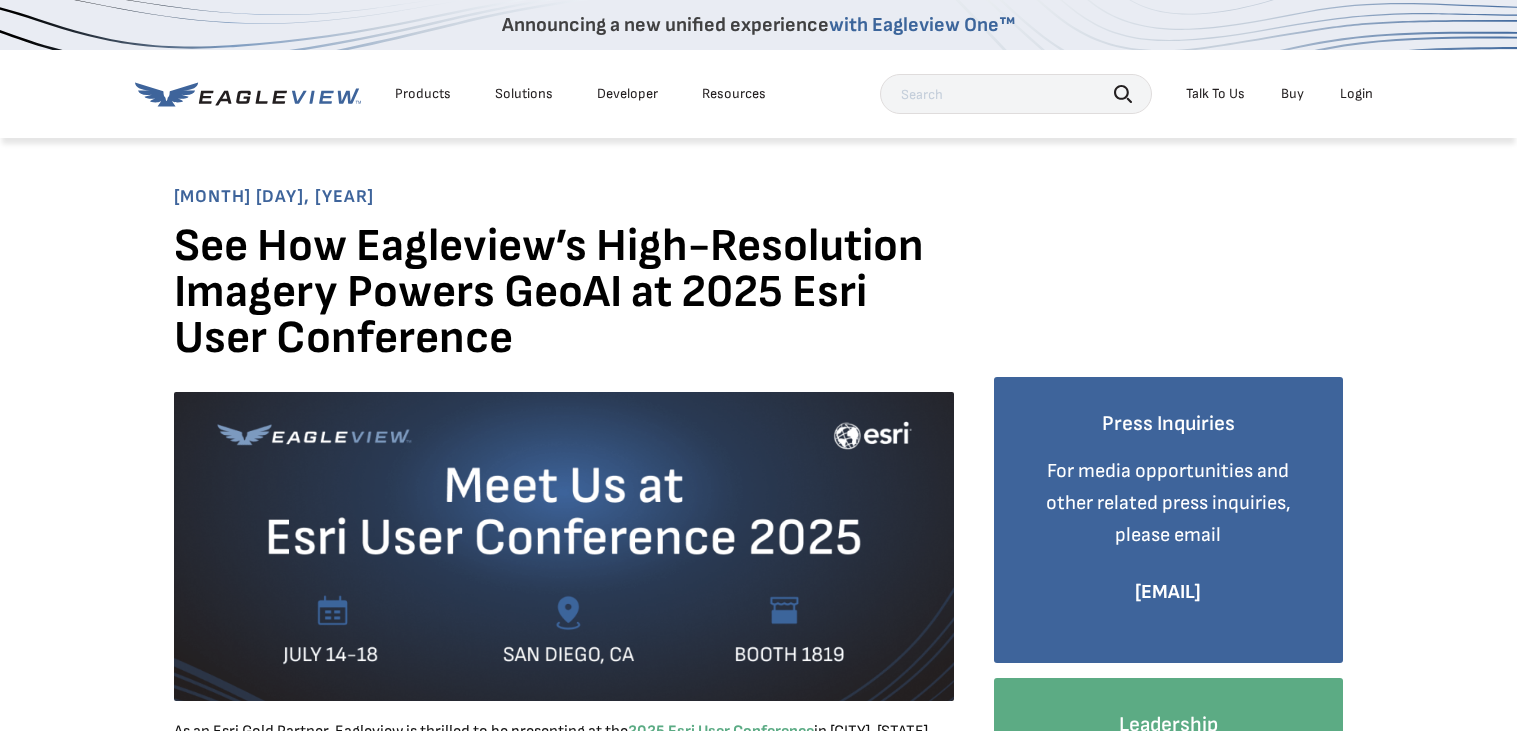 scroll, scrollTop: 0, scrollLeft: 0, axis: both 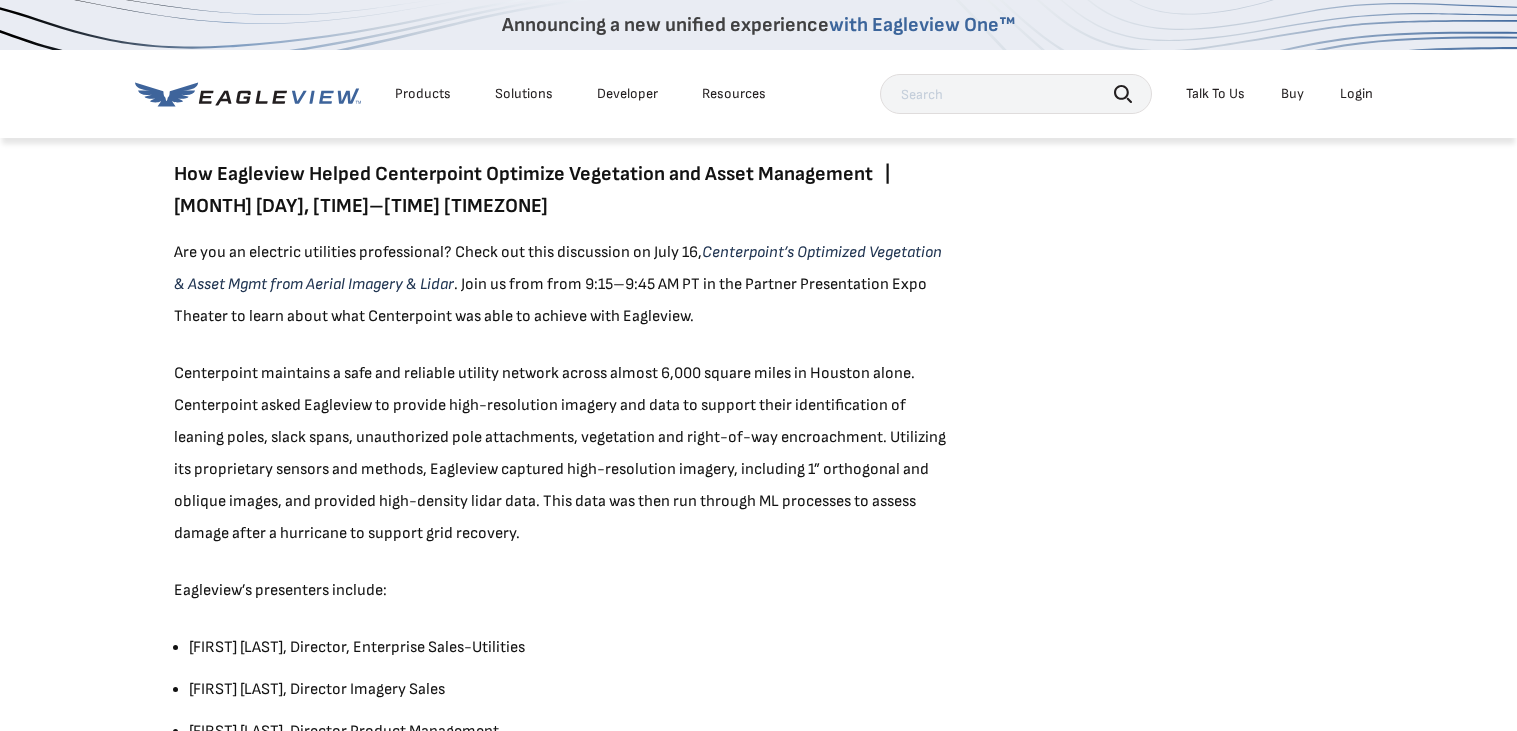 click on "Centerpoint’s Optimized Vegetation & Asset Mgmt from Aerial Imagery & Lidar" at bounding box center [558, 268] 